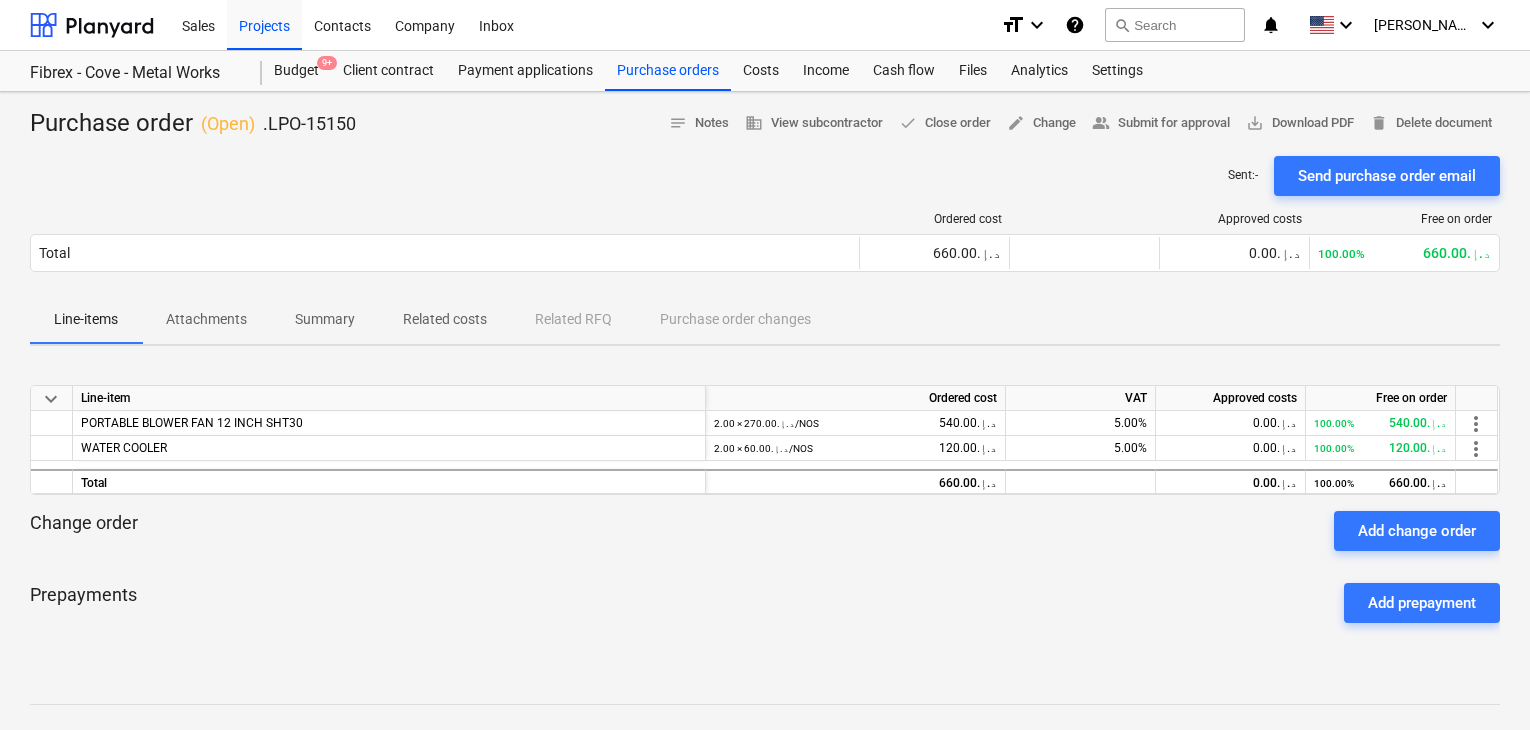 scroll, scrollTop: 0, scrollLeft: 0, axis: both 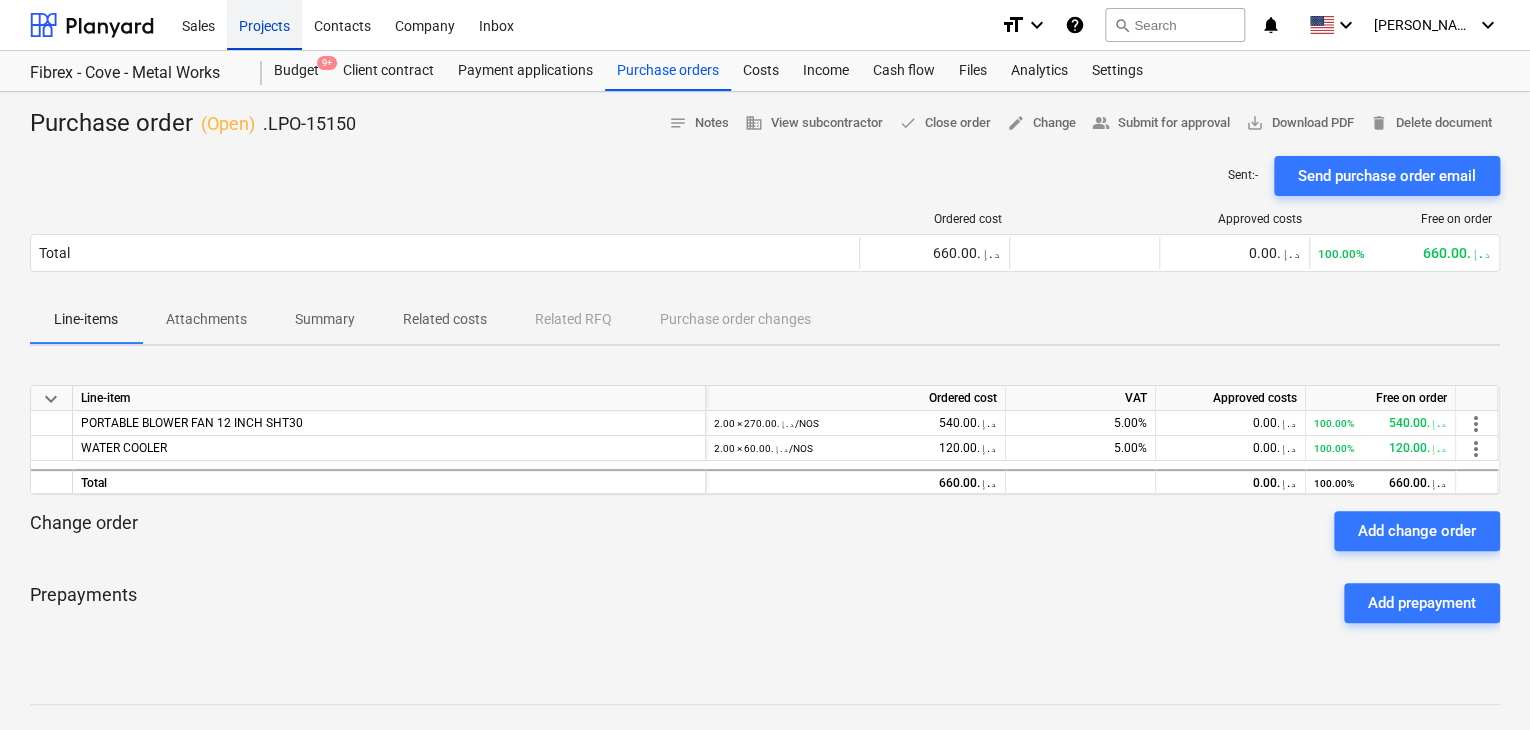 click on "Projects" at bounding box center (264, 24) 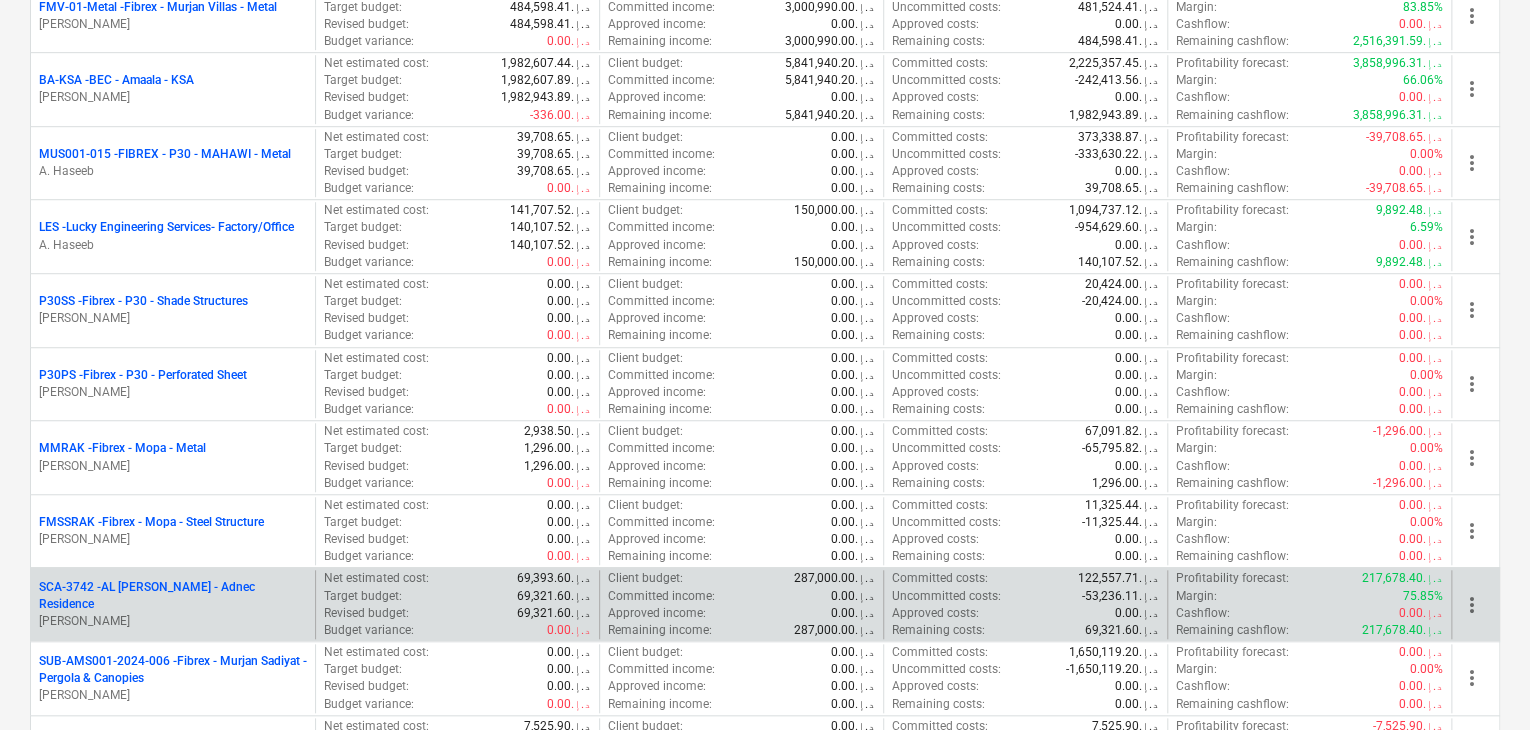 scroll, scrollTop: 800, scrollLeft: 0, axis: vertical 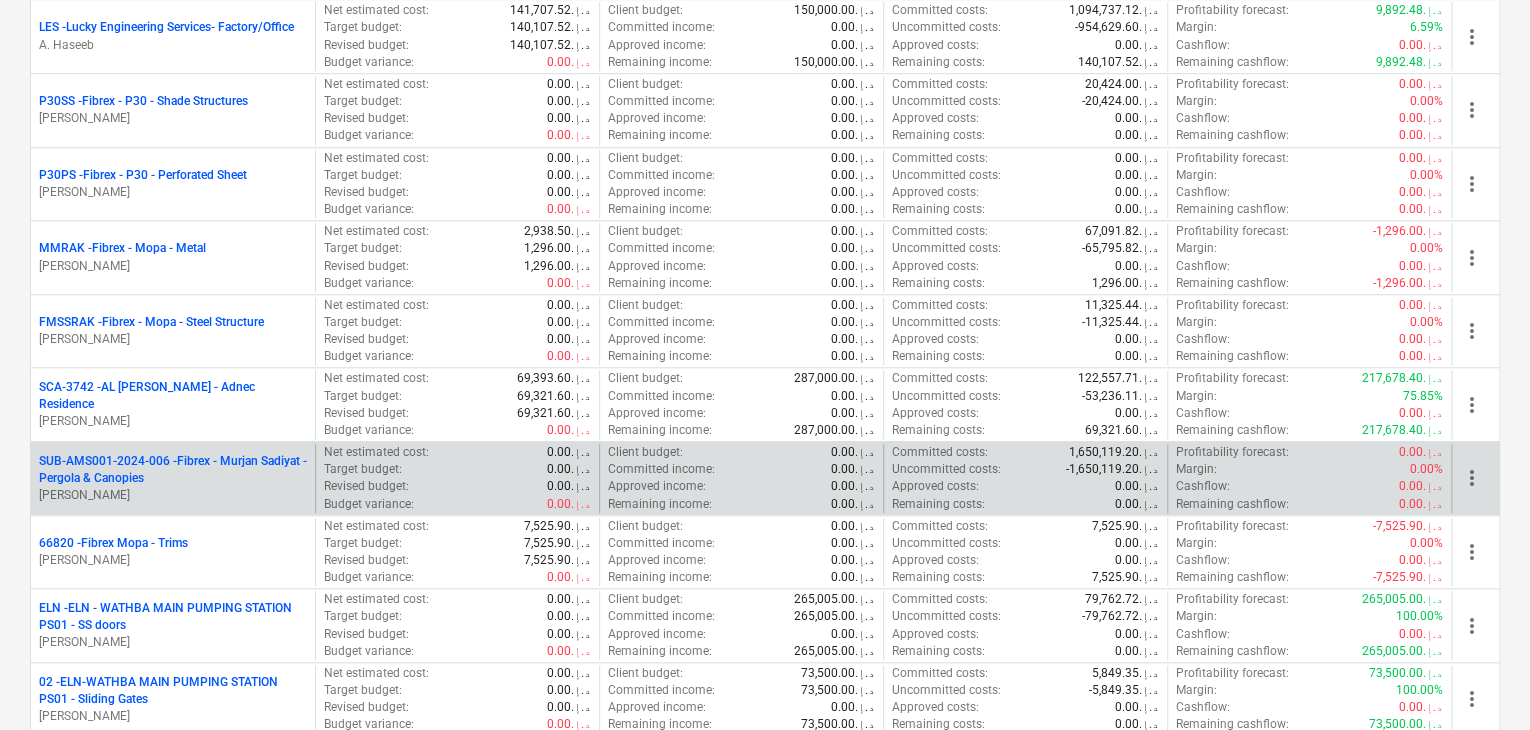 click on "SUB-AMS001-2024-006 -  Fibrex - Murjan Sadiyat - Pergola & Canopies" at bounding box center (173, 470) 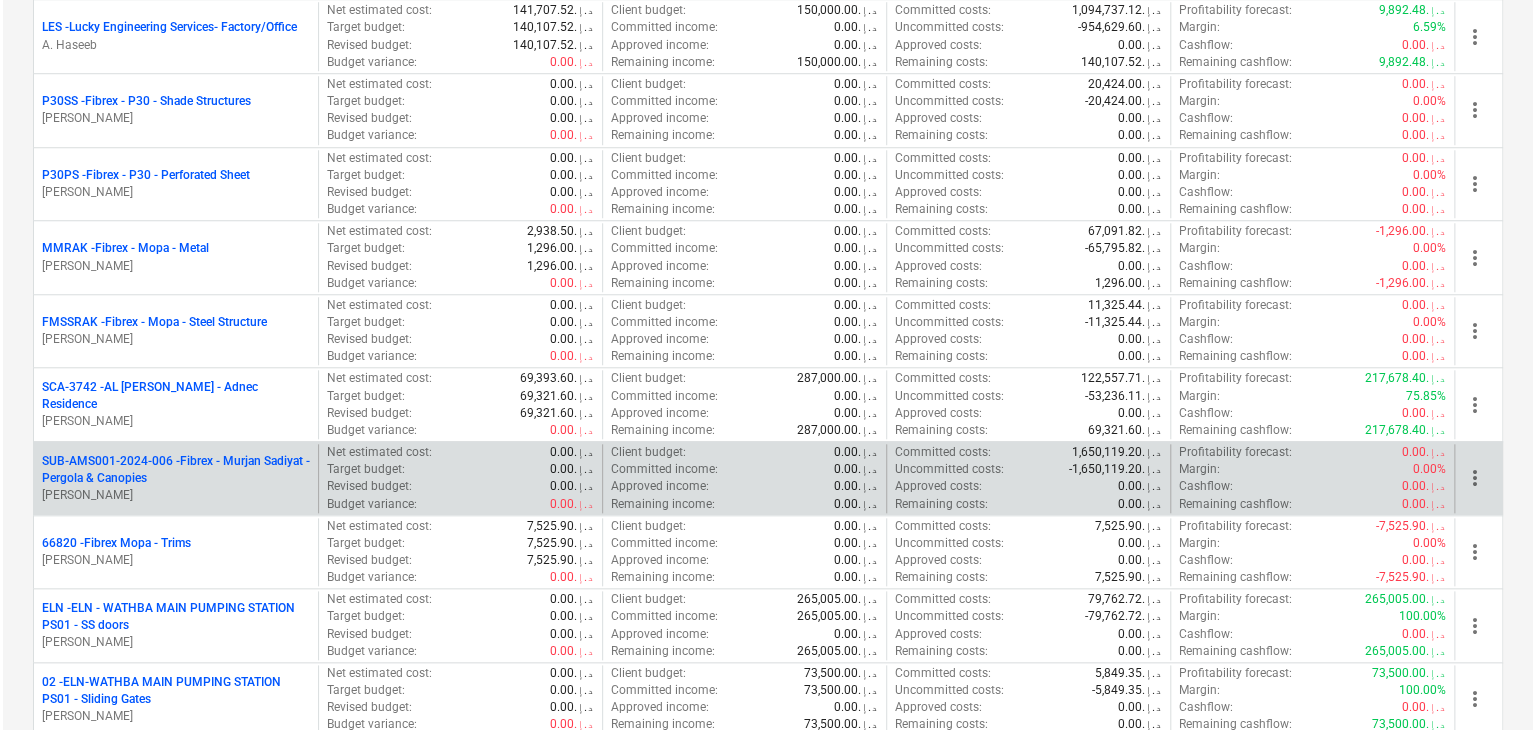 scroll, scrollTop: 0, scrollLeft: 0, axis: both 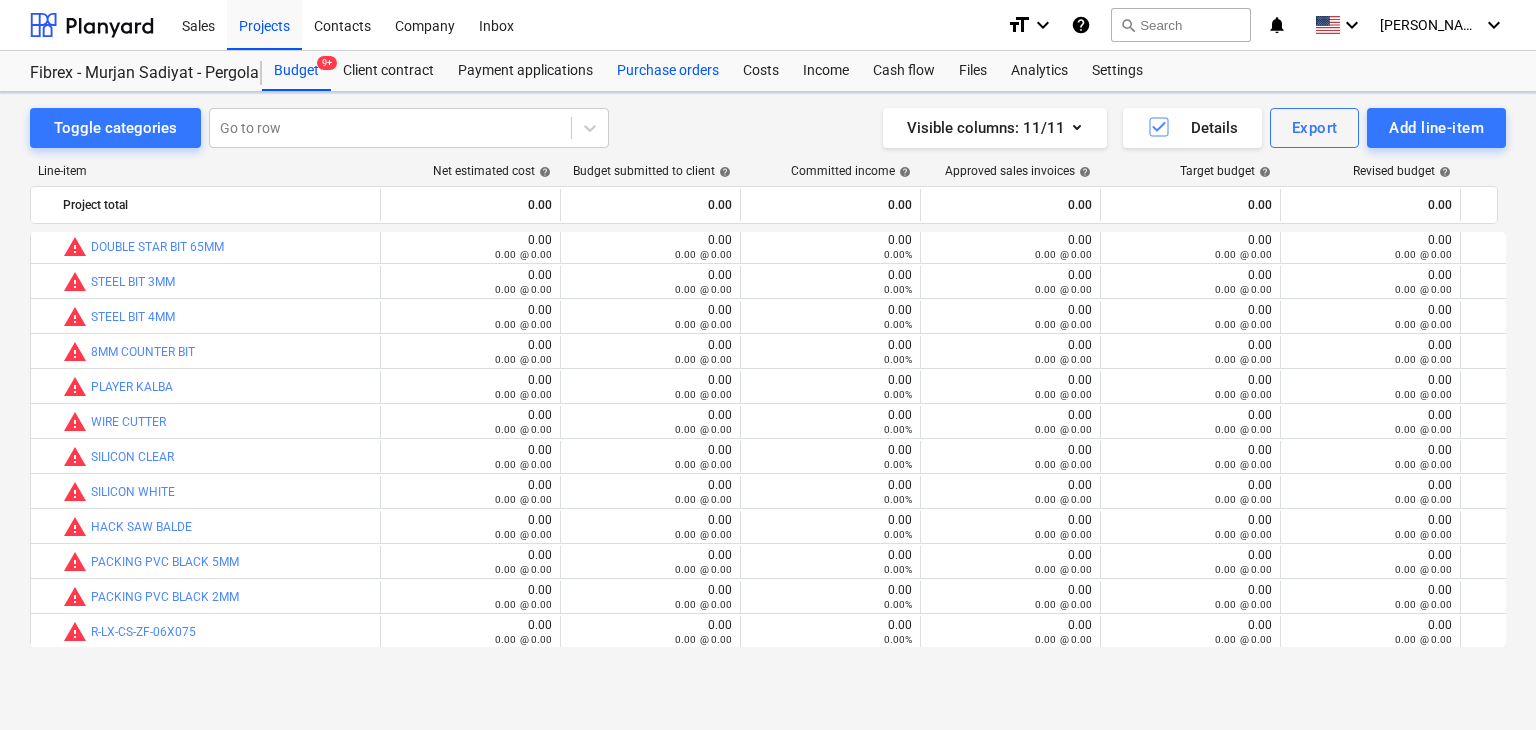 click on "Purchase orders" at bounding box center [668, 71] 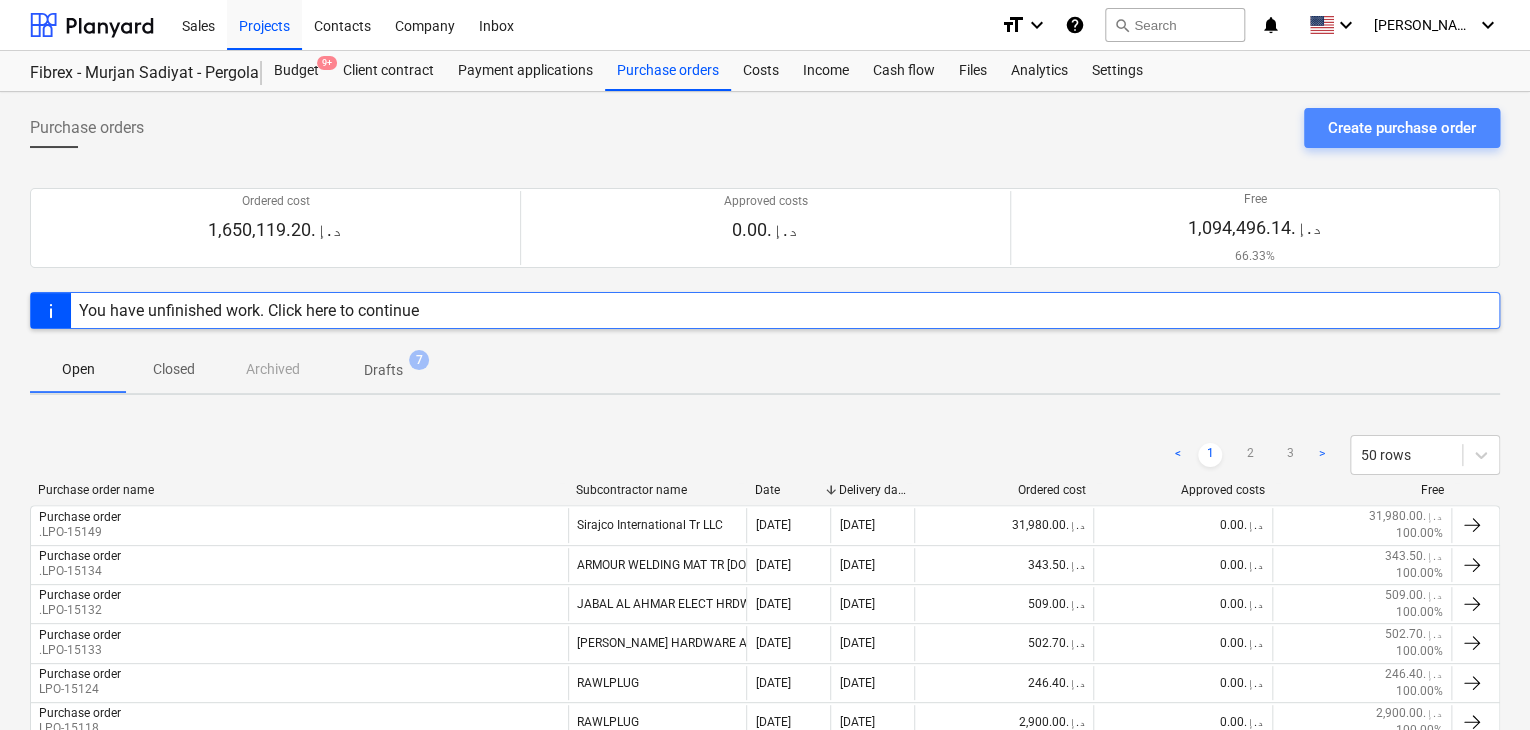 click on "Create purchase order" at bounding box center [1402, 128] 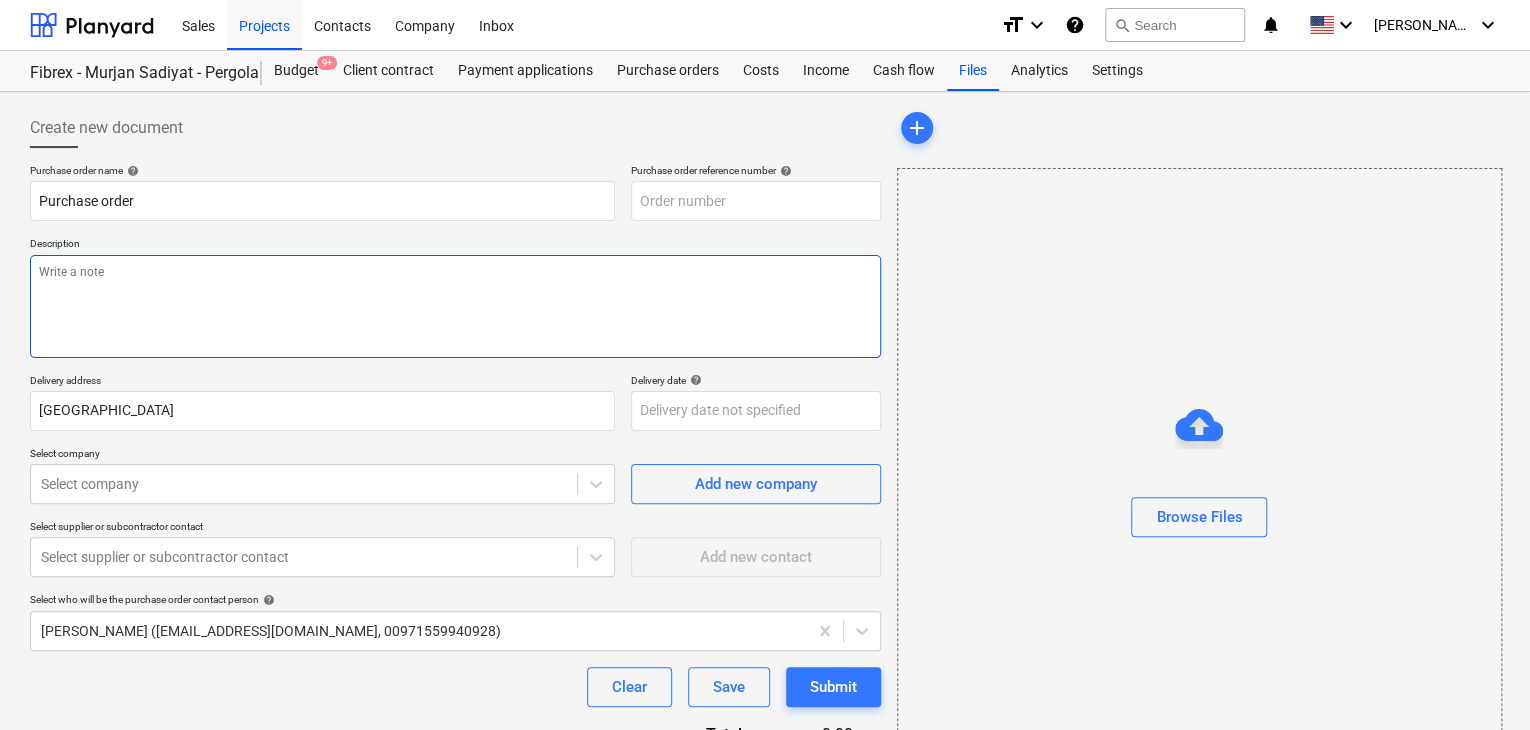 click at bounding box center [455, 306] 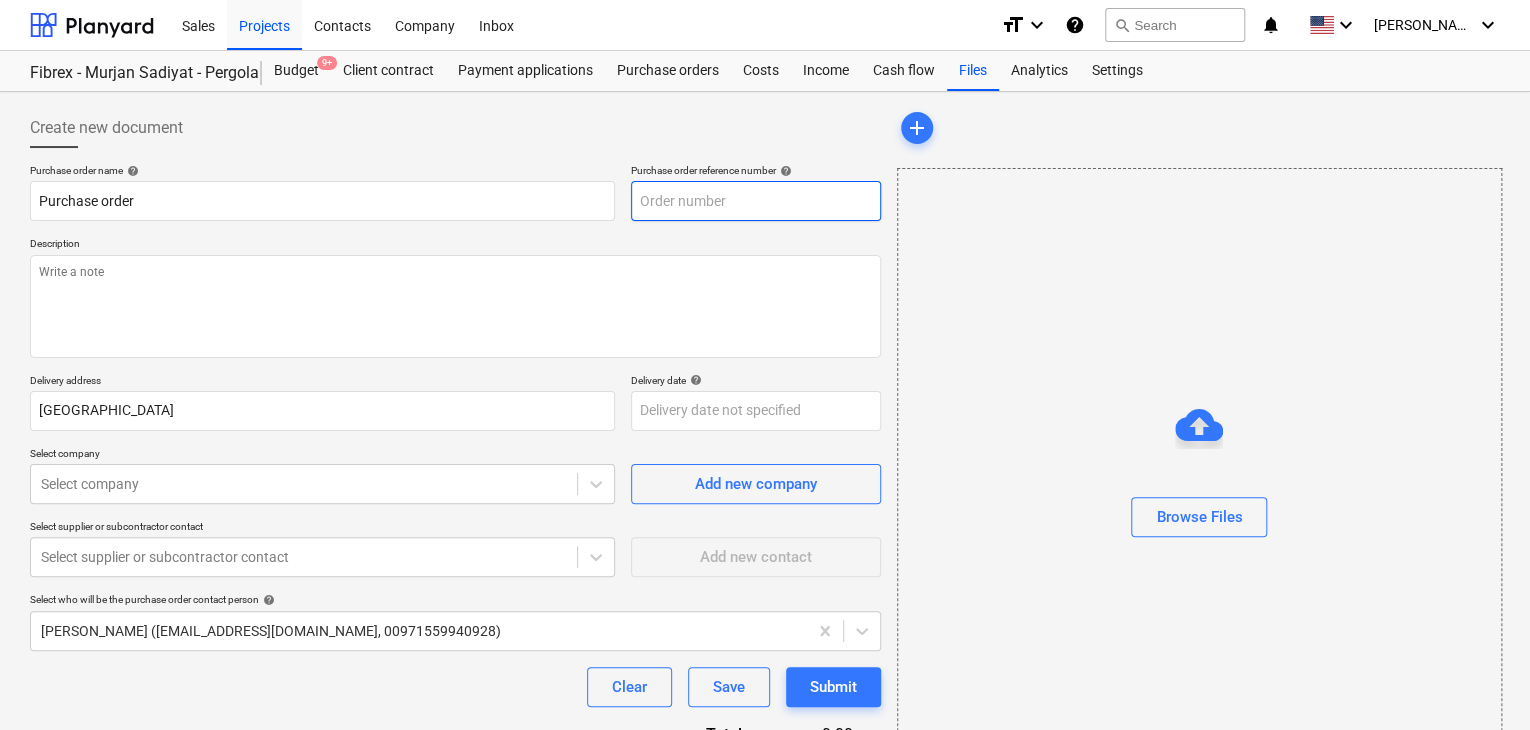 type on "x" 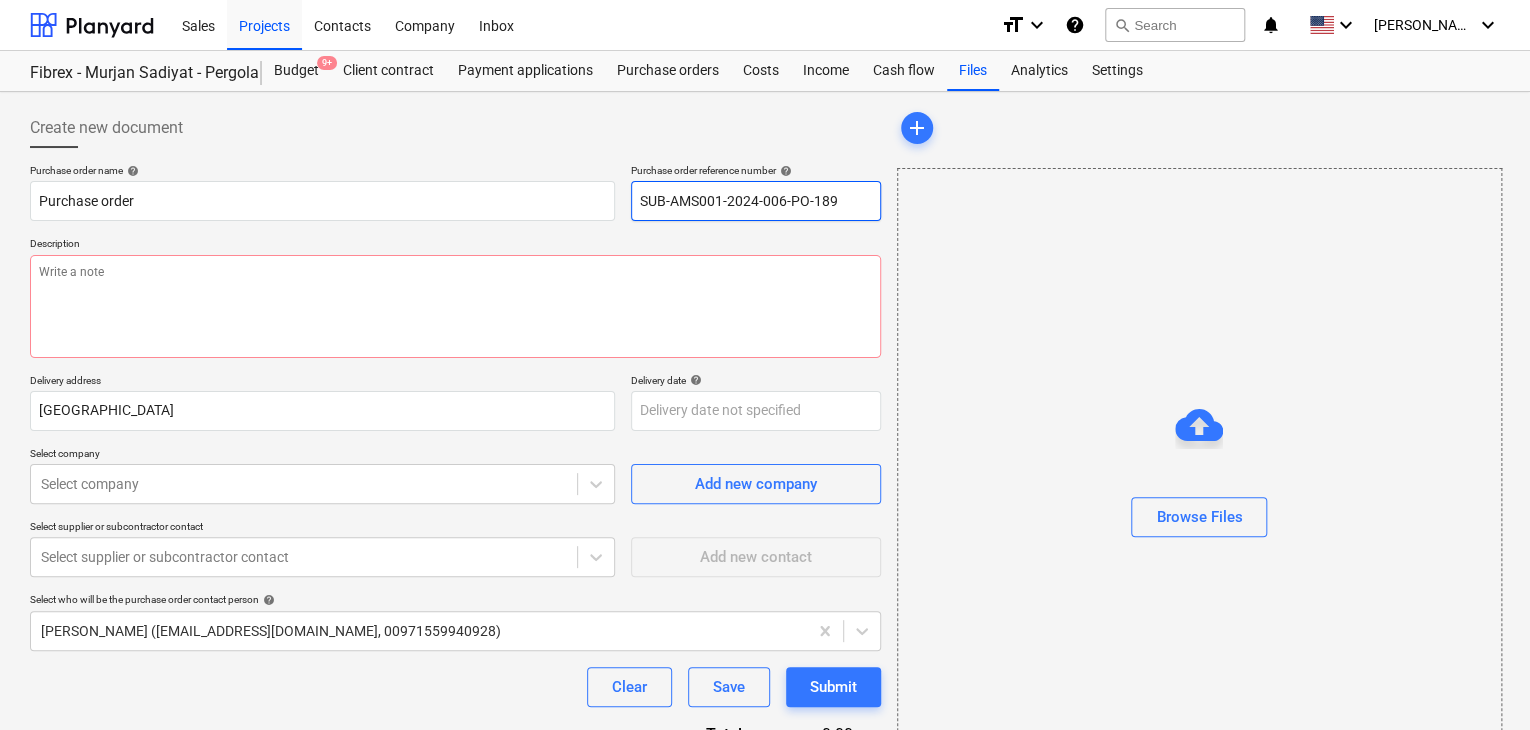 click on "SUB-AMS001-2024-006-PO-189" at bounding box center [756, 201] 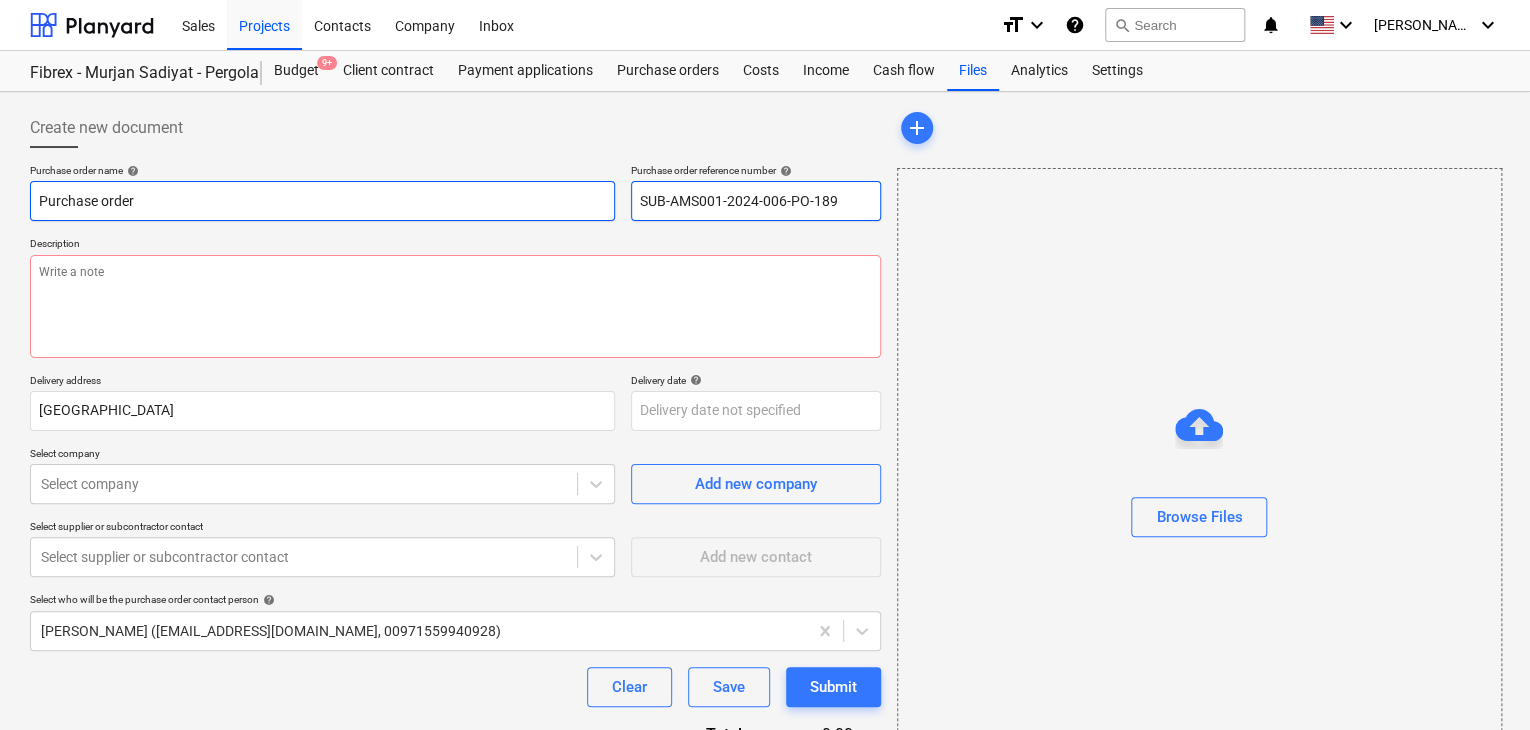 drag, startPoint x: 852, startPoint y: 192, endPoint x: 573, endPoint y: 193, distance: 279.0018 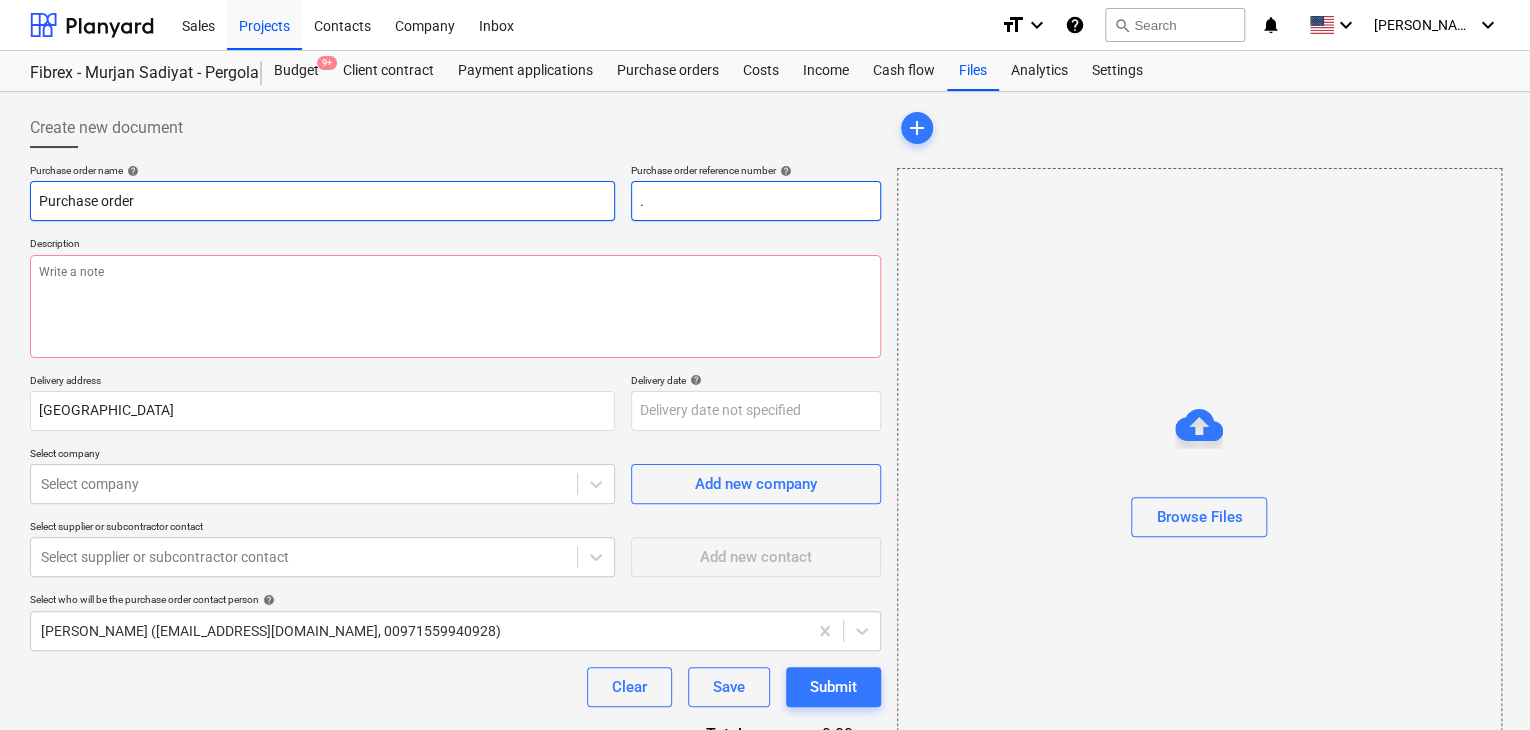 type on "x" 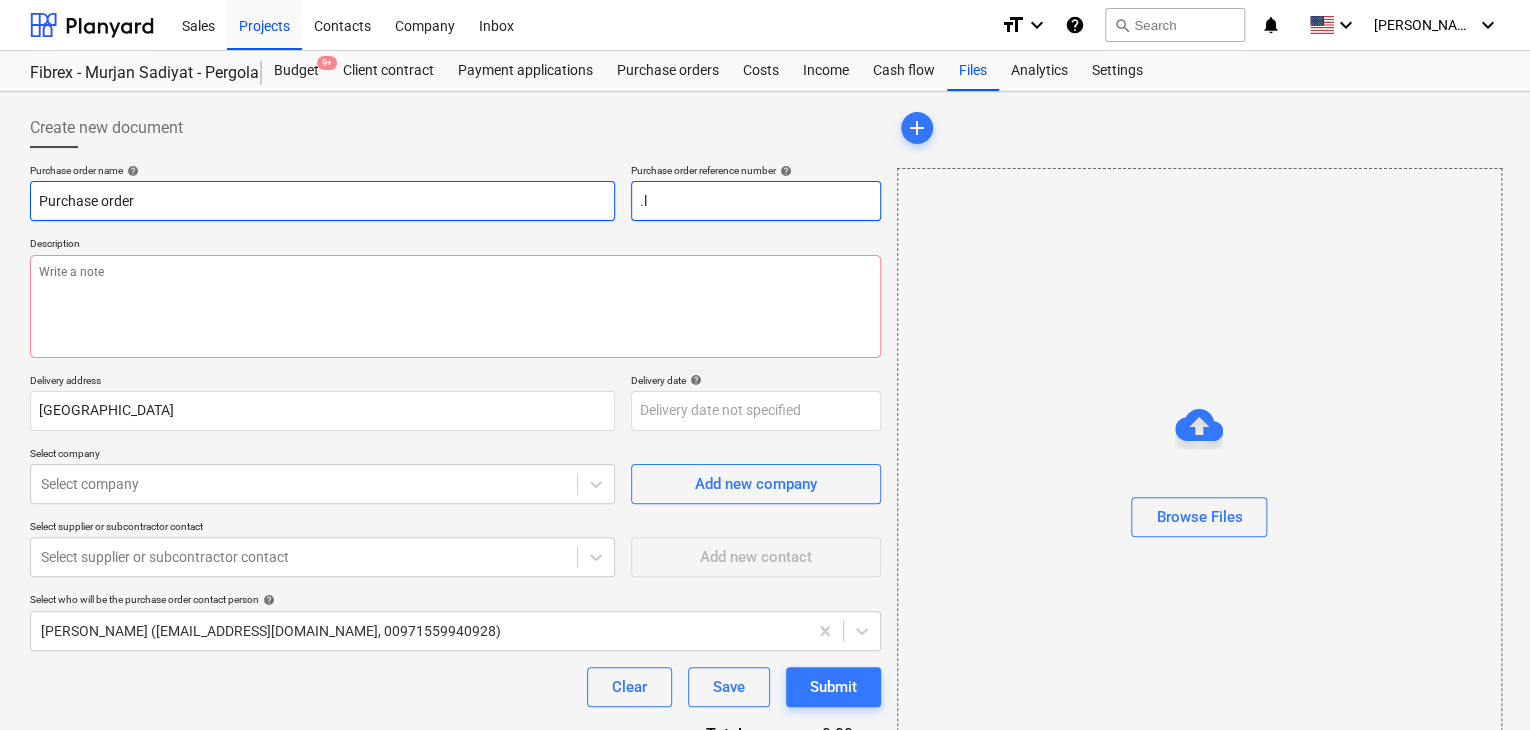 type on "x" 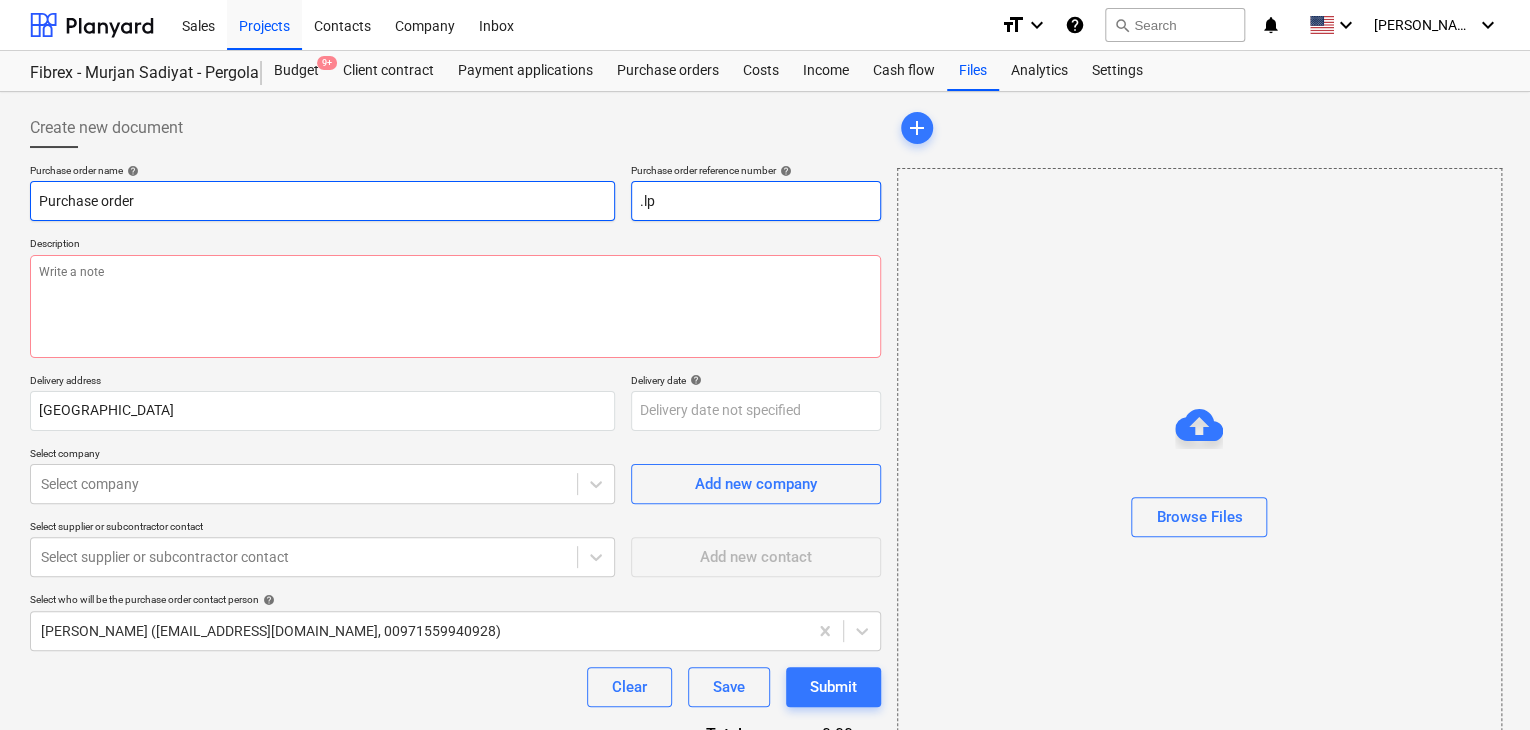 type on "x" 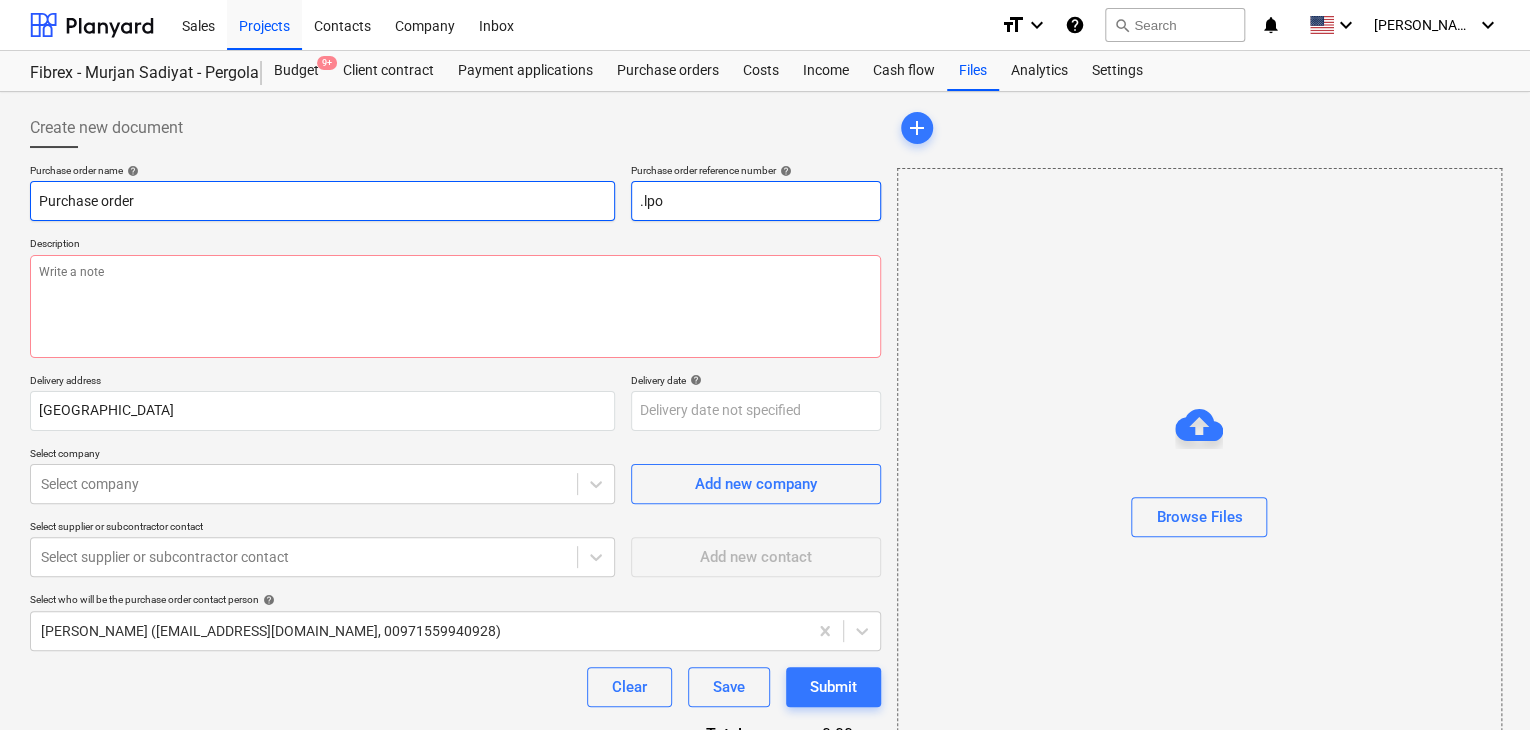 type on "x" 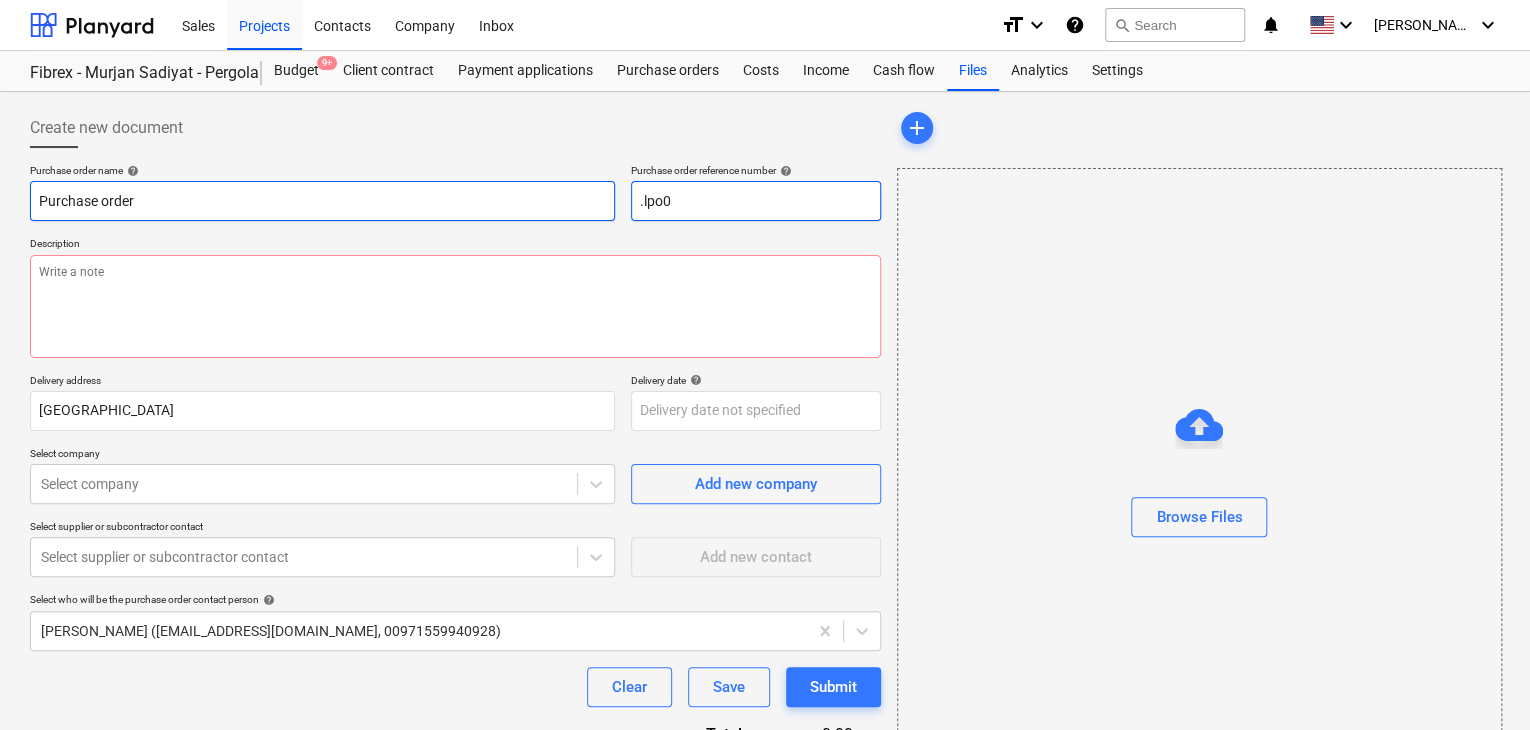 type on "x" 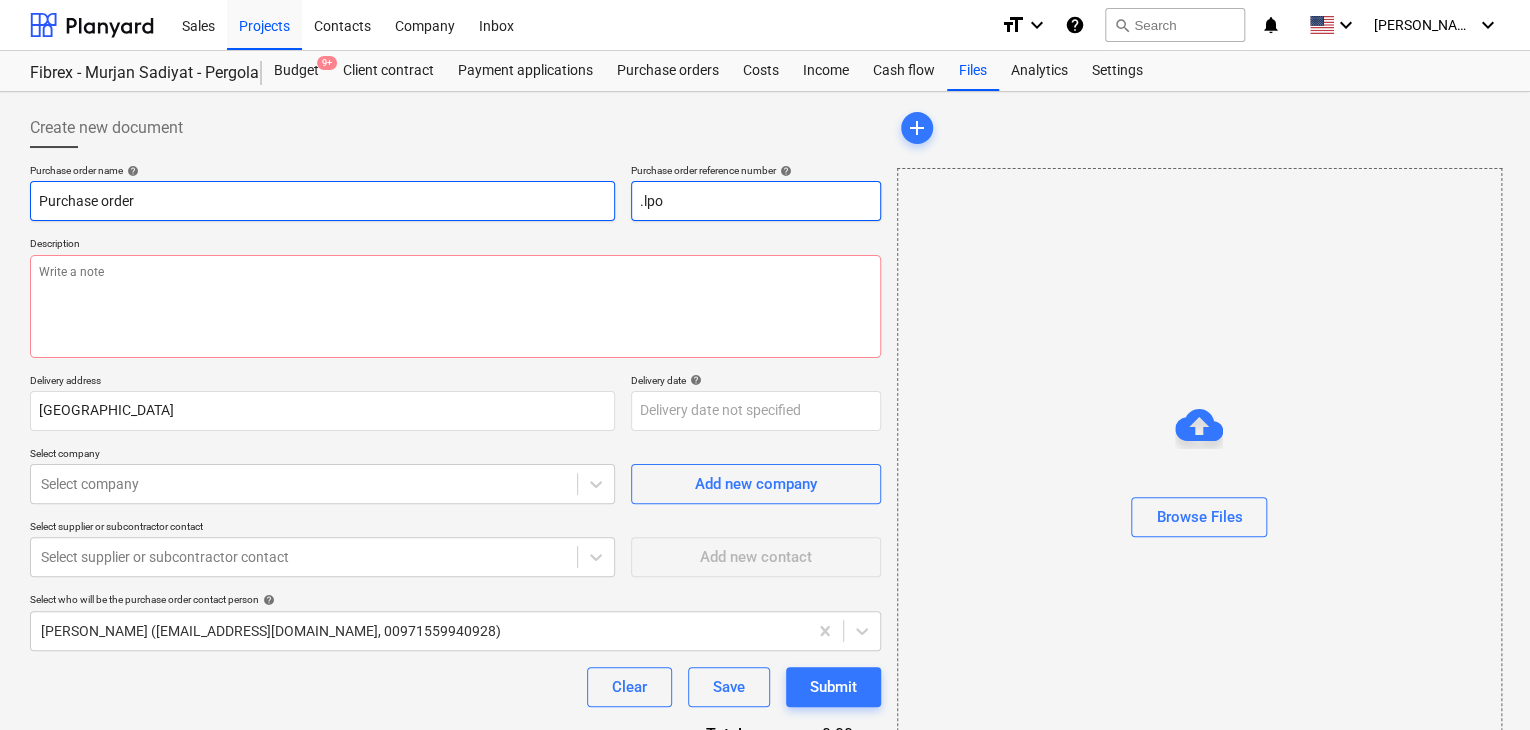 type on "x" 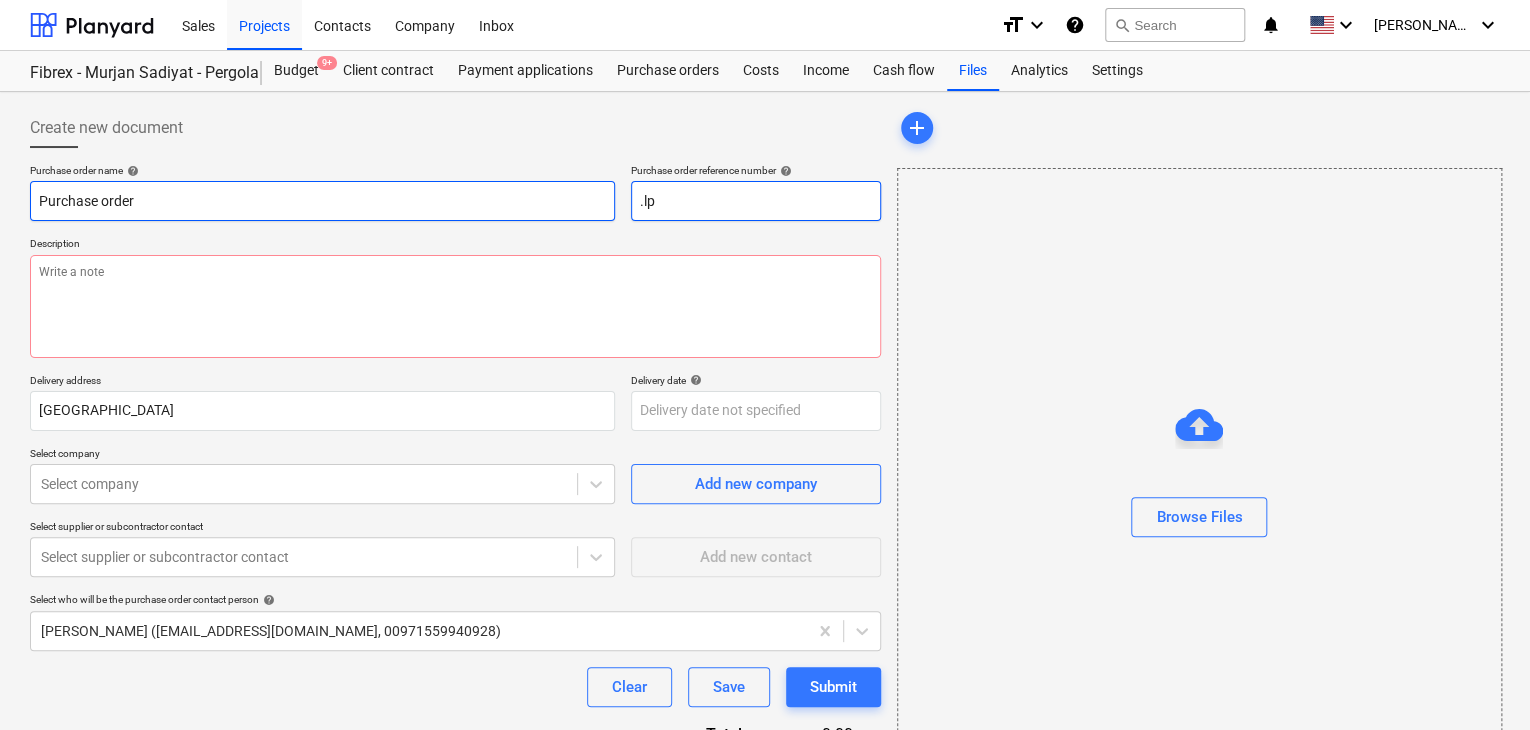 type on "x" 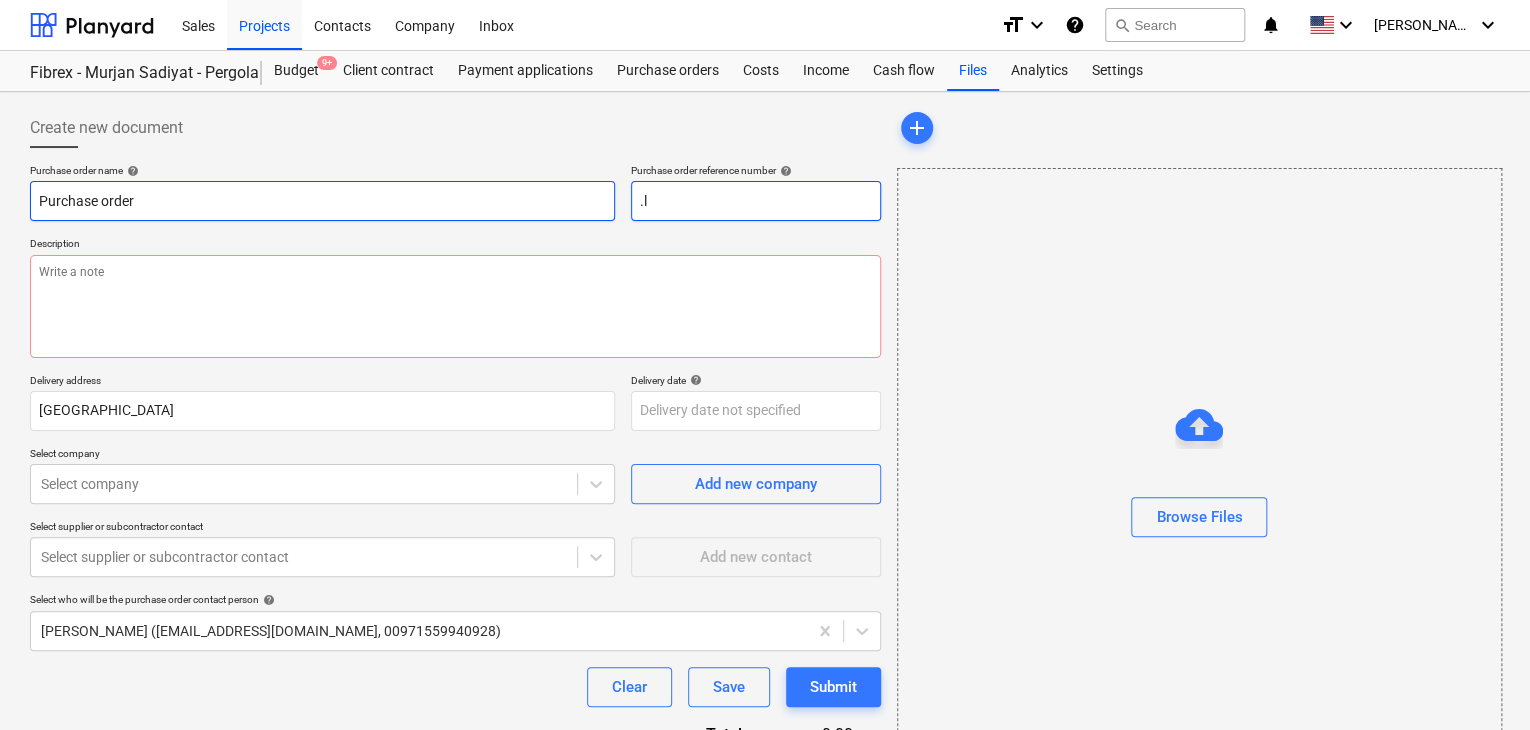 type on "x" 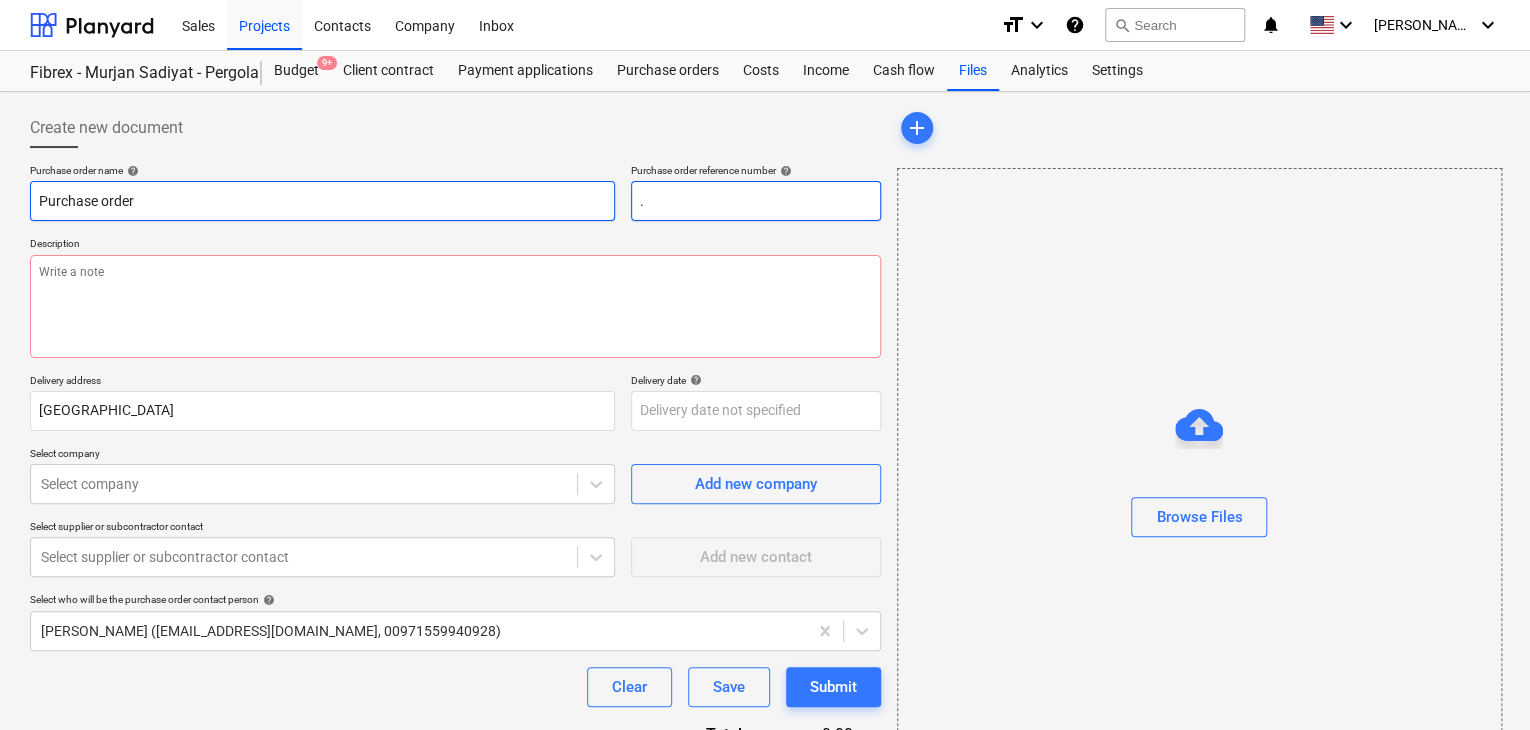 type on "x" 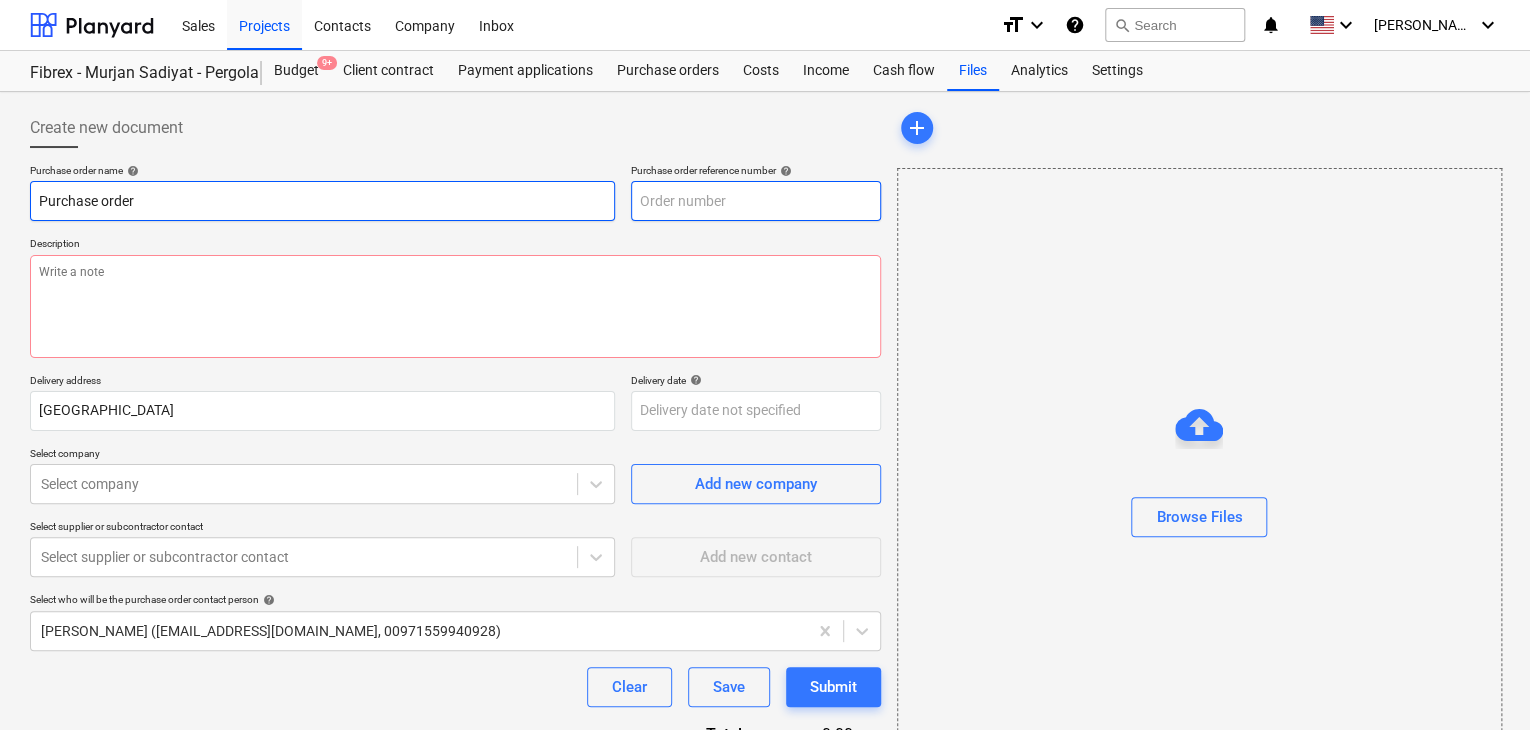 type on "x" 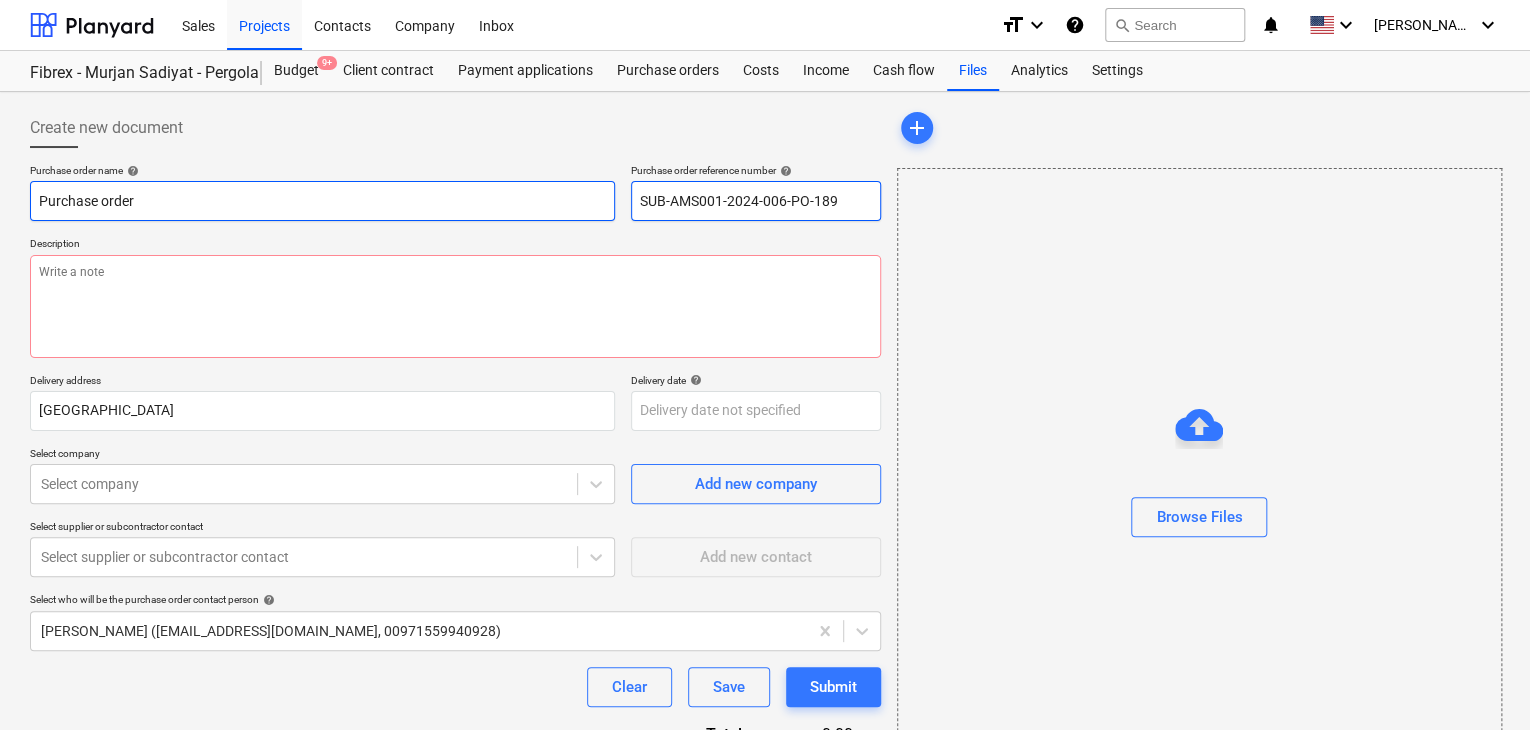 type on "x" 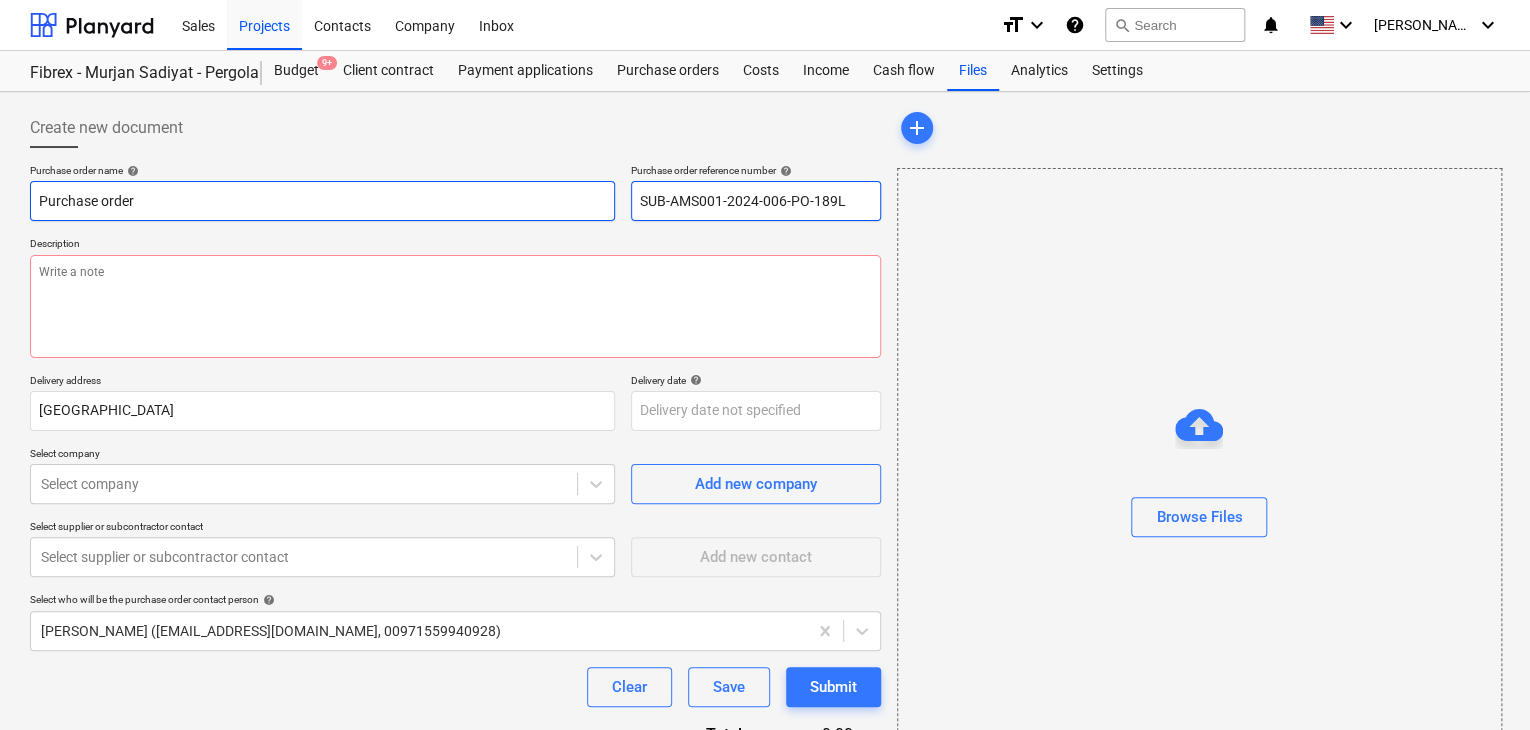 type on "x" 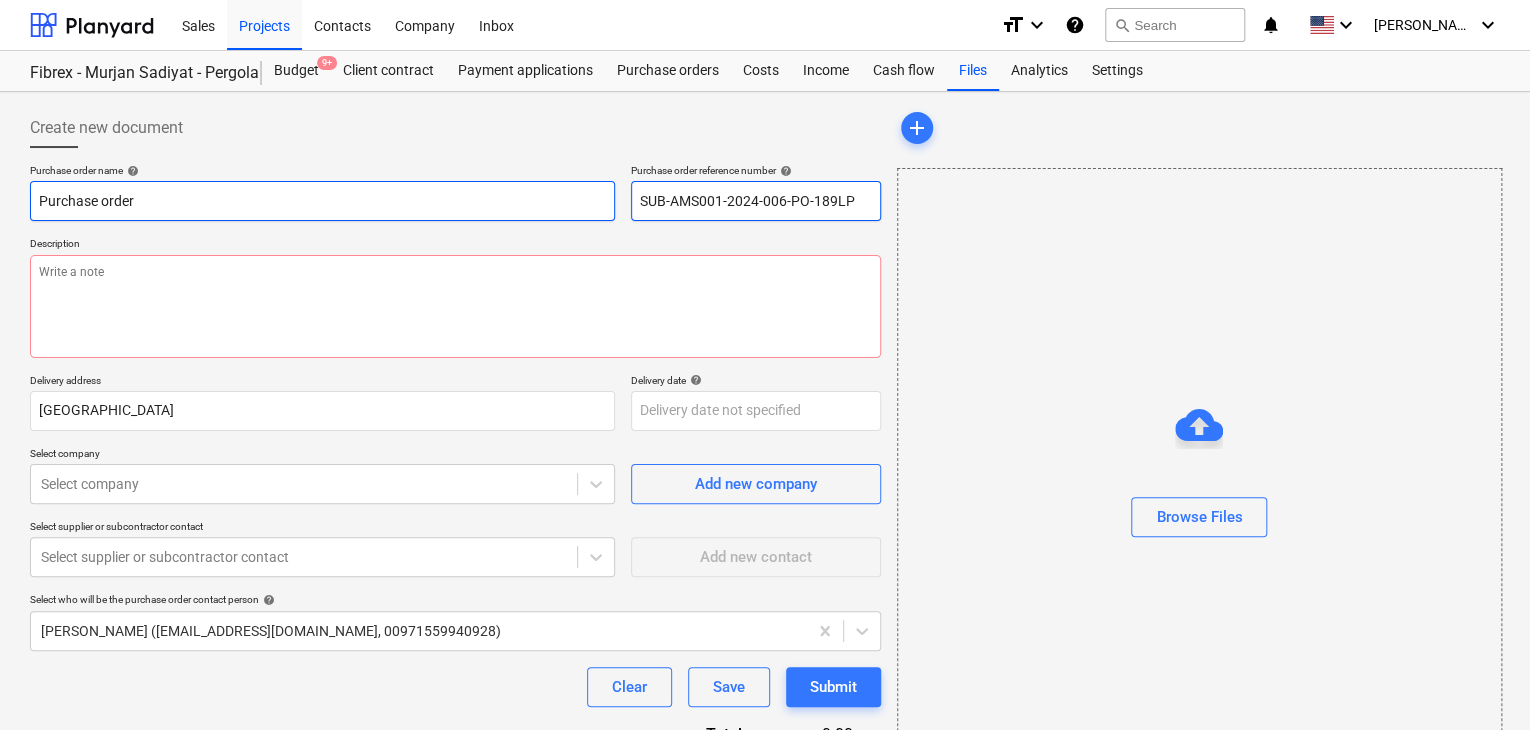 type on "x" 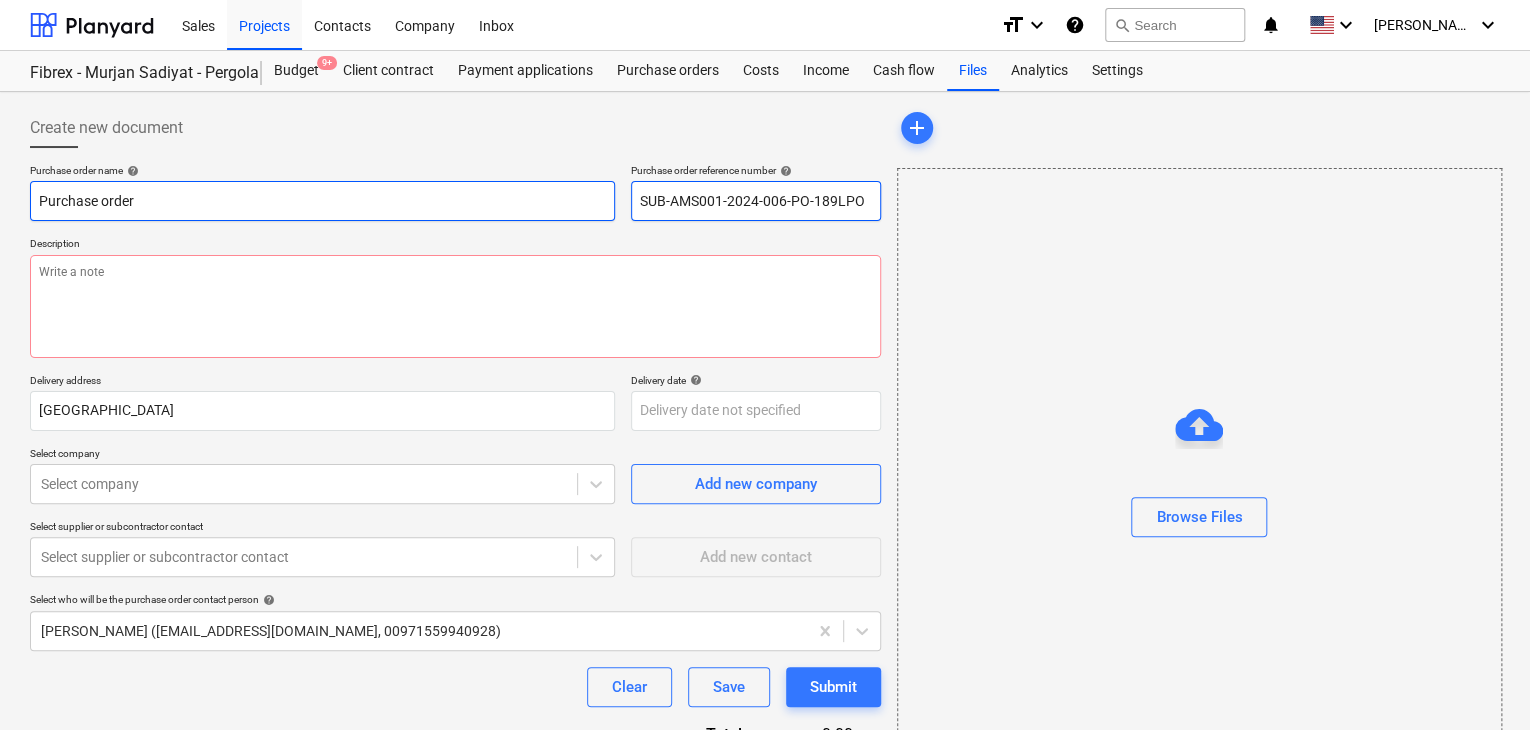type on "x" 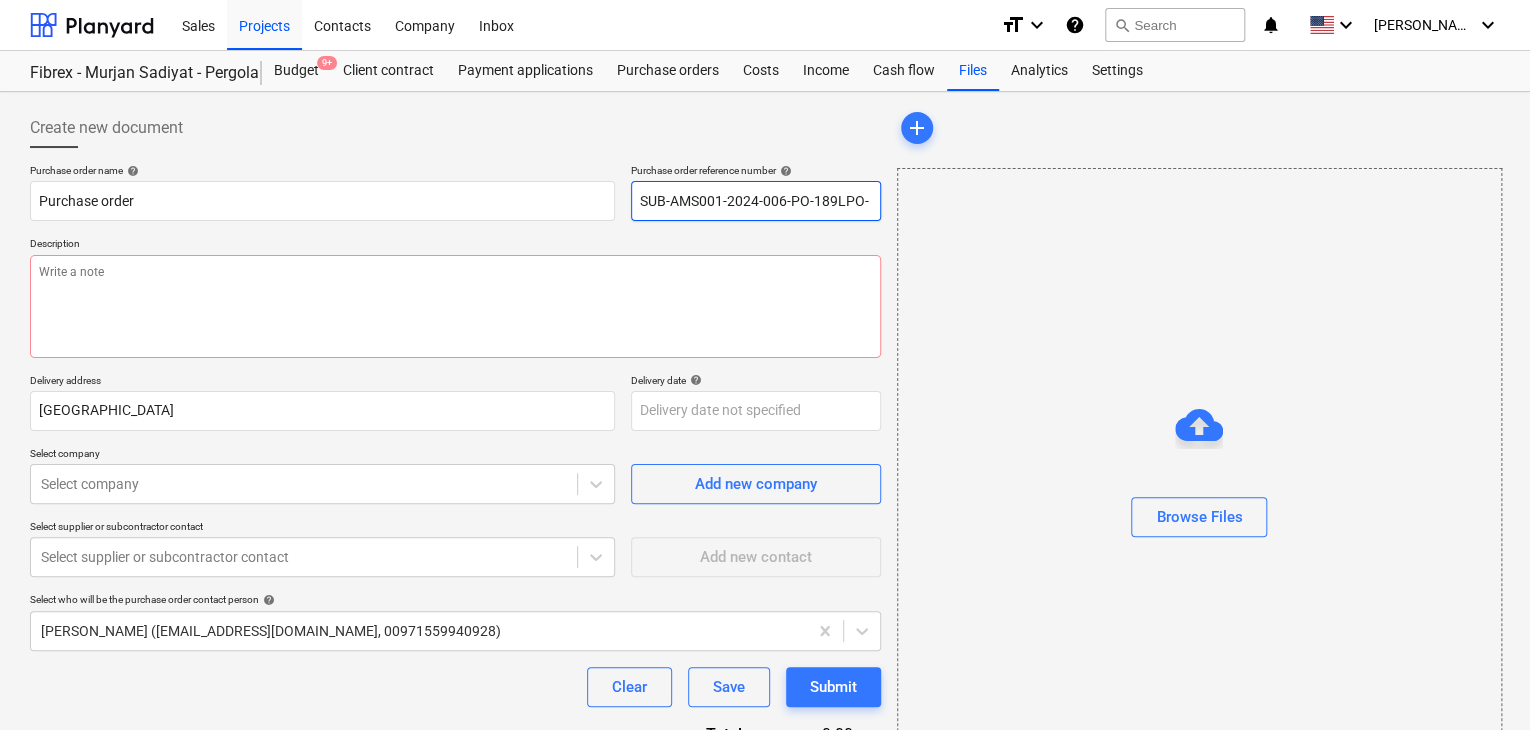 click on "SUB-AMS001-2024-006-PO-189LPO-" at bounding box center (756, 201) 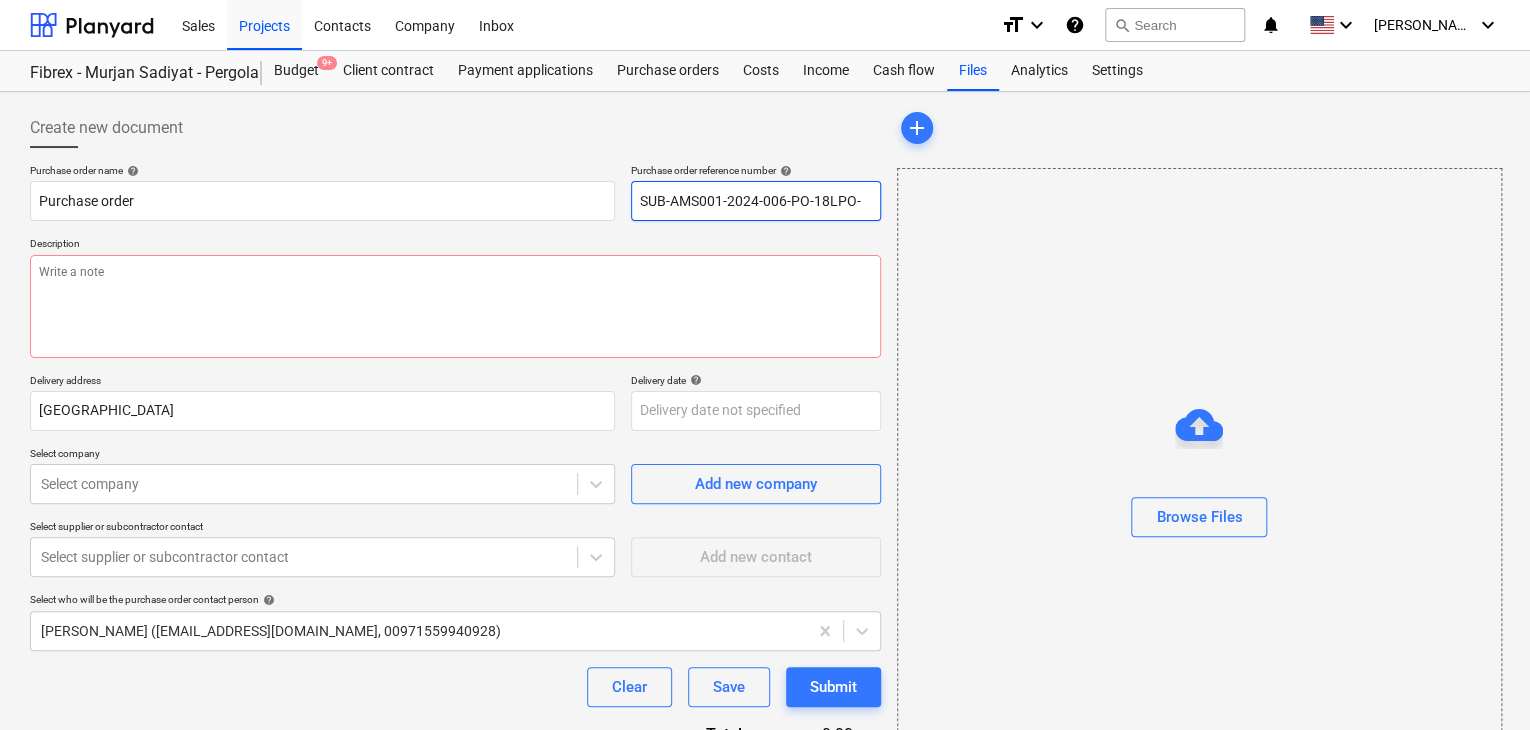 type on "x" 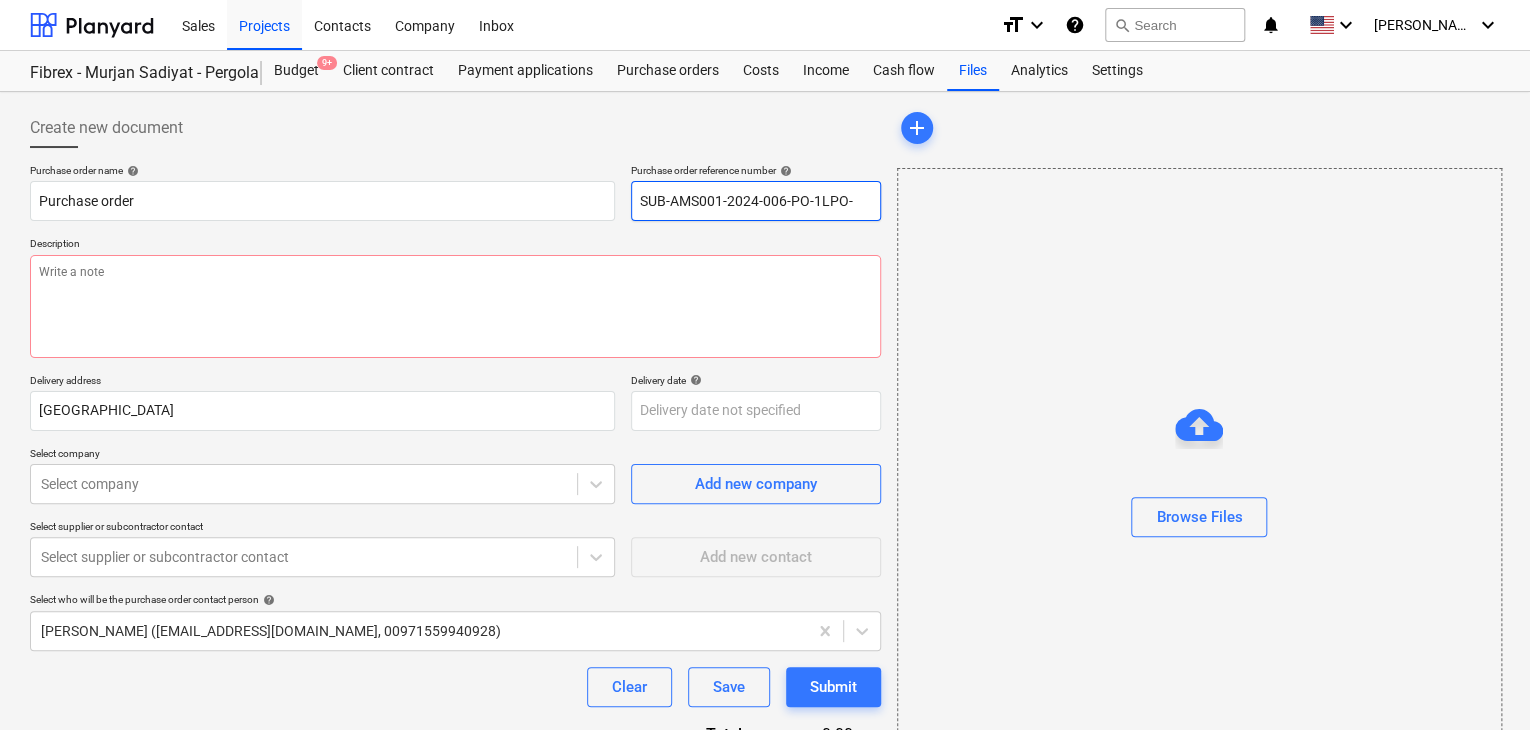type on "x" 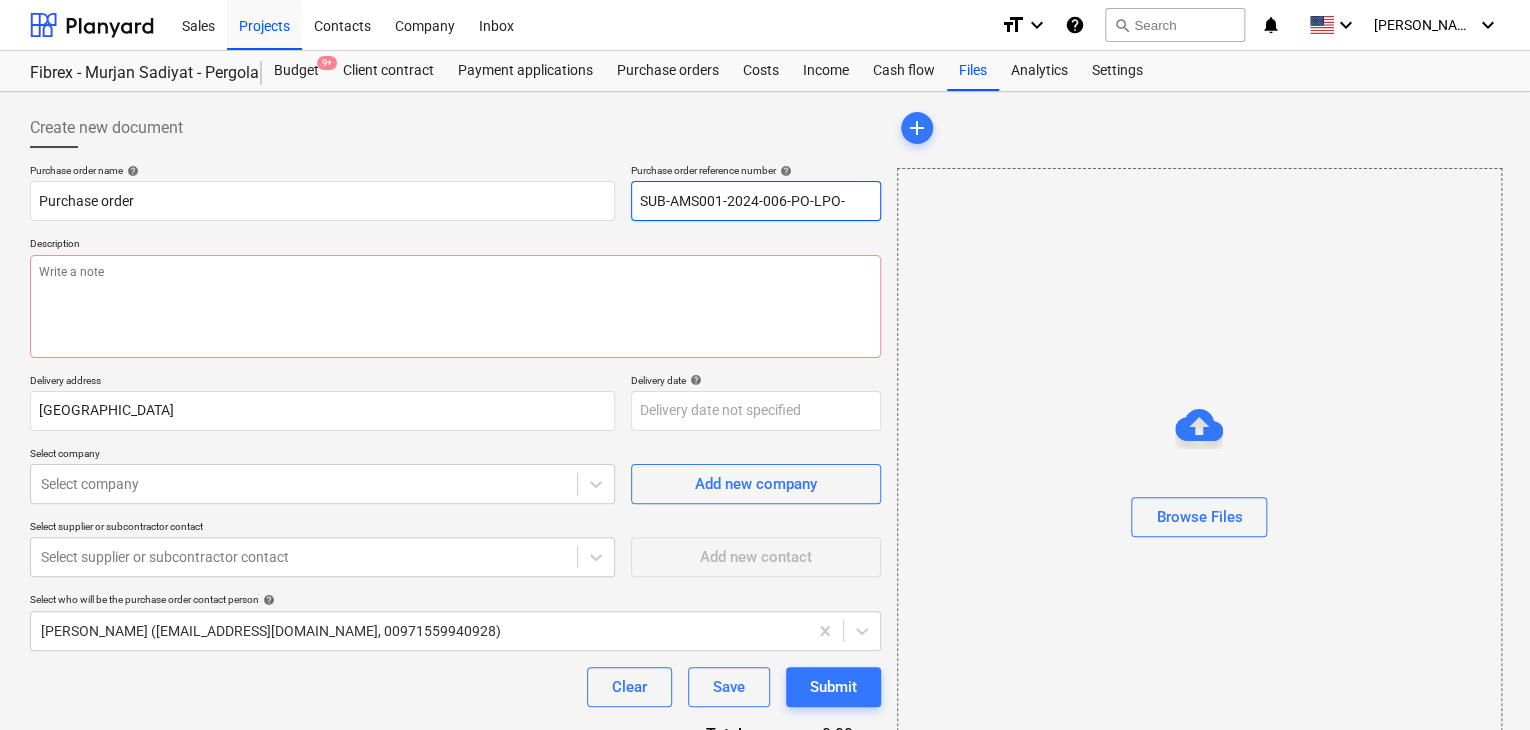 type on "x" 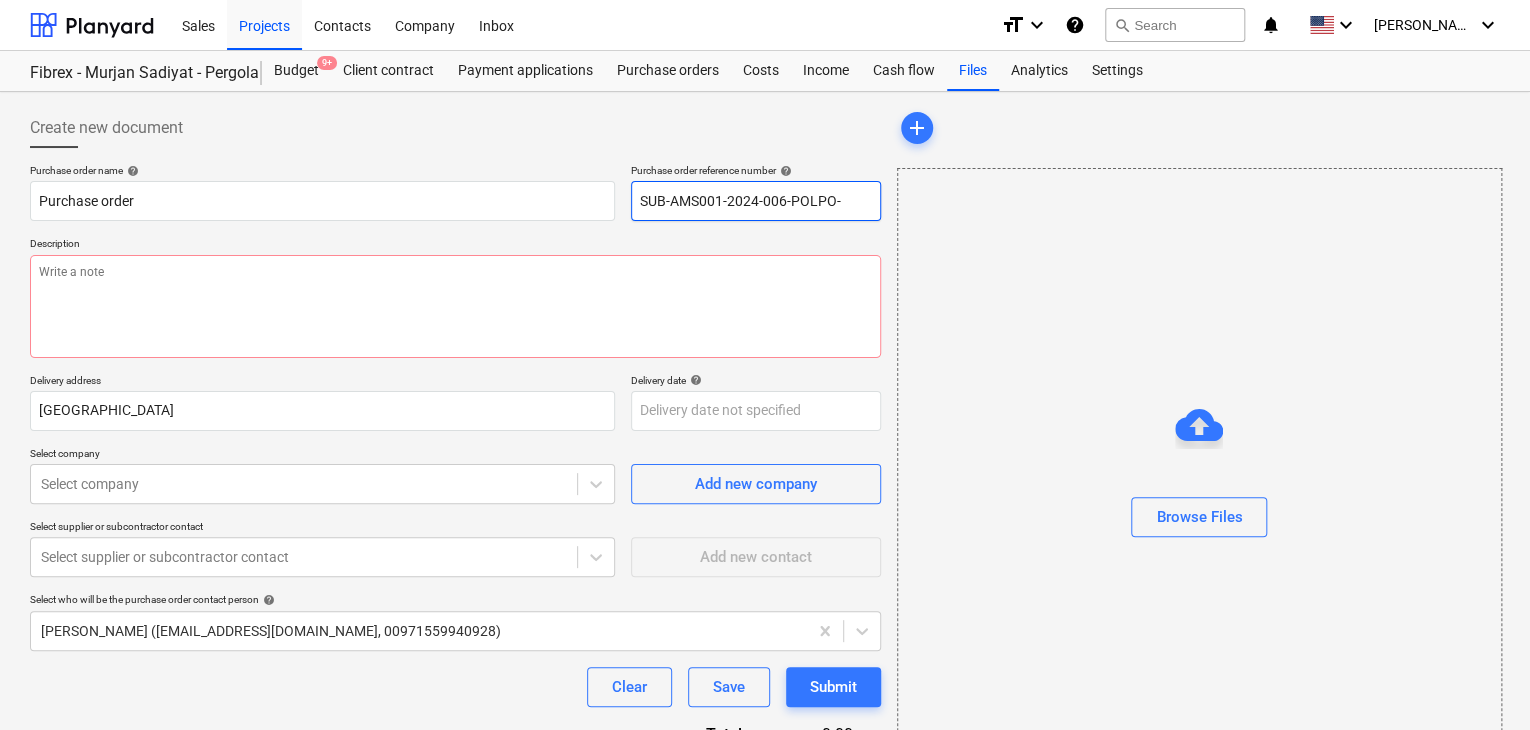 type on "SUB-AMS001-2024-006-PLPO-" 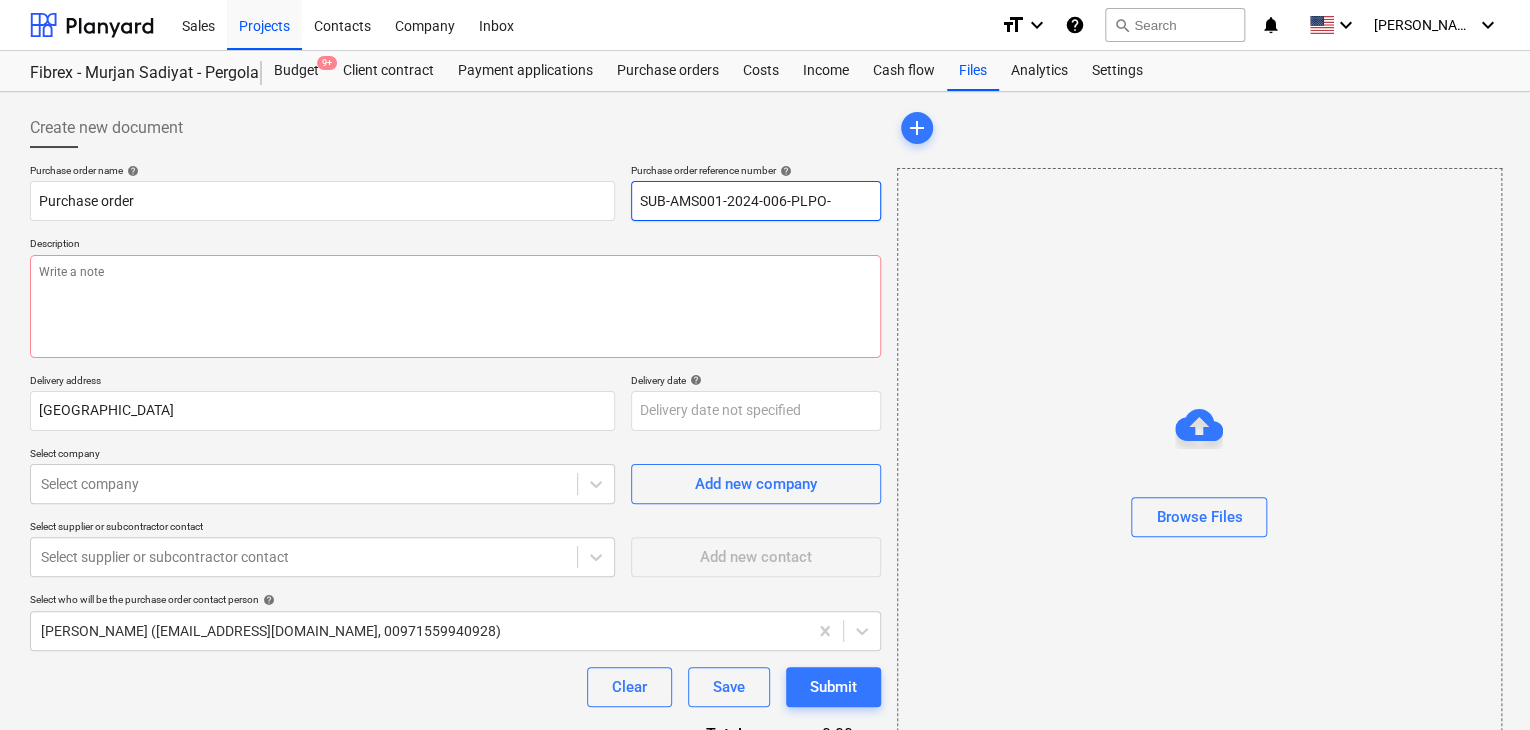 type on "x" 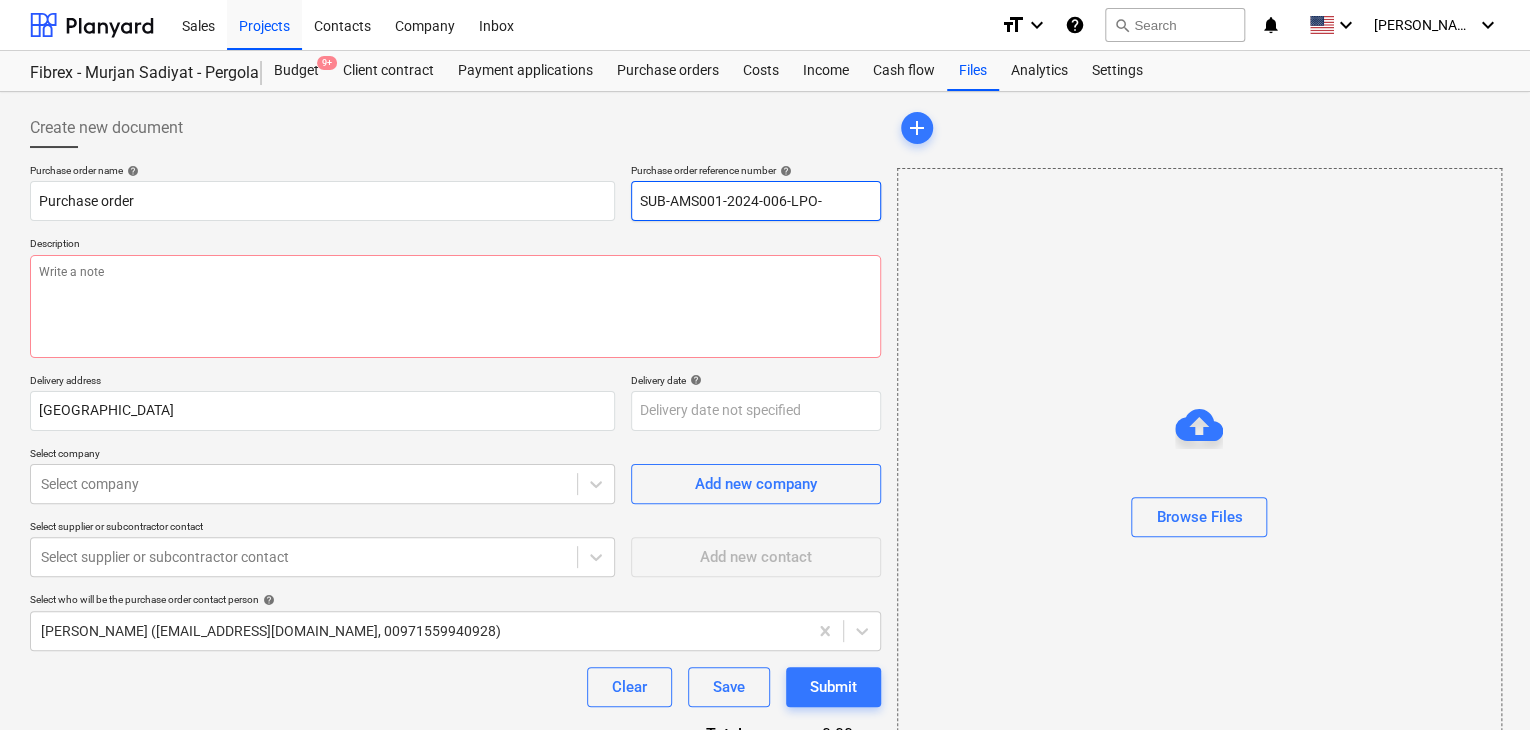type on "x" 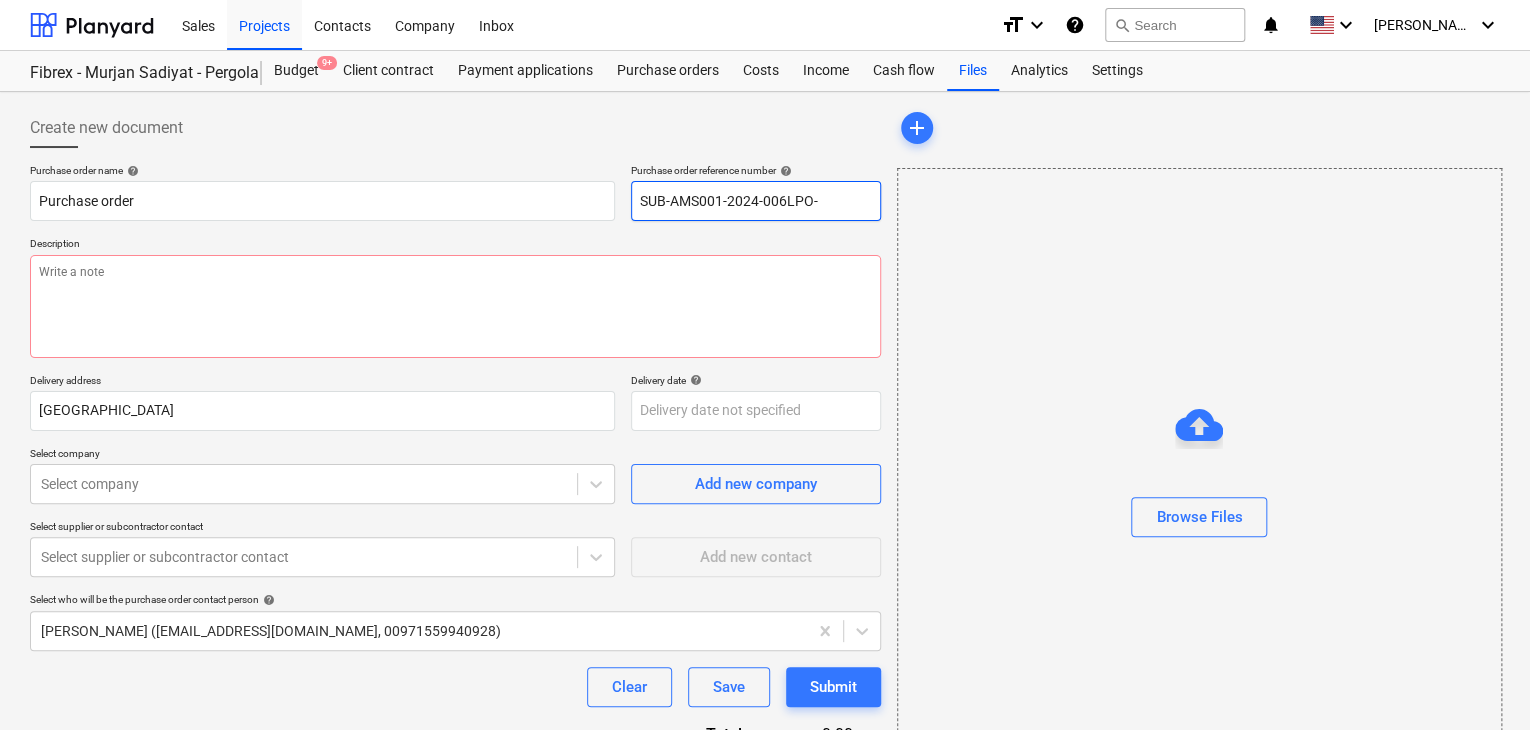 type on "x" 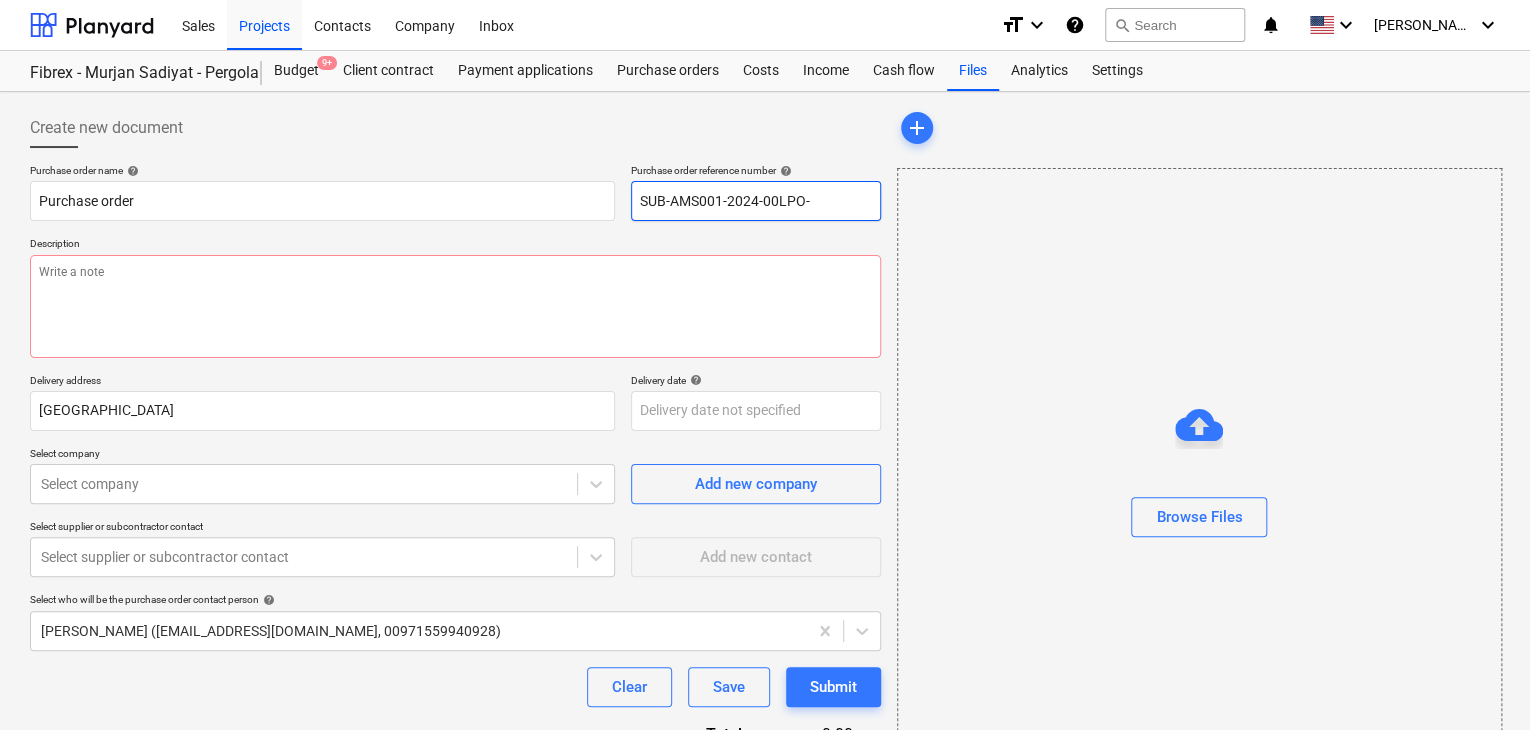 type on "x" 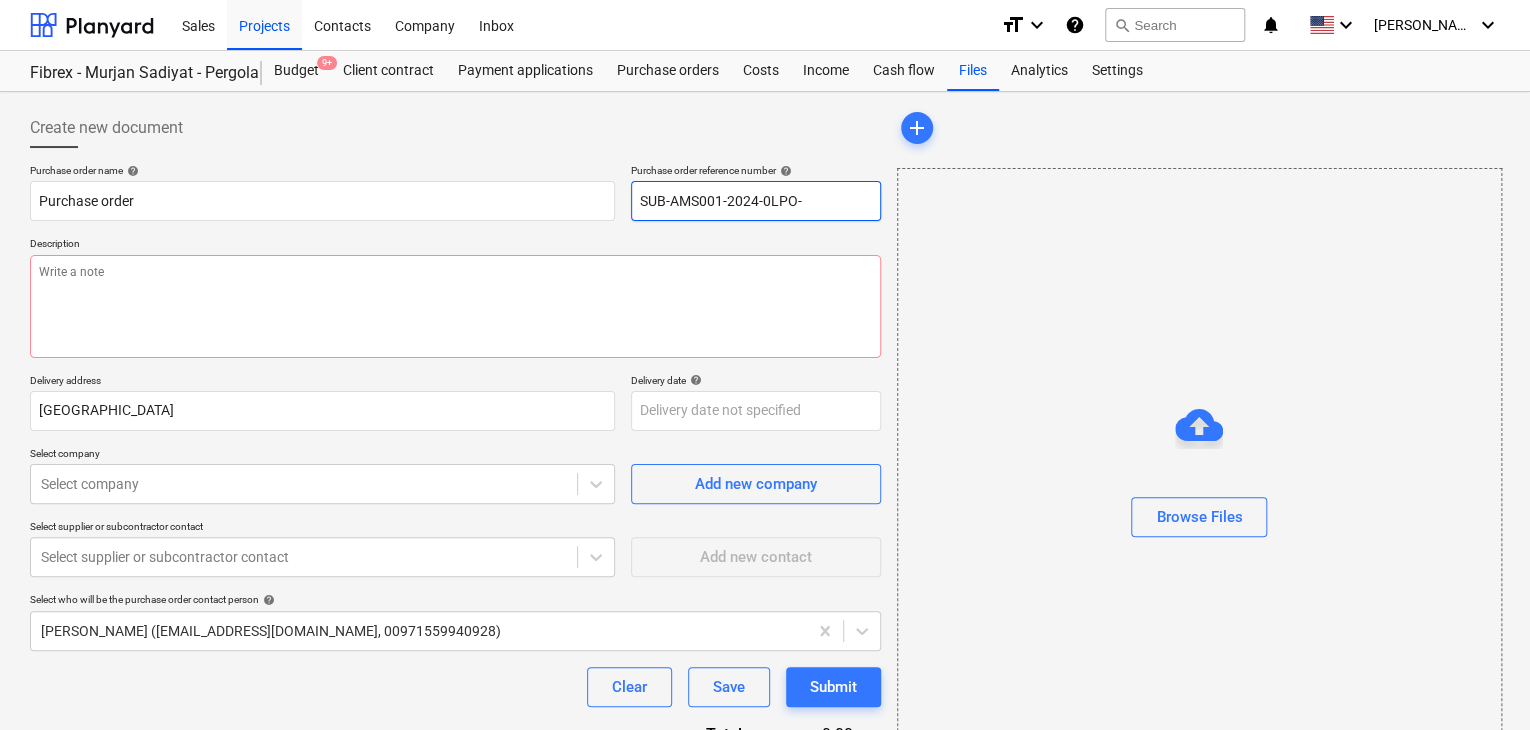 type on "x" 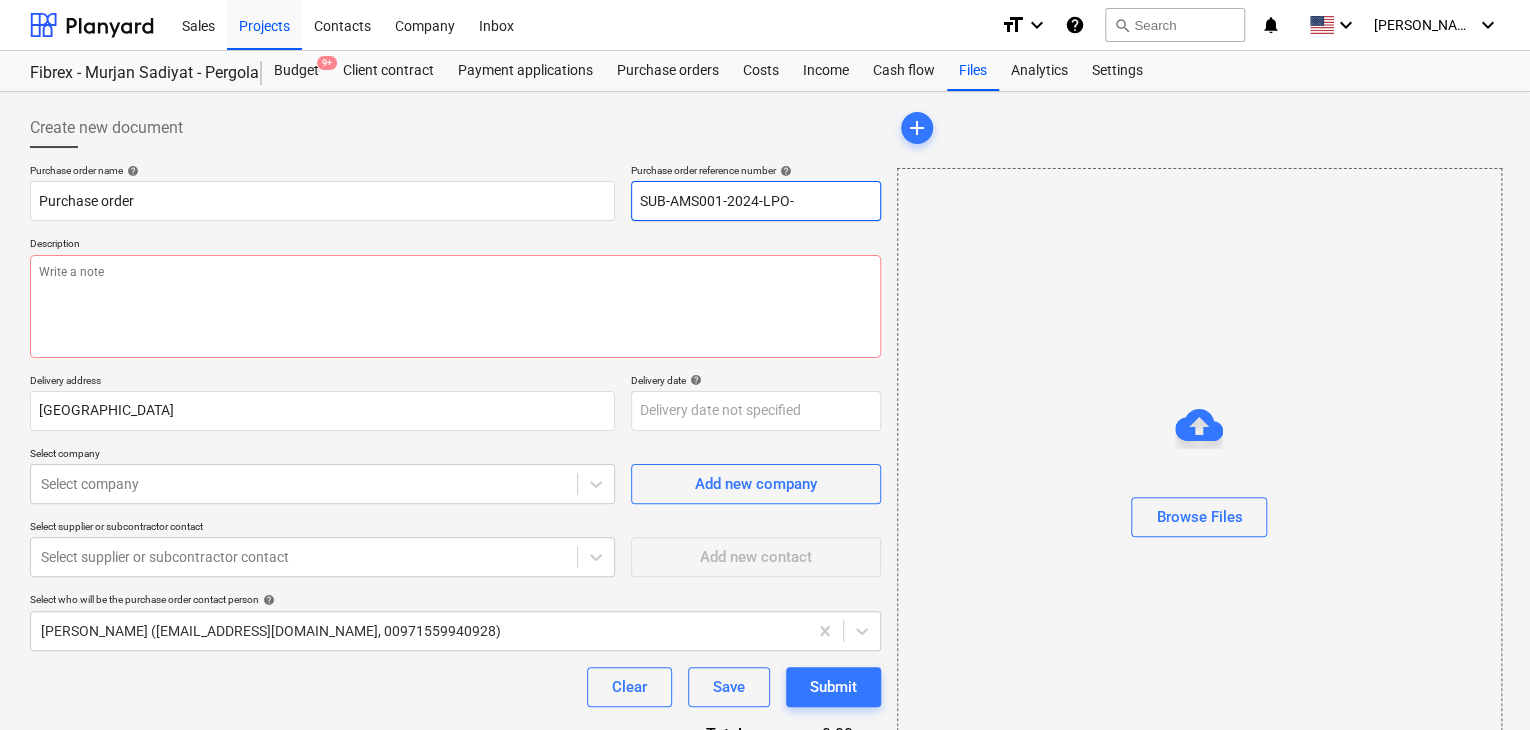 type on "x" 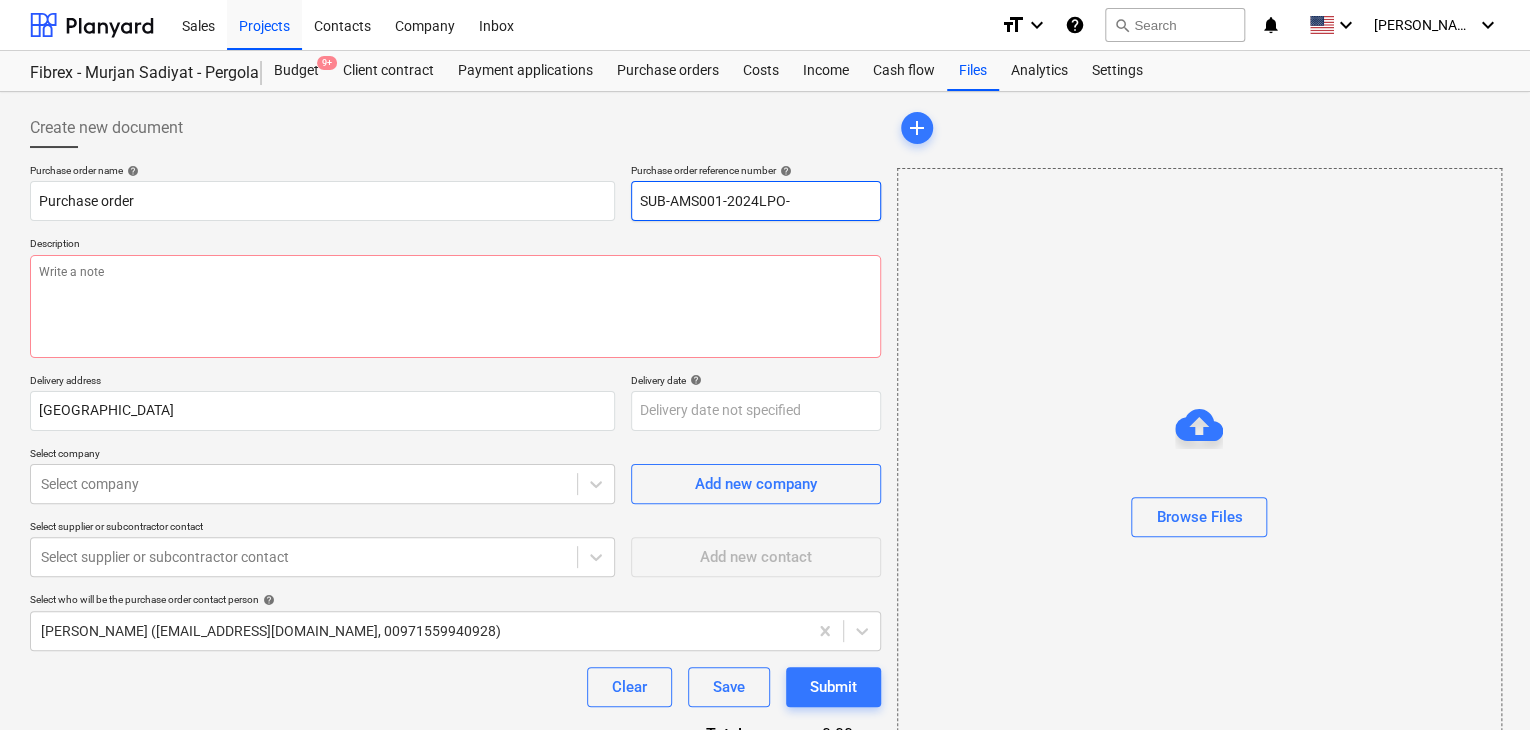 type on "x" 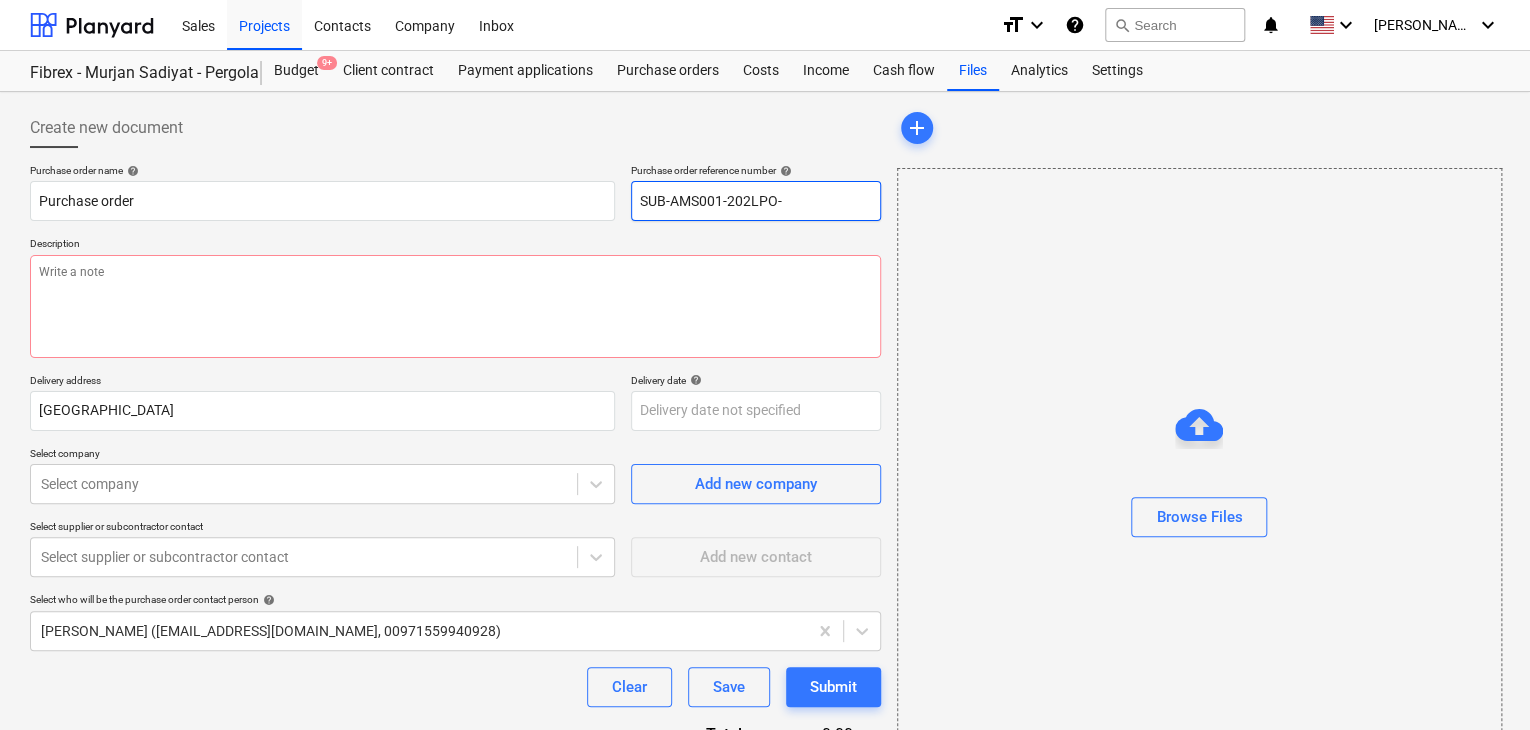 type on "x" 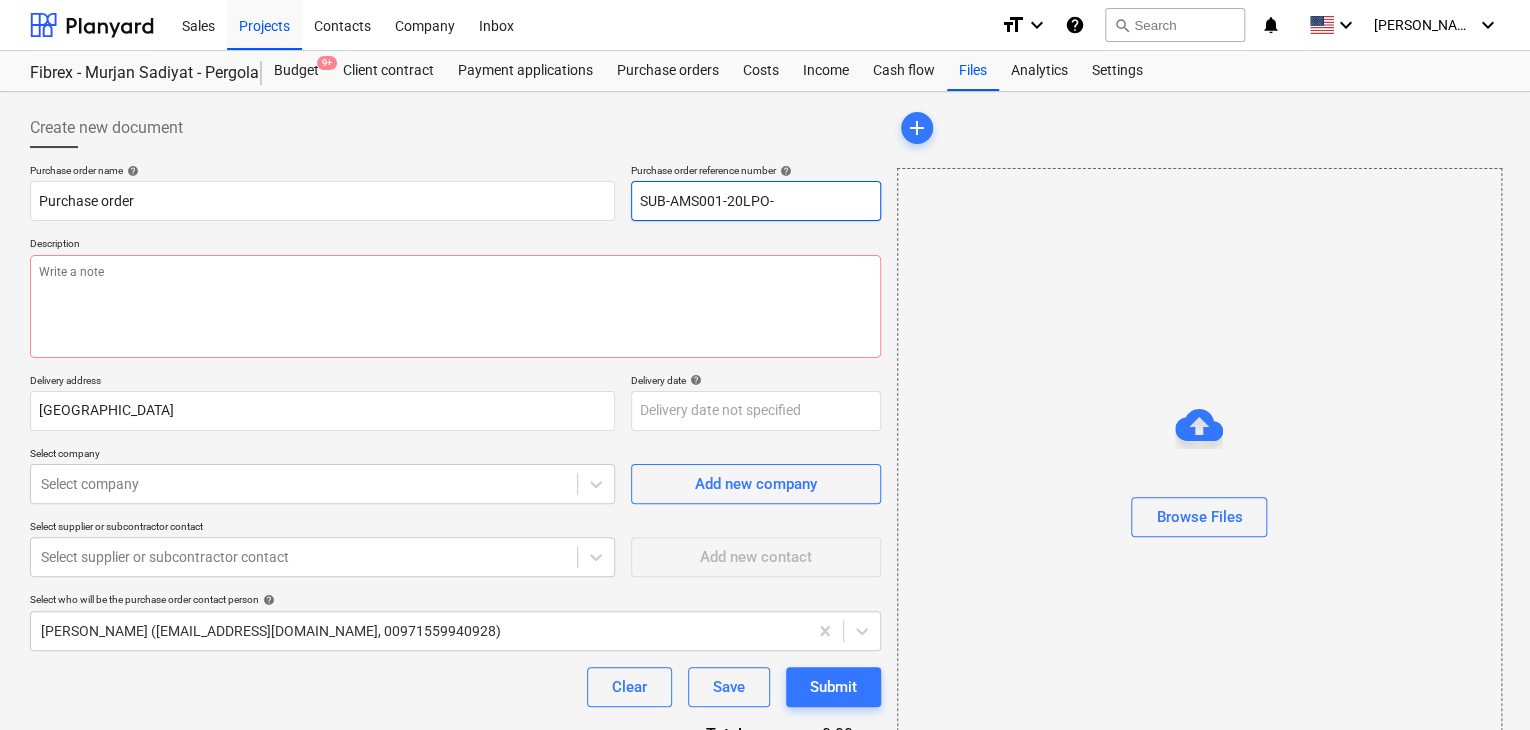 type on "x" 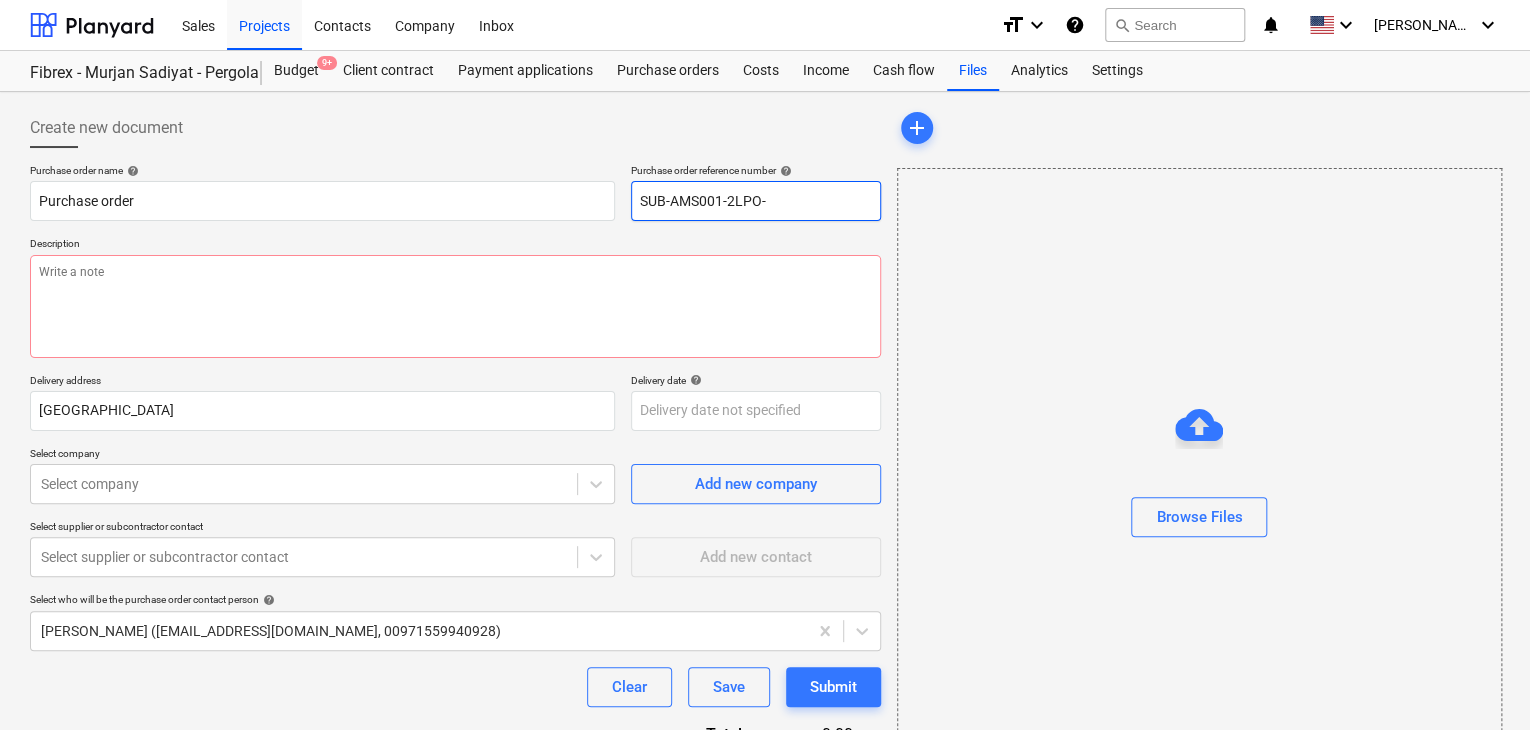 type on "x" 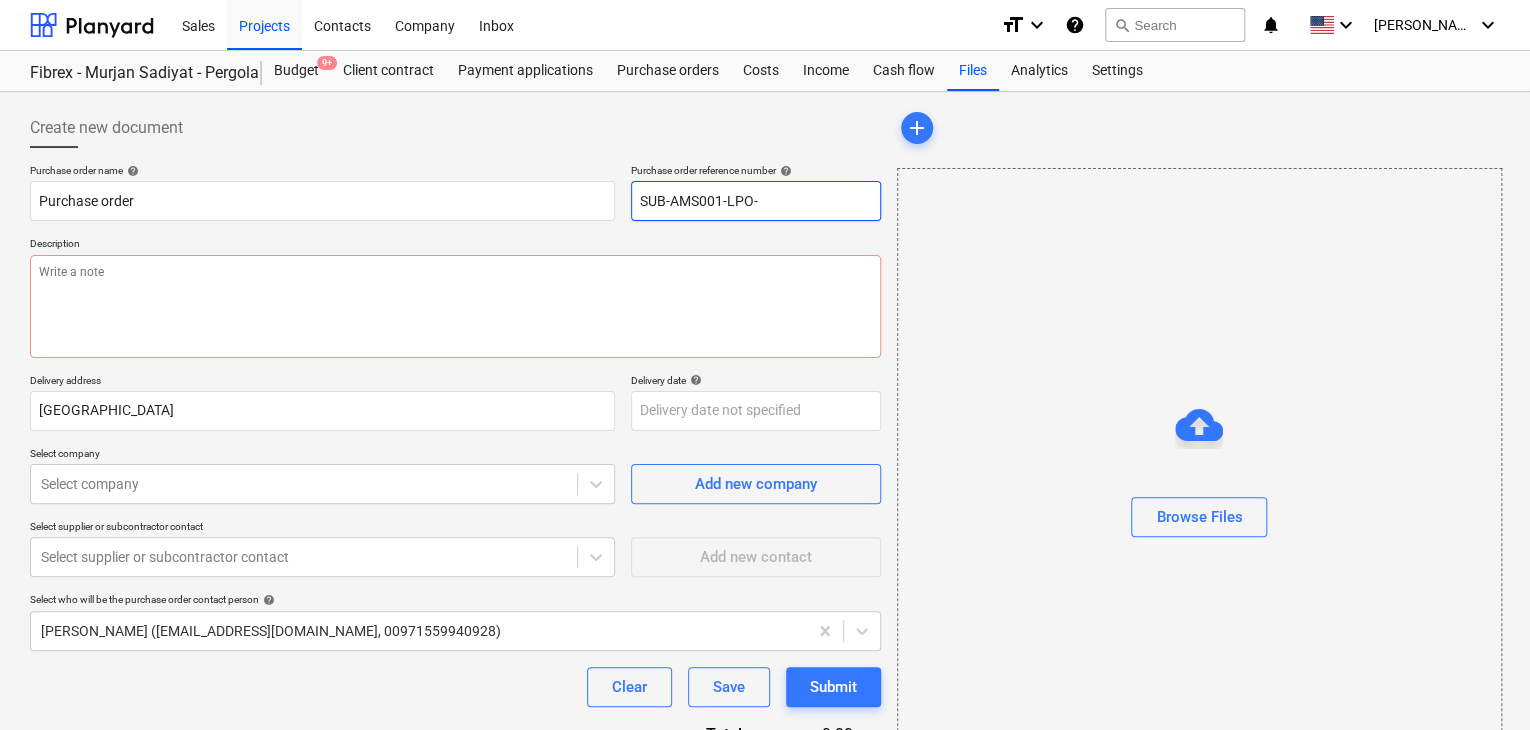 type on "x" 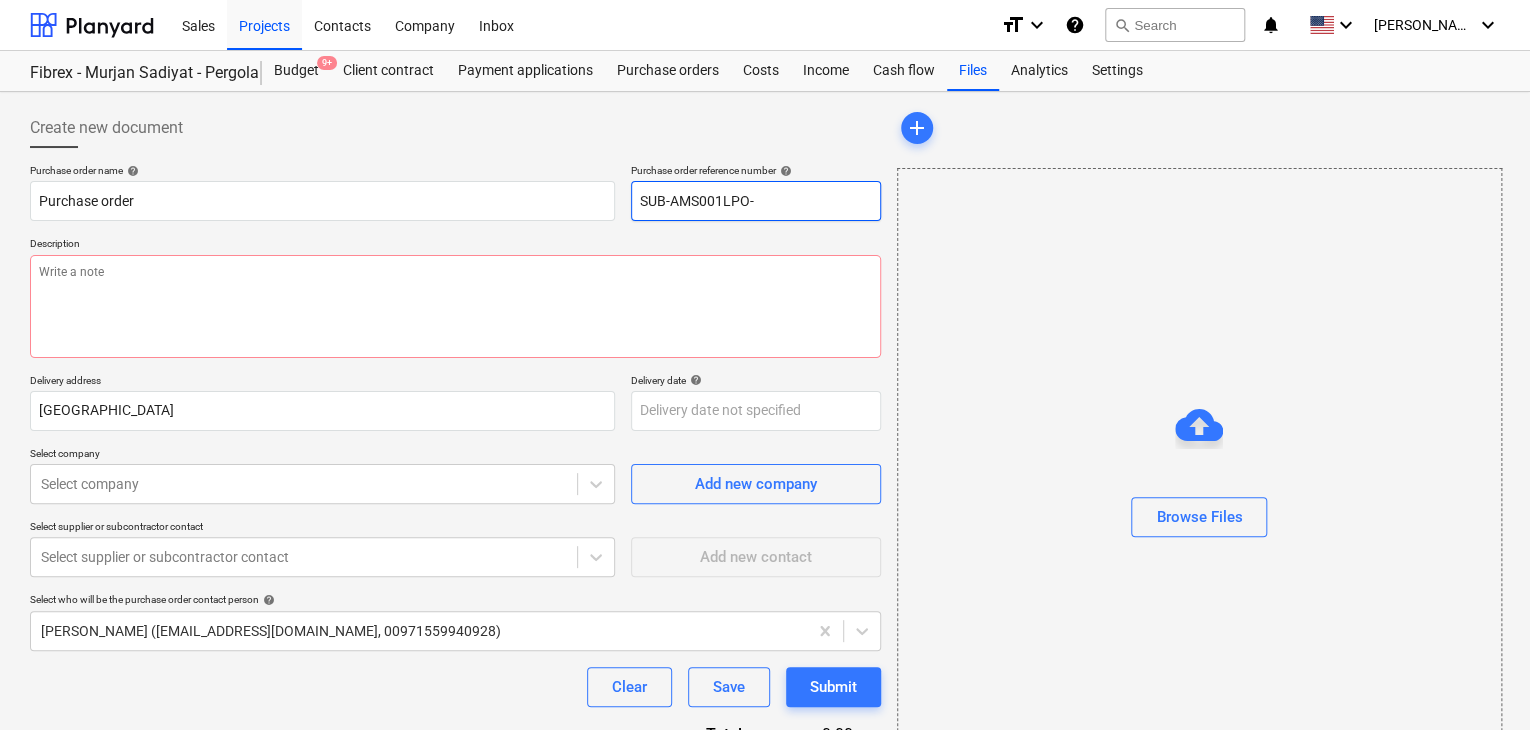 type on "x" 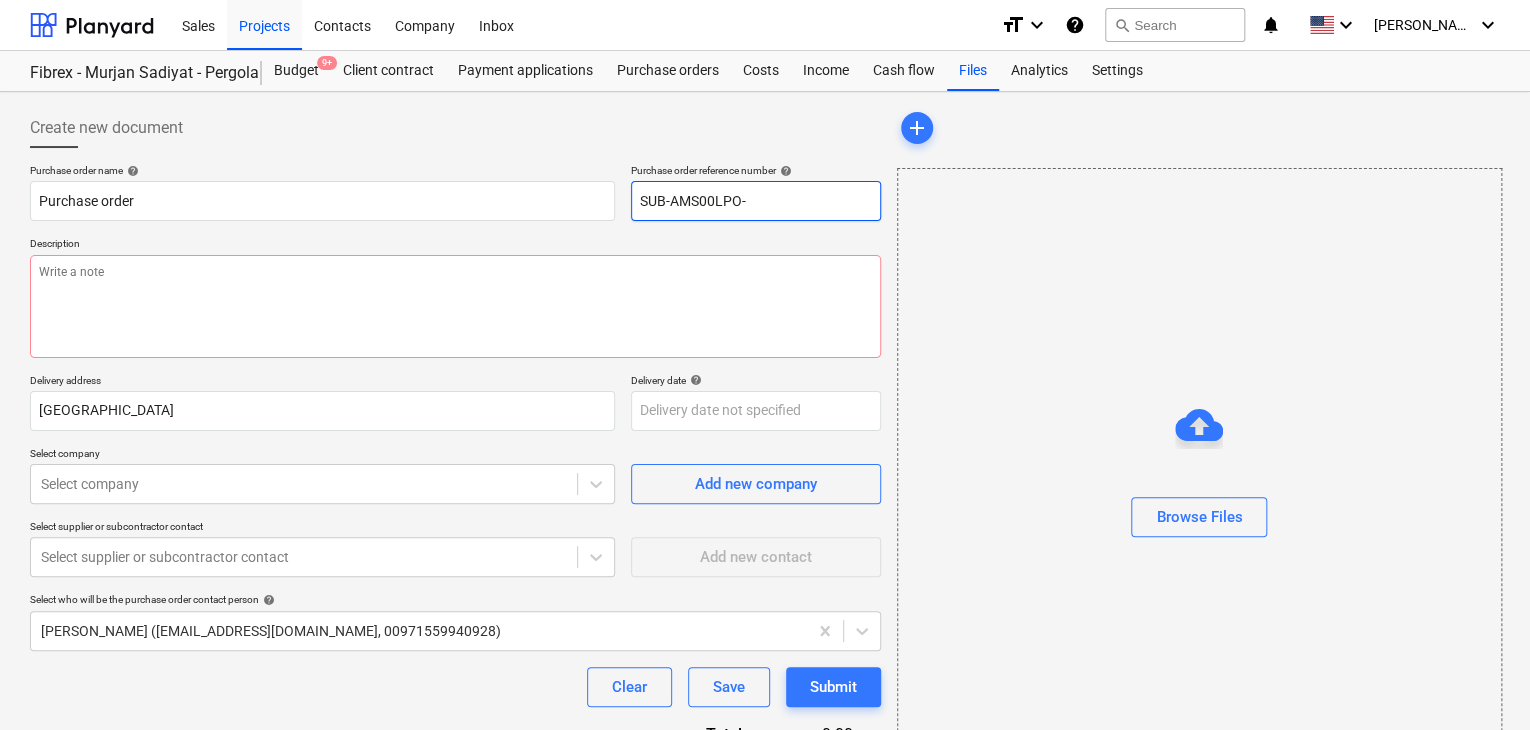 type on "x" 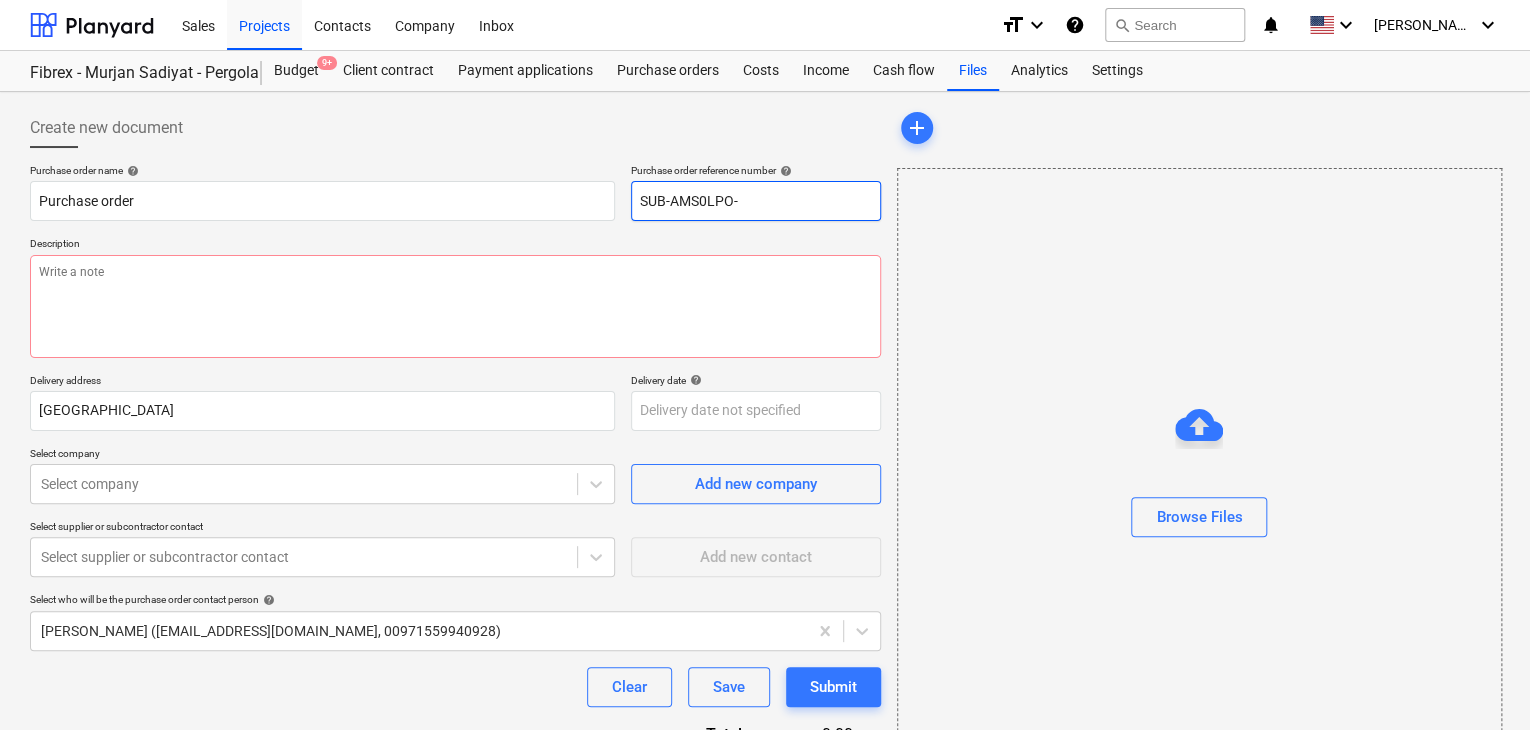 type on "x" 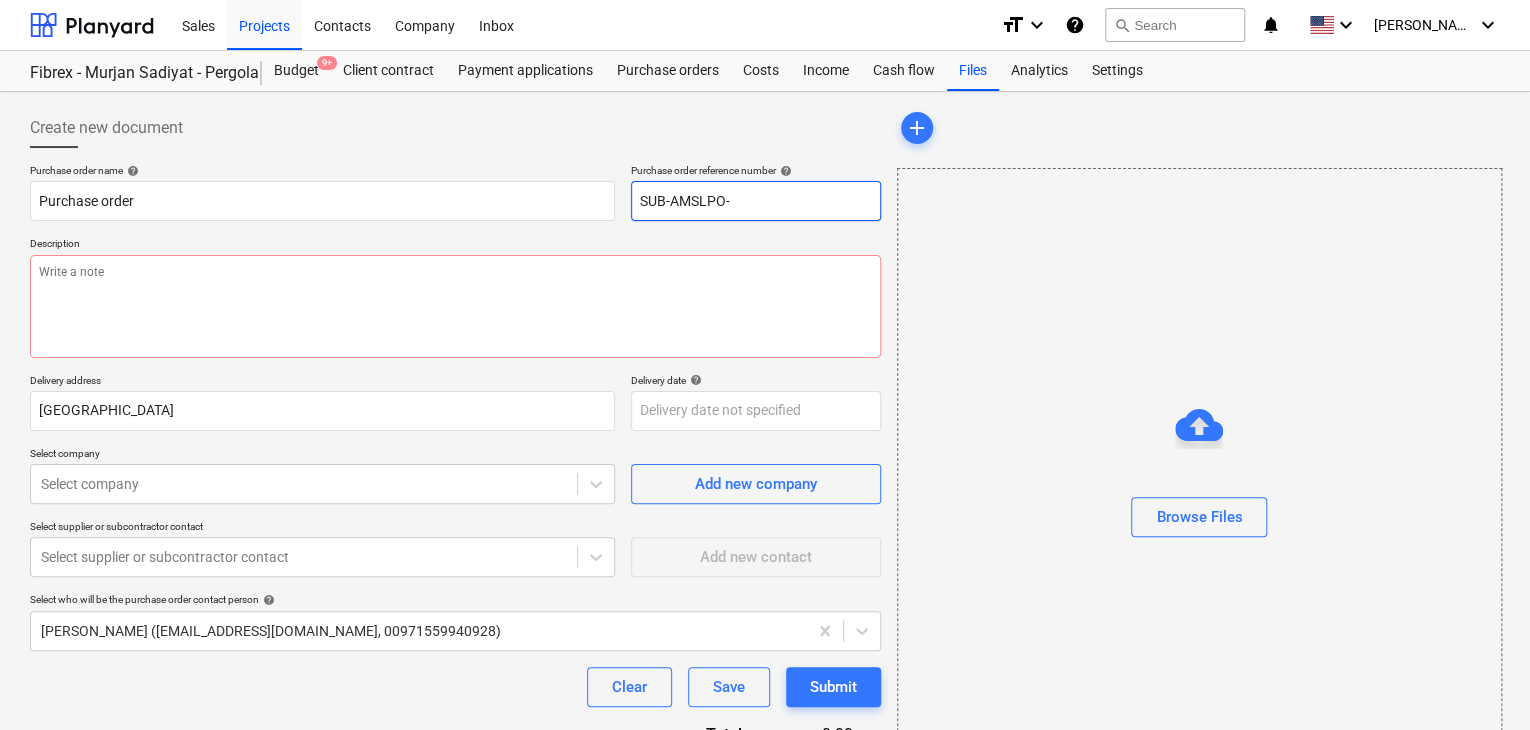 type on "x" 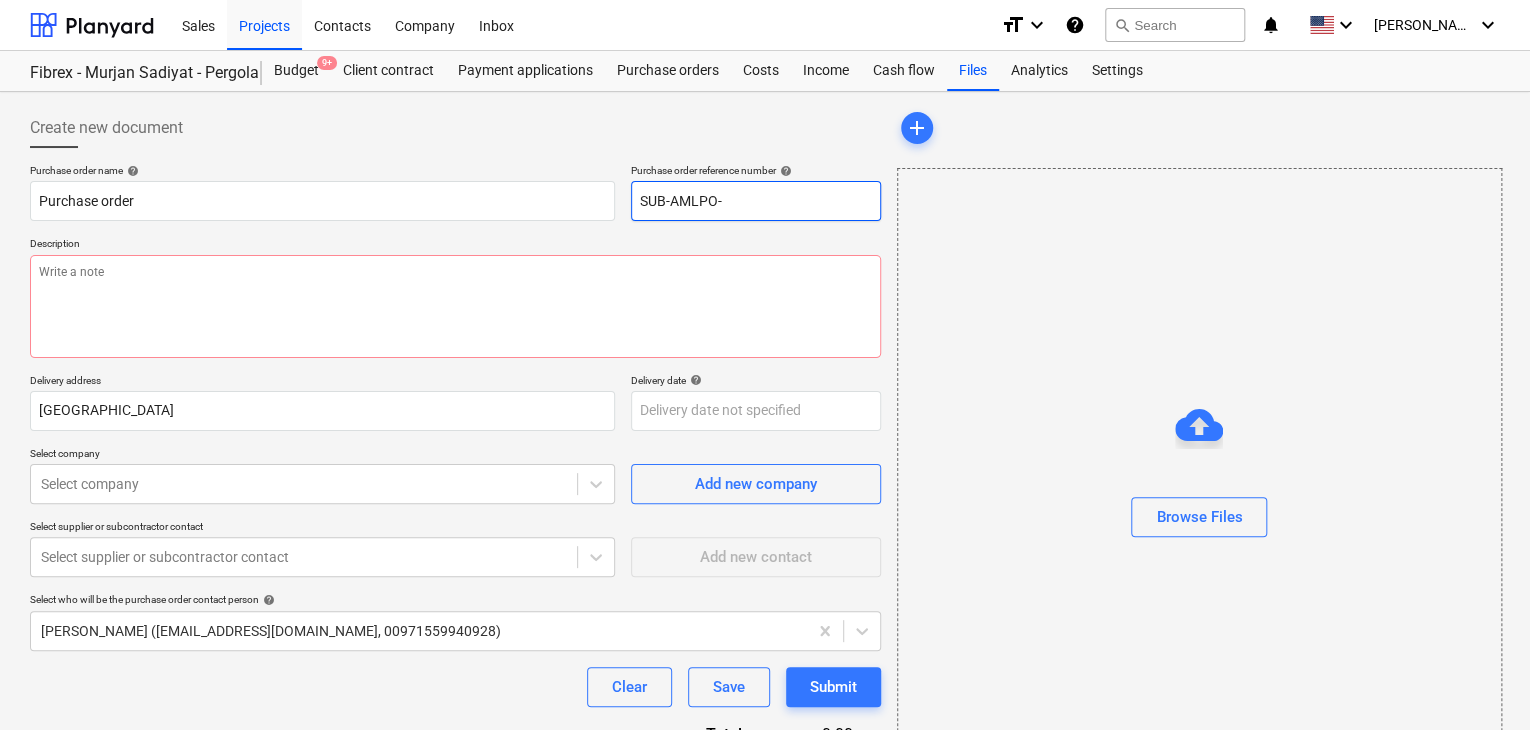 type on "x" 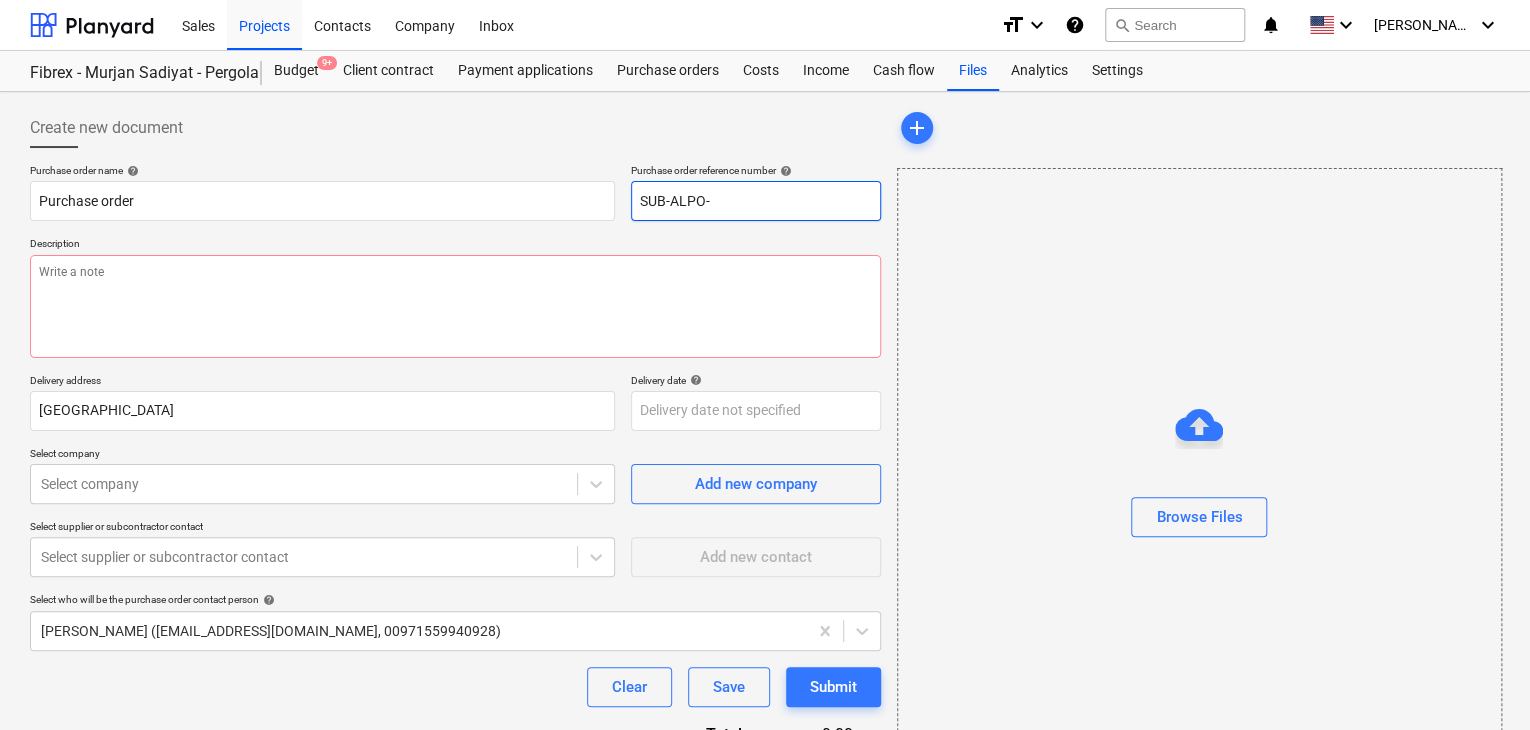 type on "x" 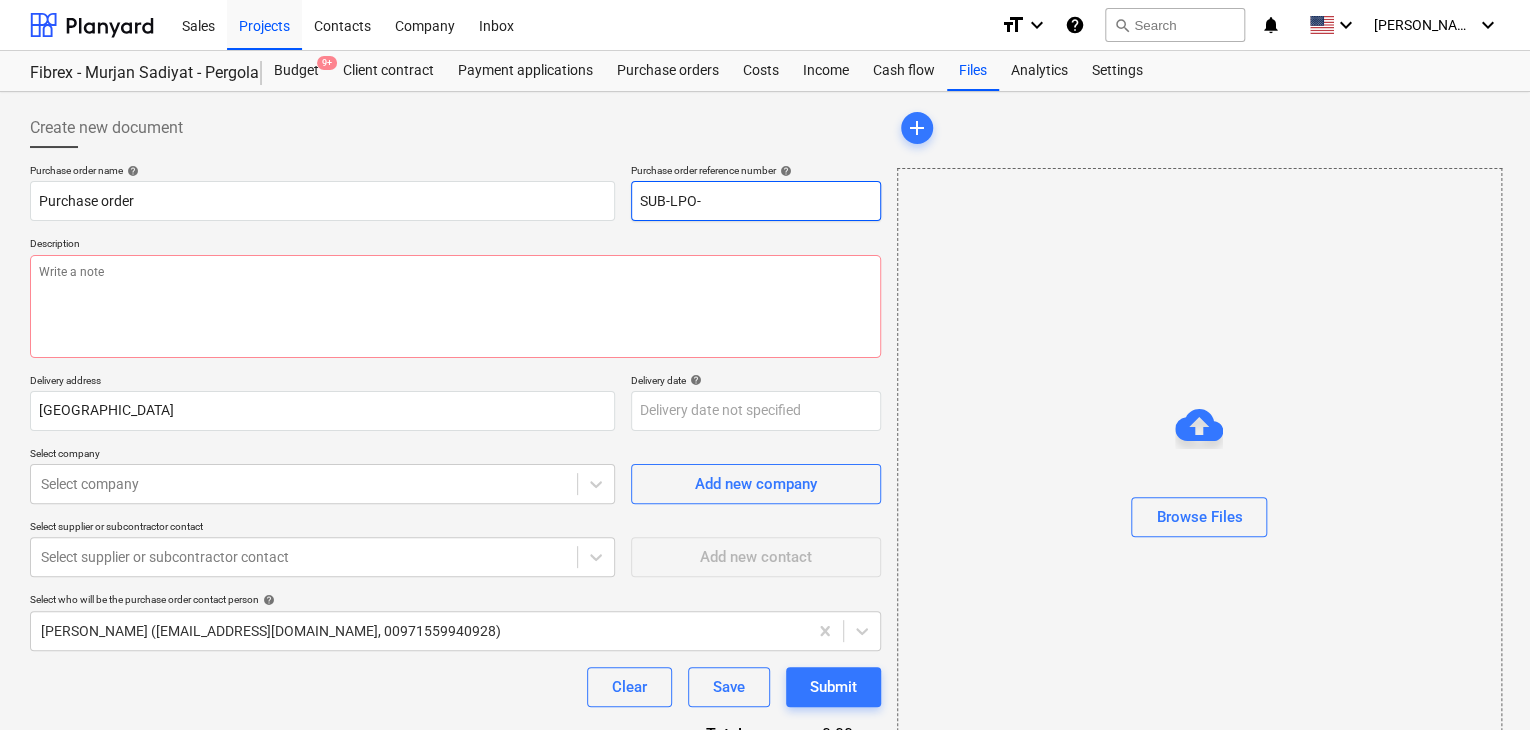 type on "x" 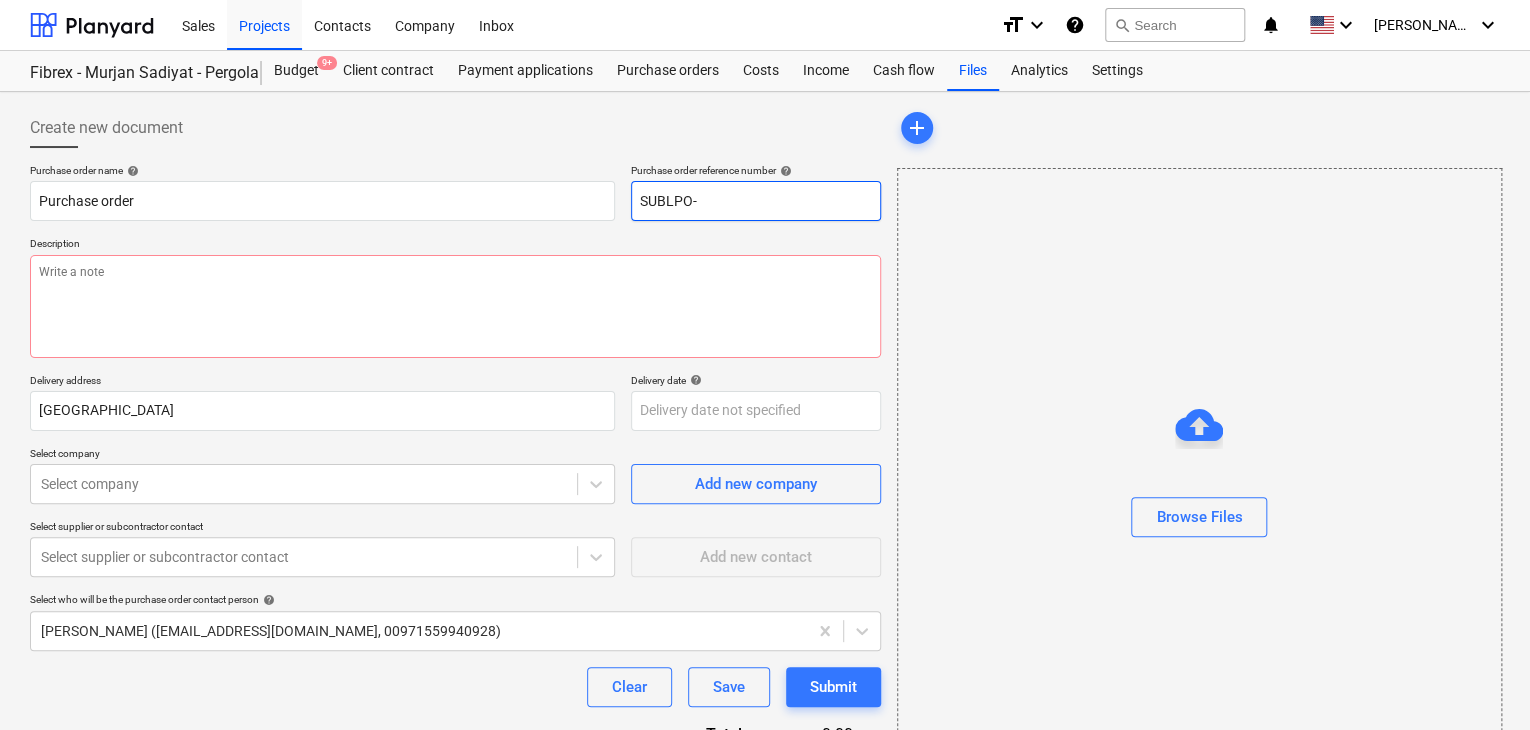 type on "x" 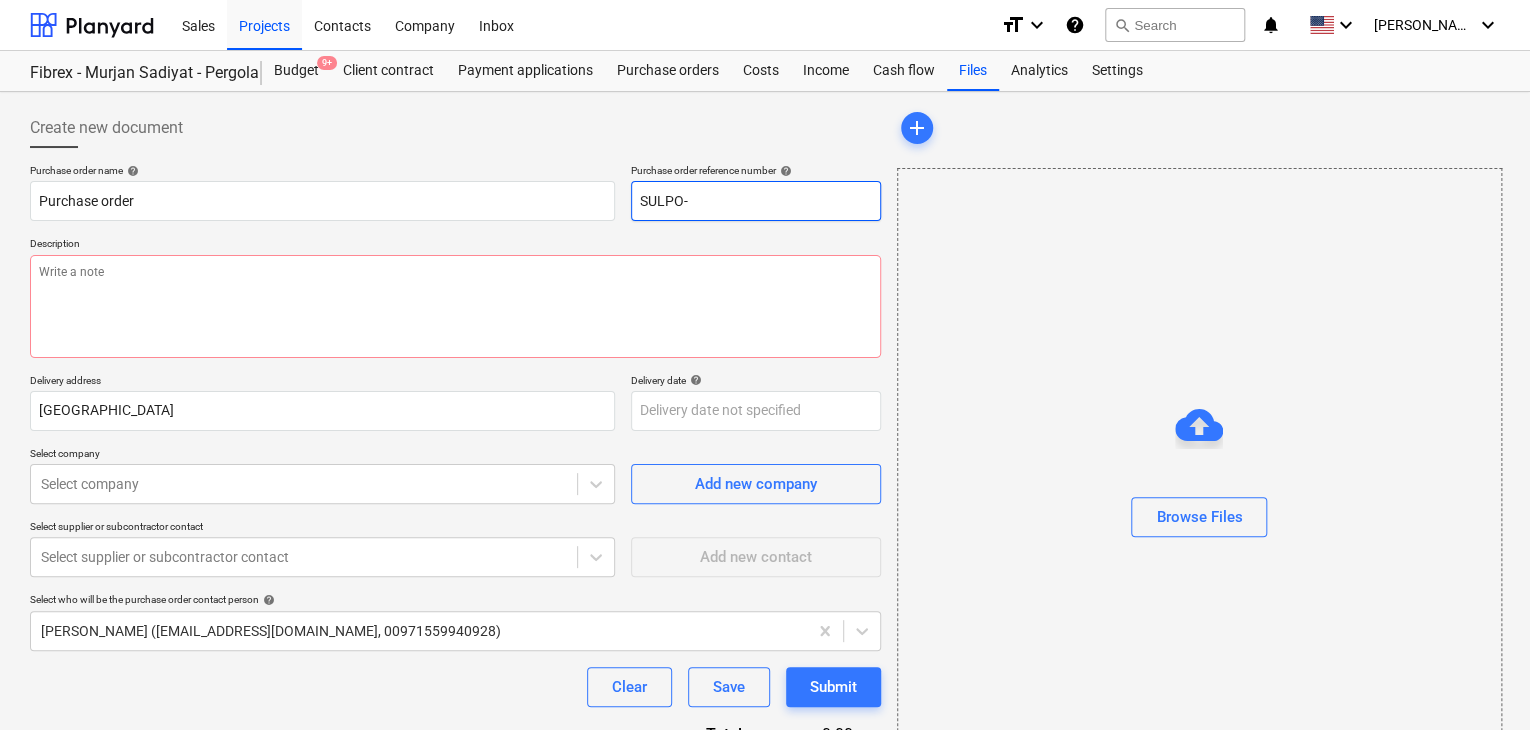type on "x" 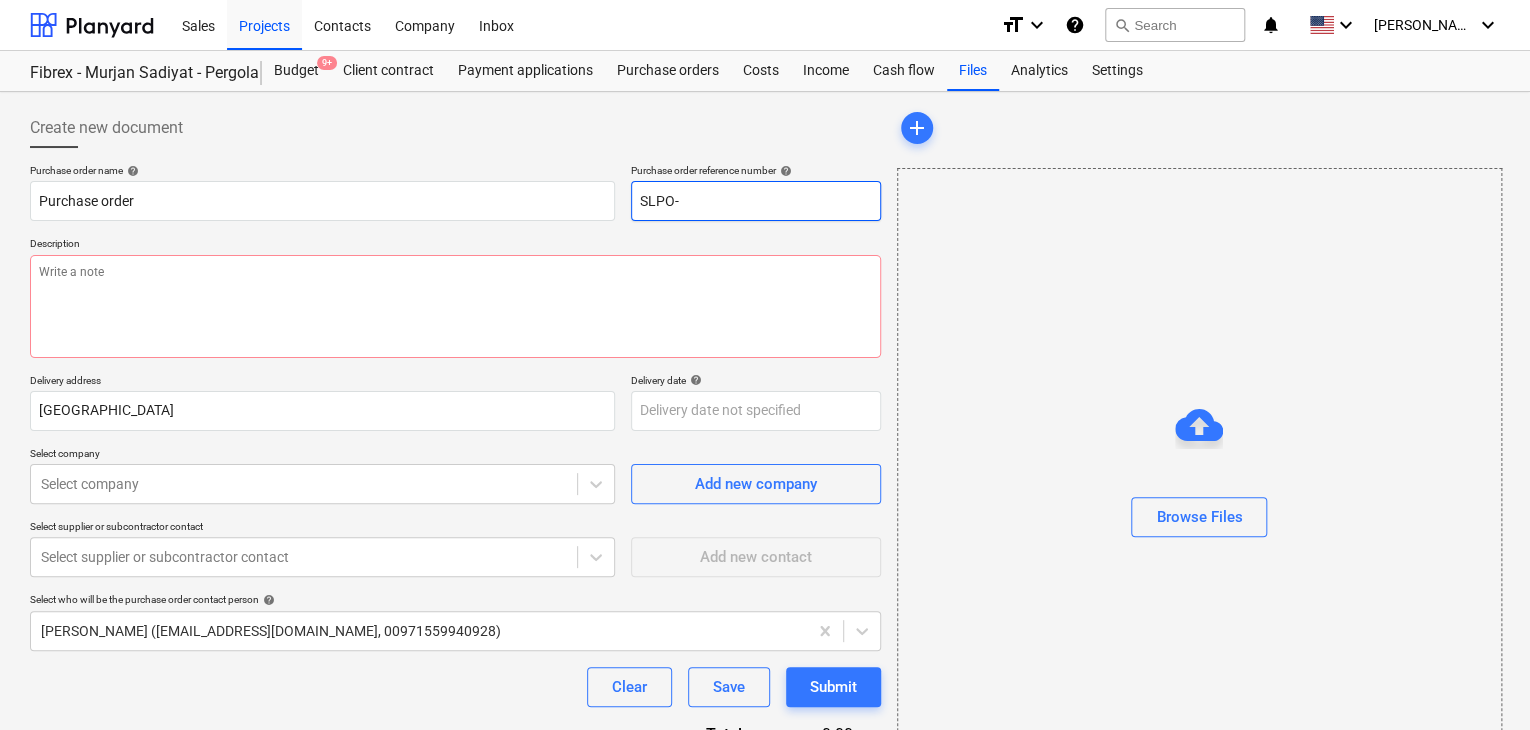 type on "x" 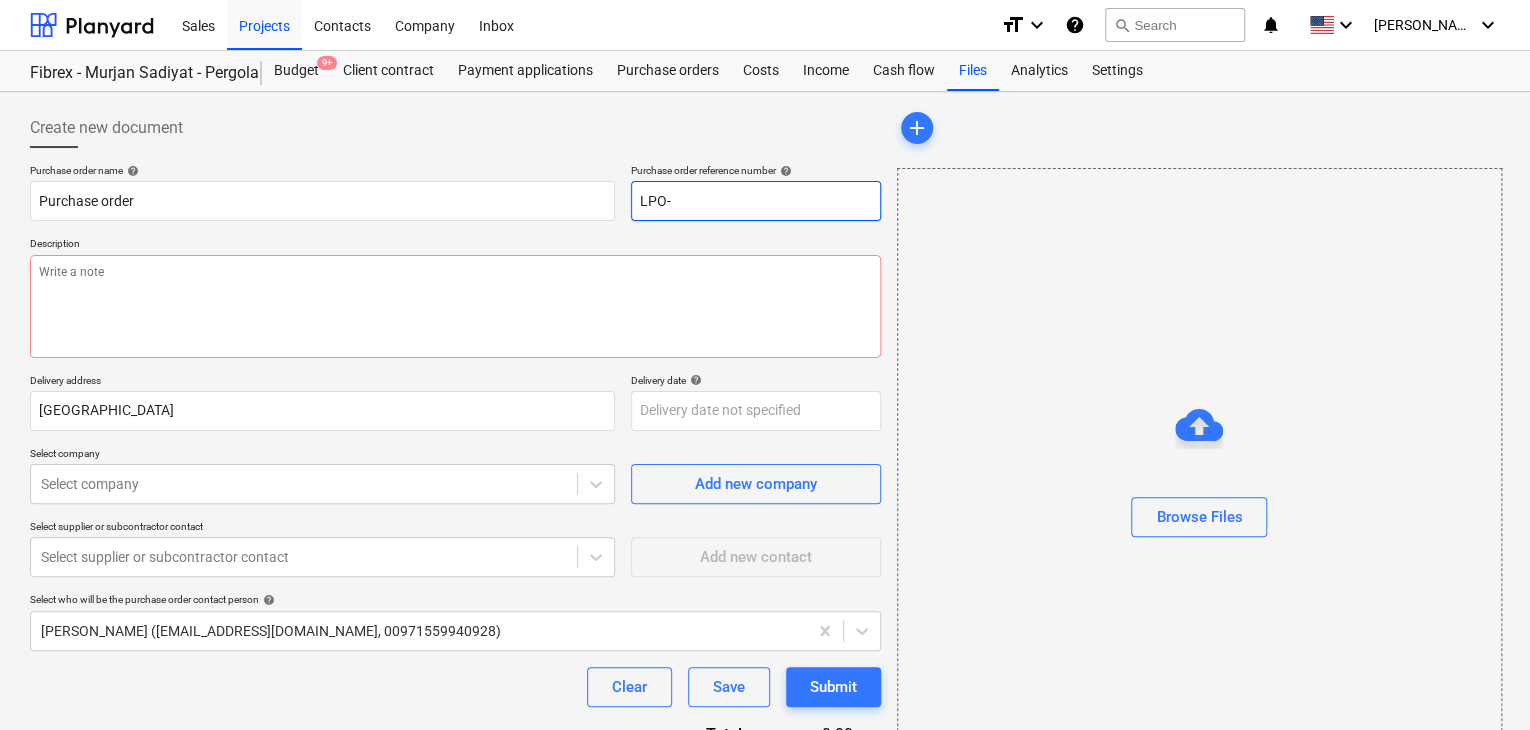 click on "LPO-" at bounding box center (756, 201) 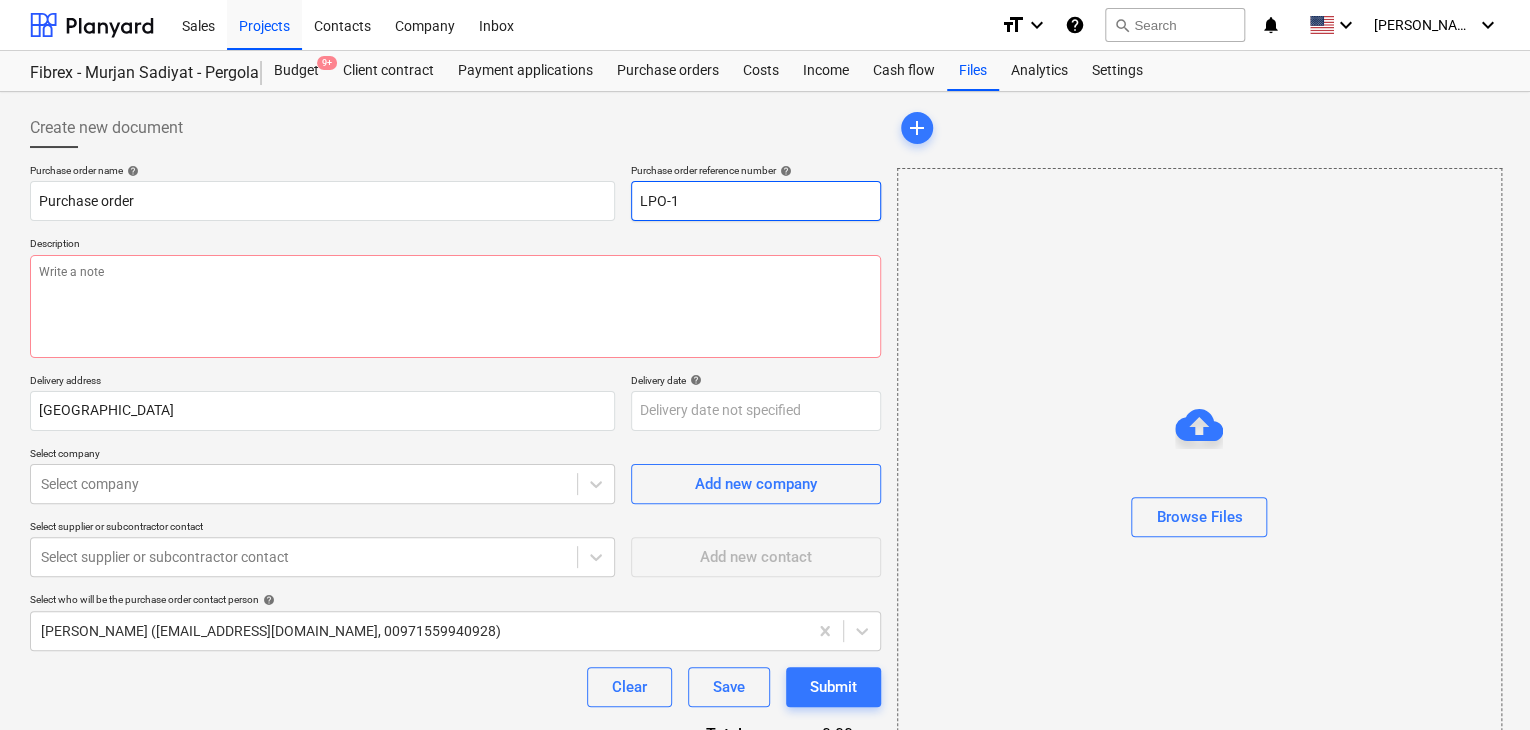 type on "x" 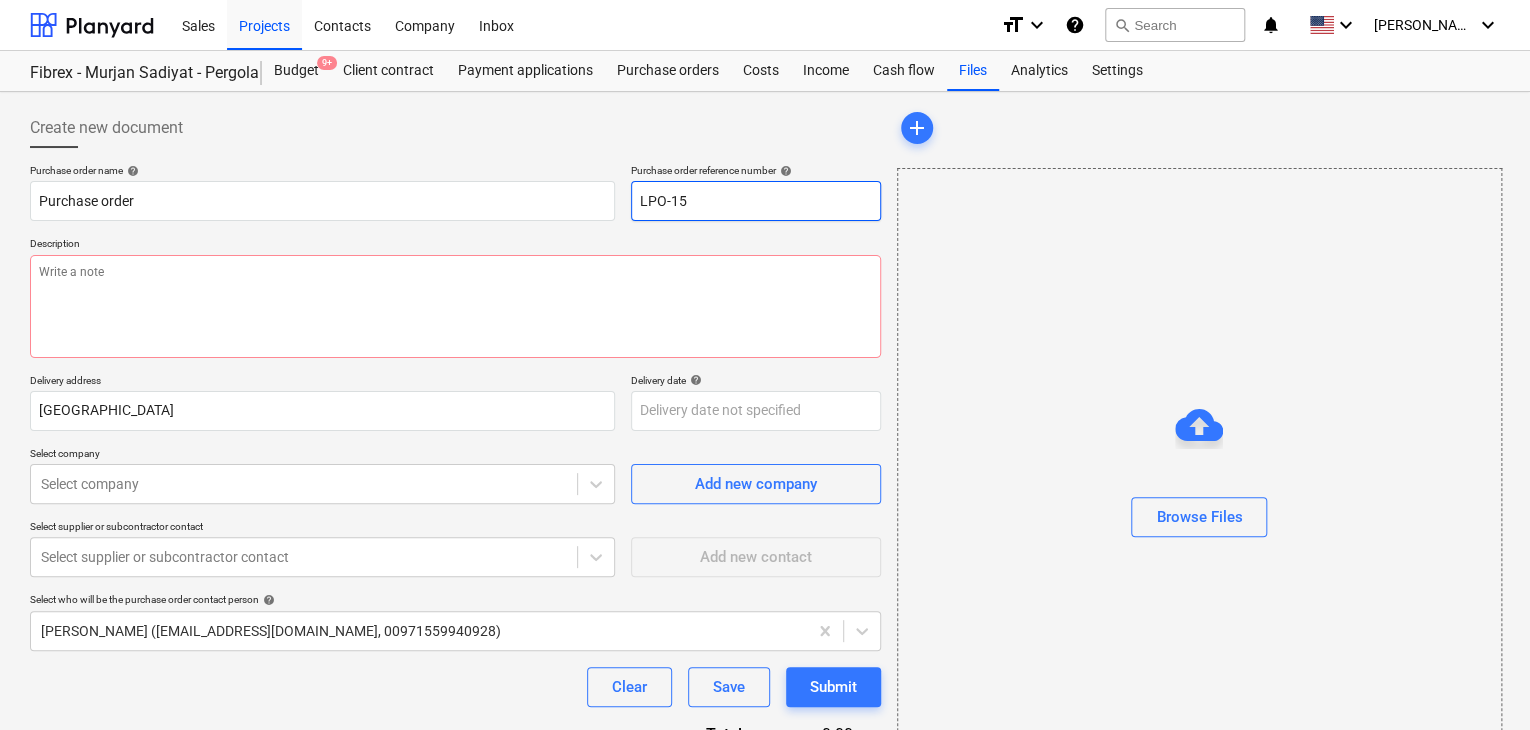 type on "x" 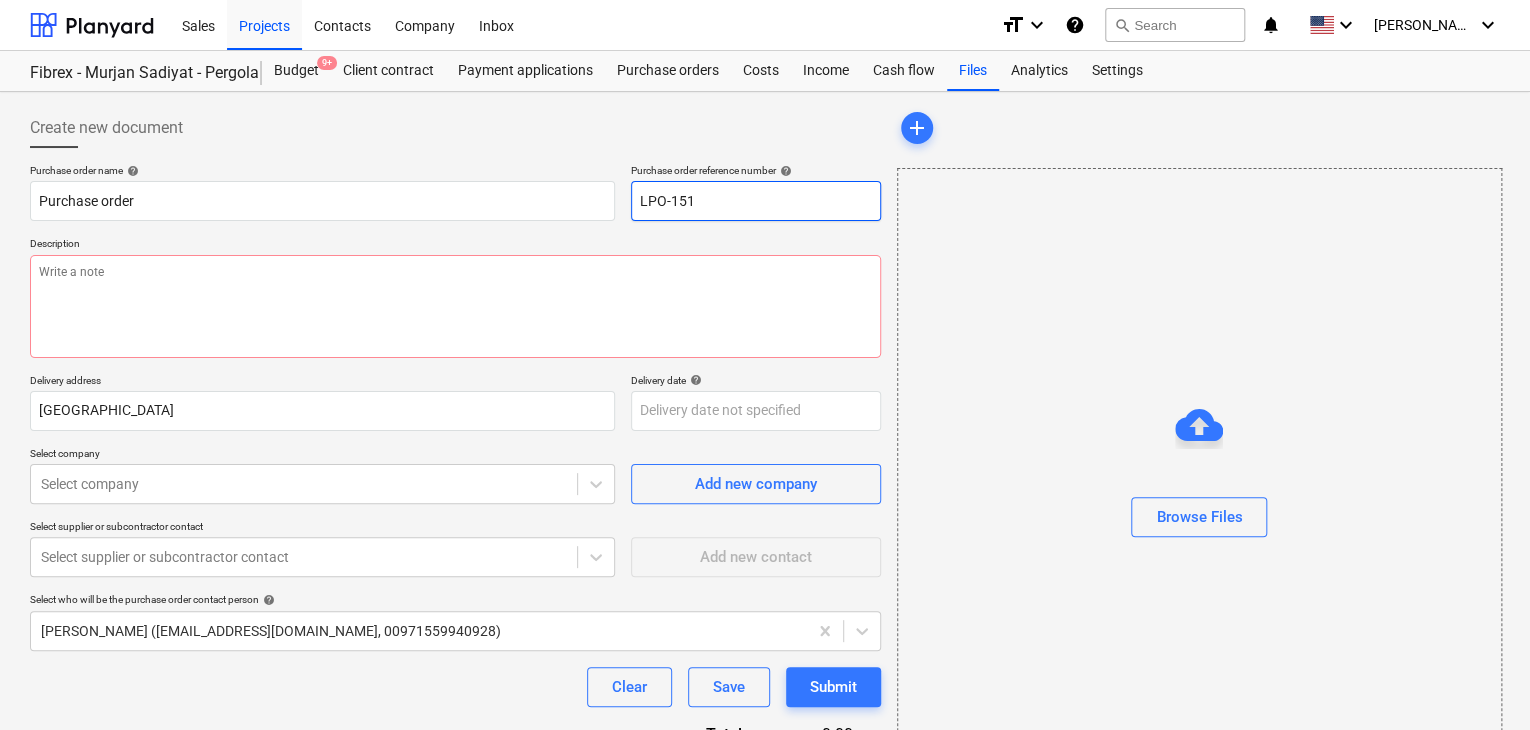 type on "x" 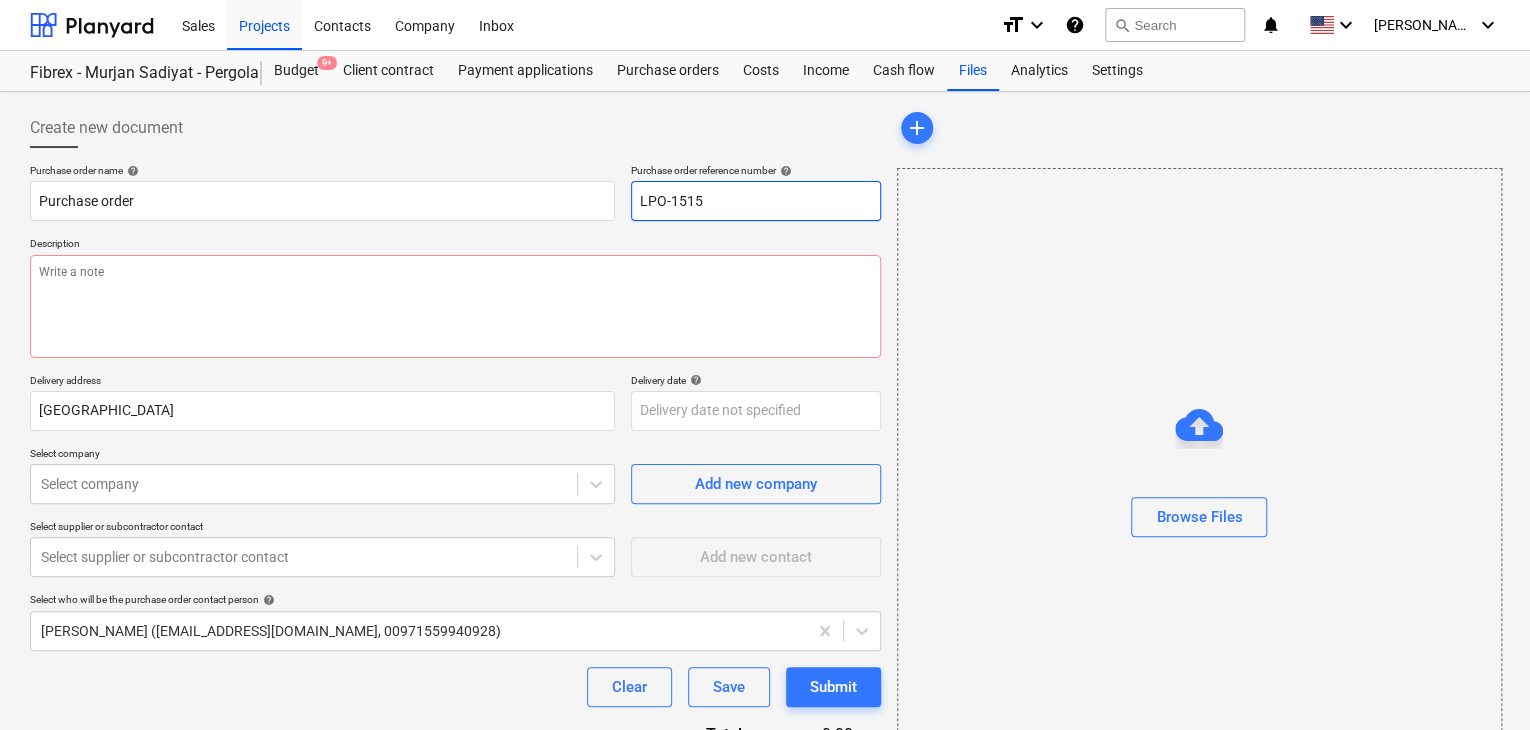 type on "LPO-15153" 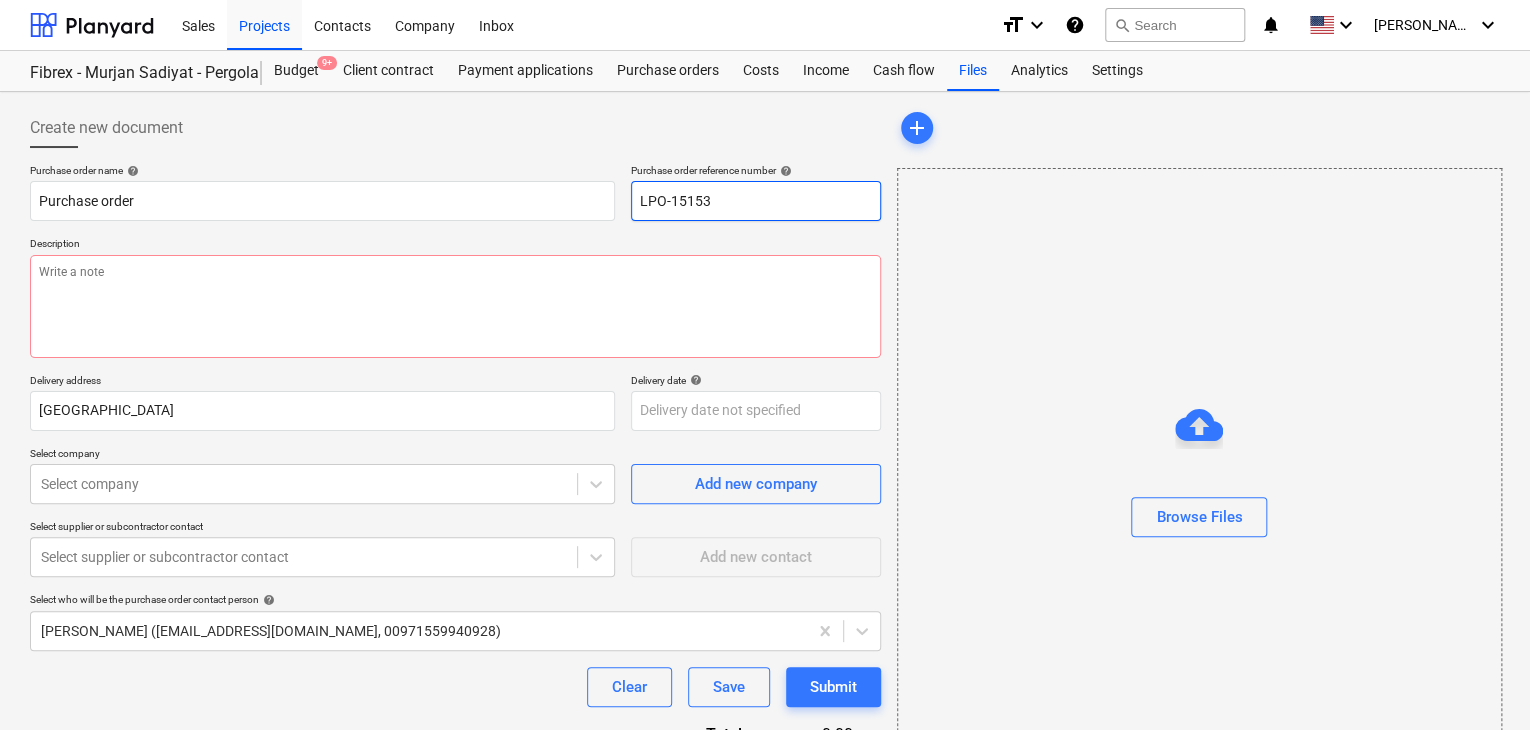 type on "x" 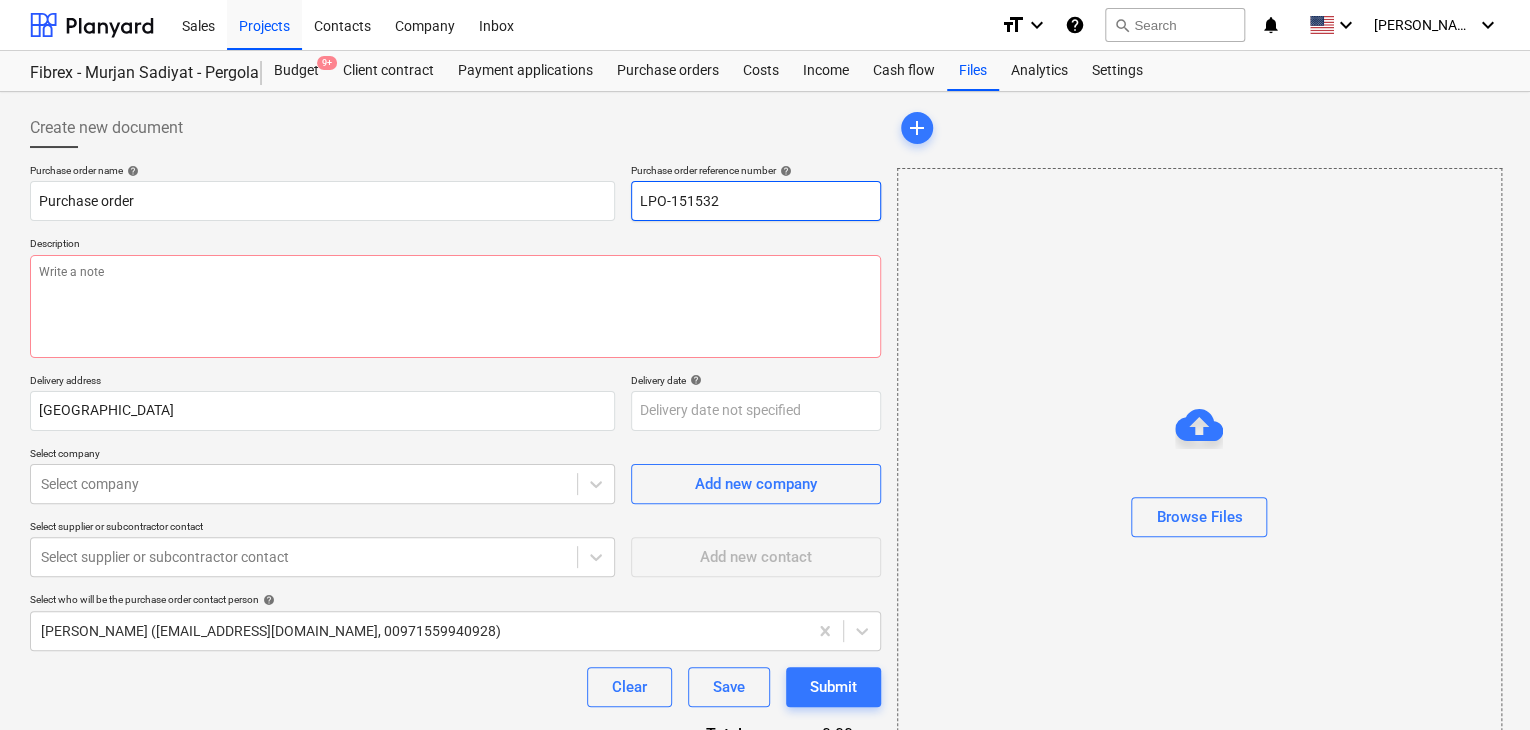 type on "x" 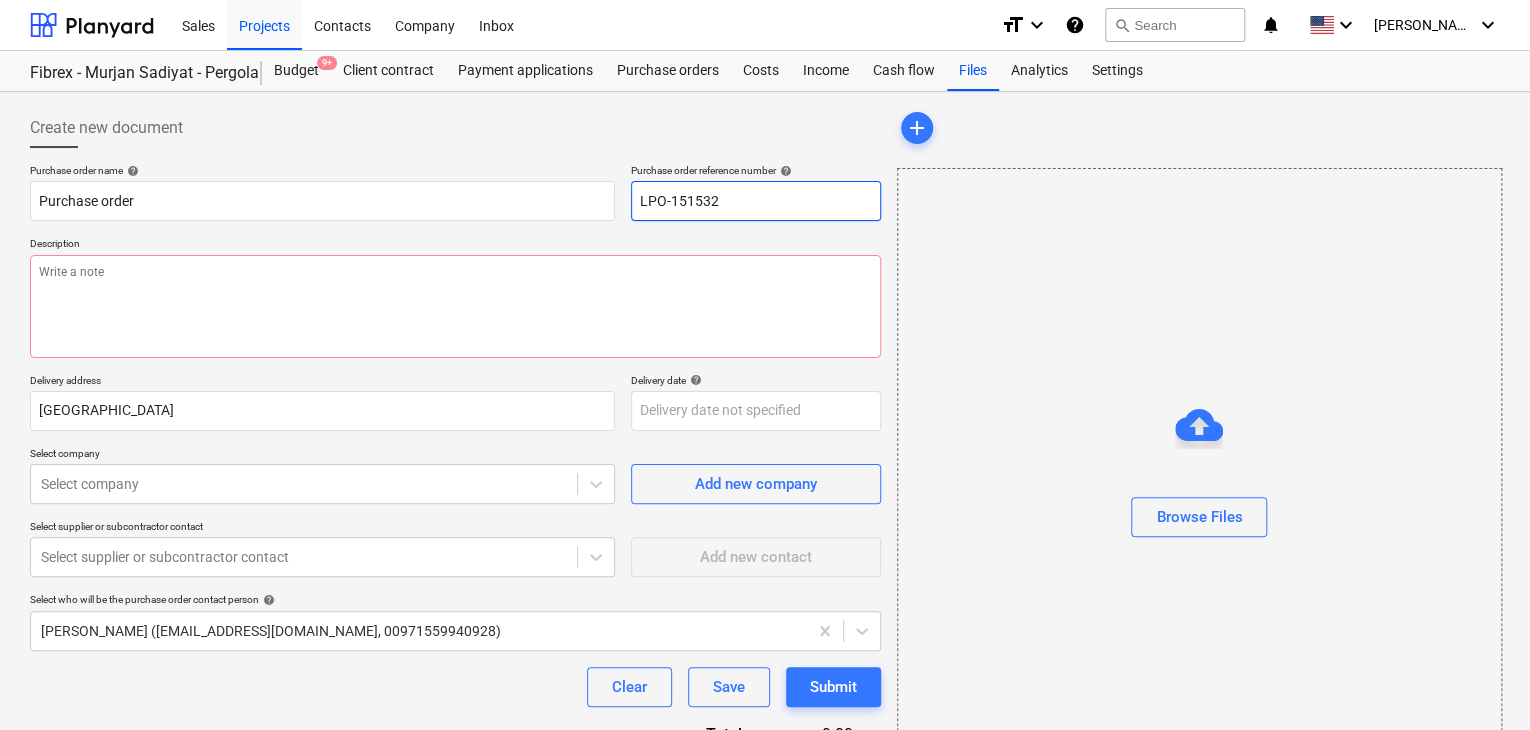 type on "LPO-15153" 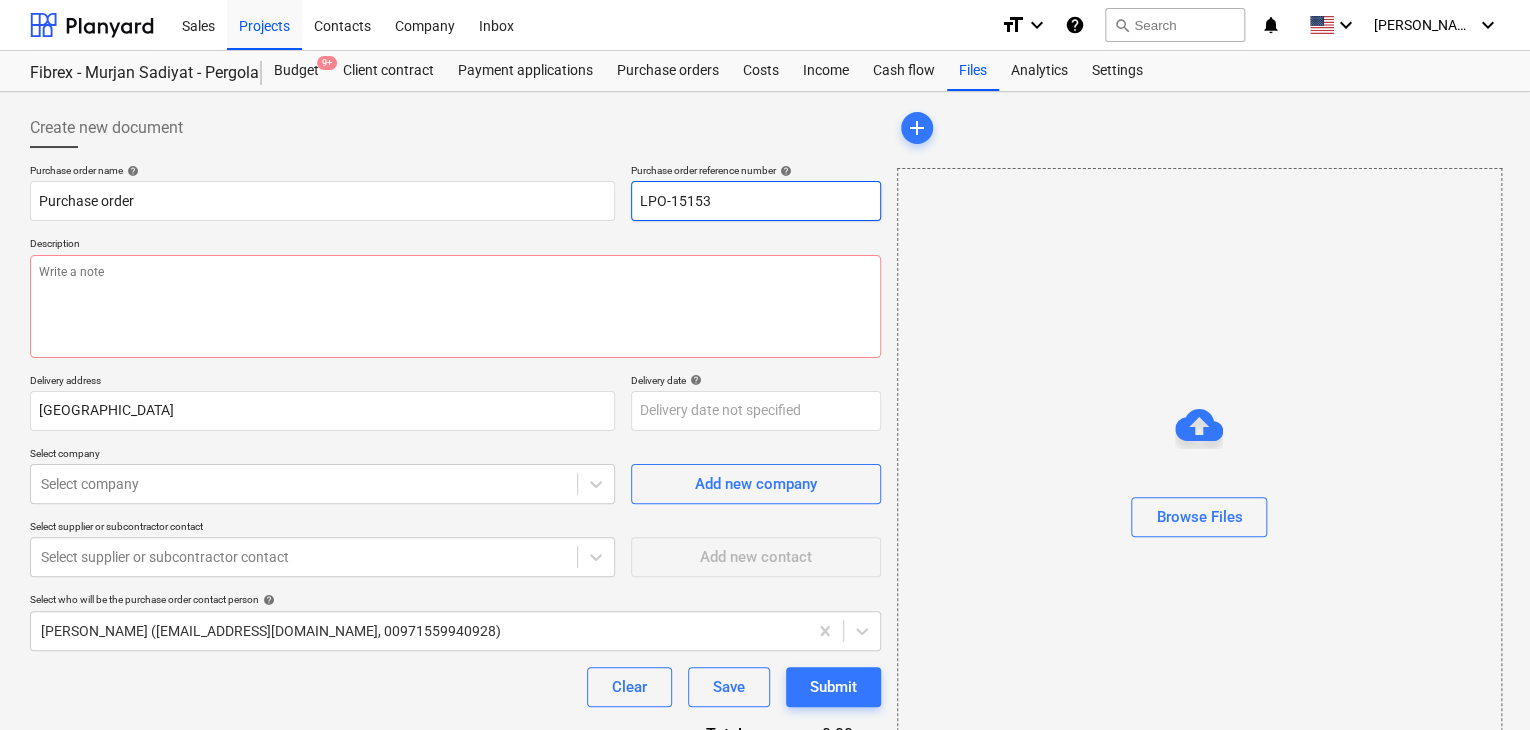 type on "x" 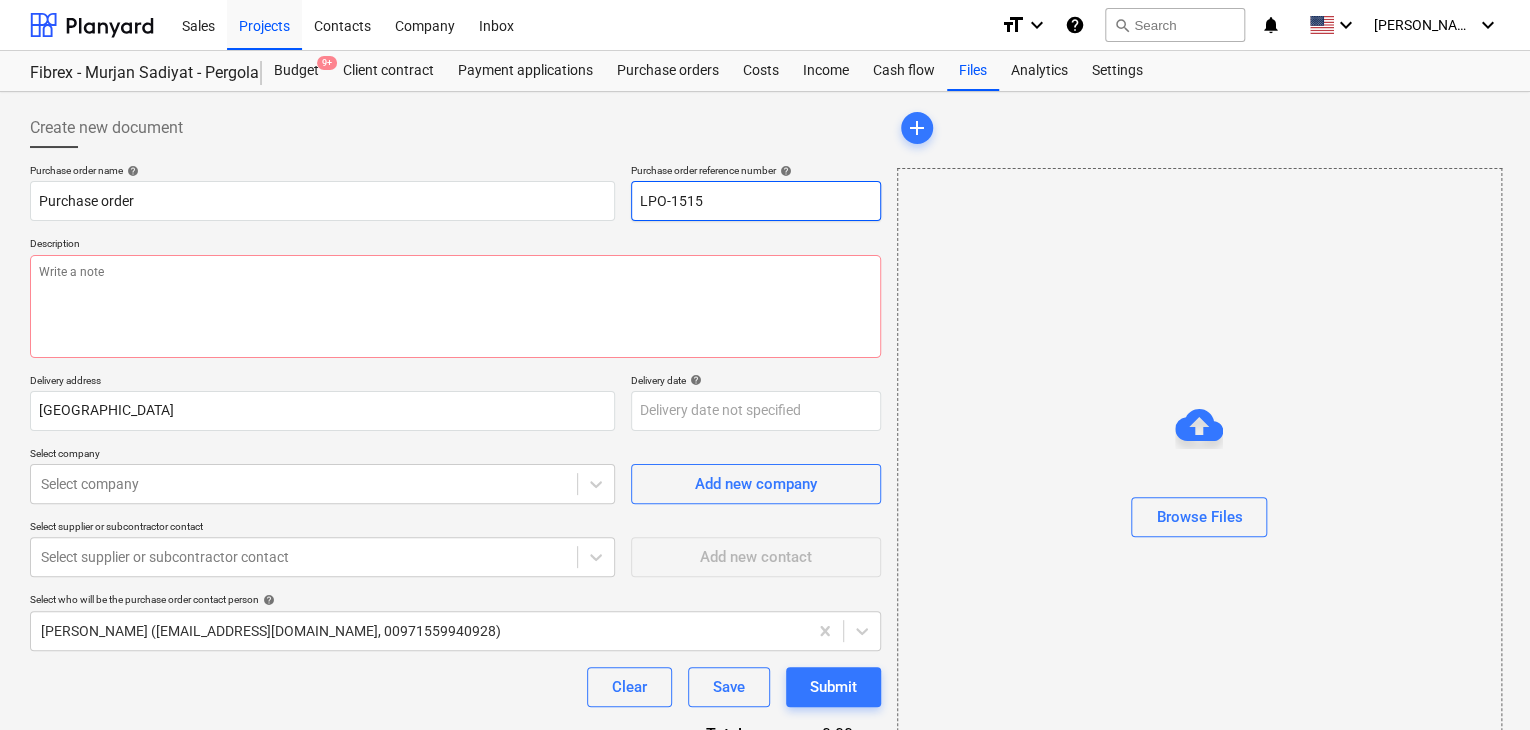type on "x" 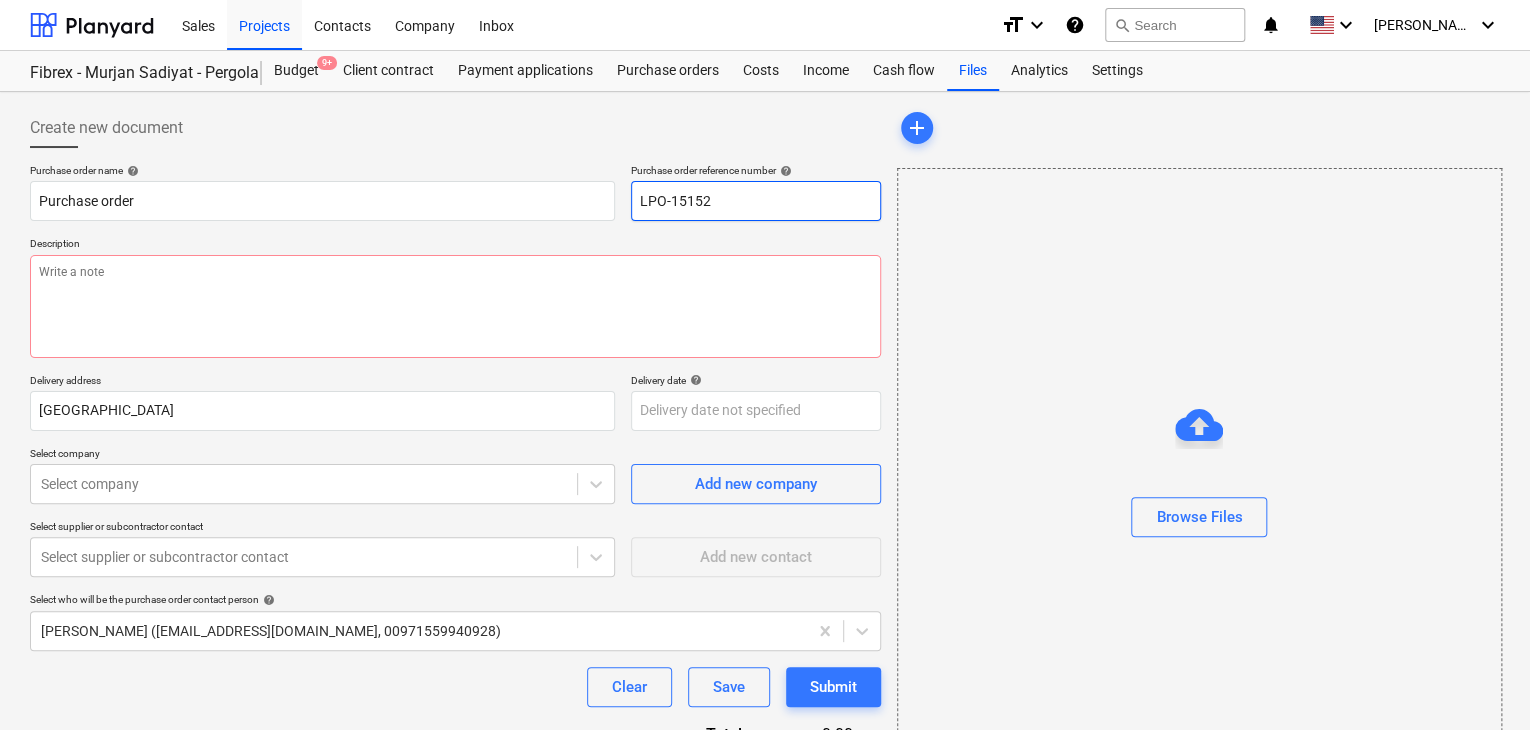 type on "LPO-15152" 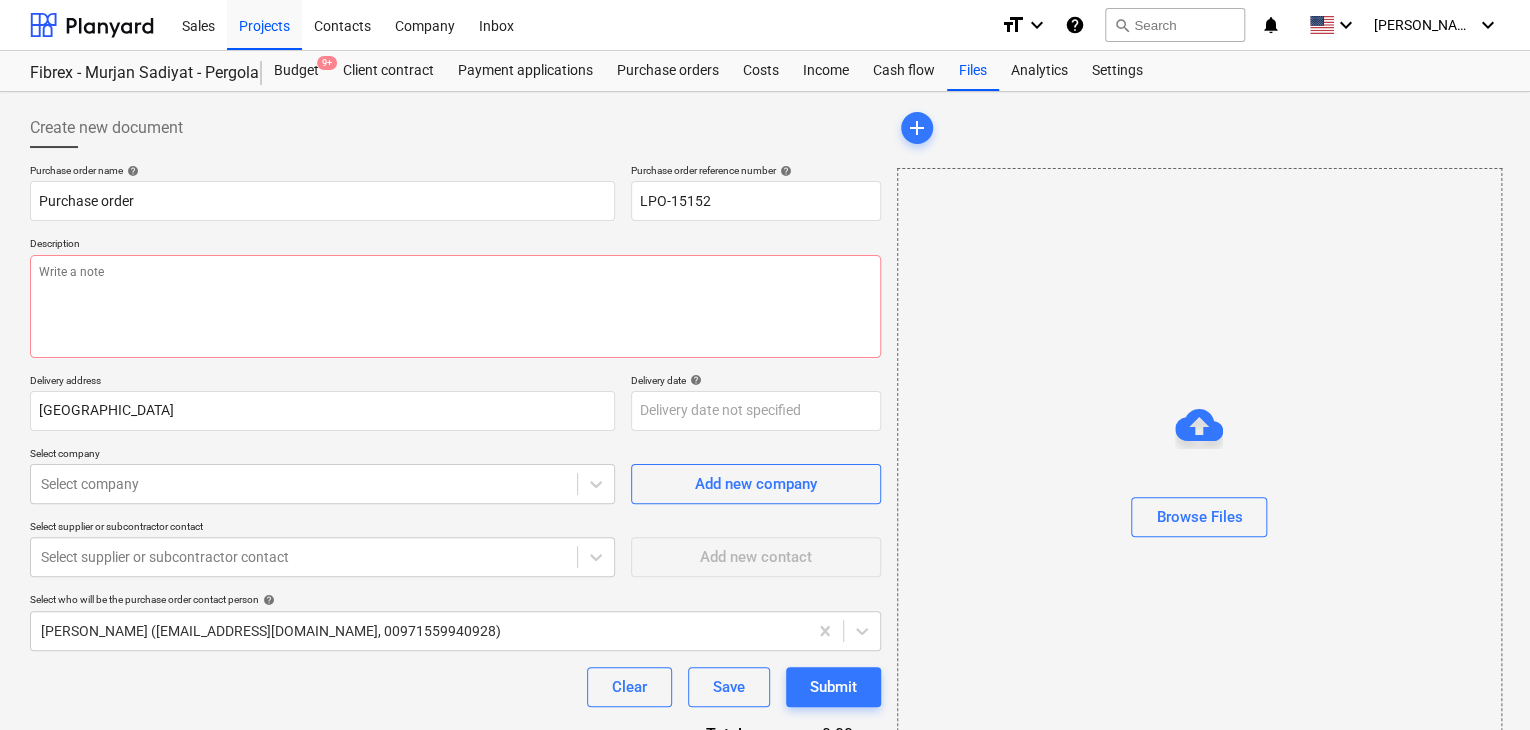 click on "Description" at bounding box center (455, 245) 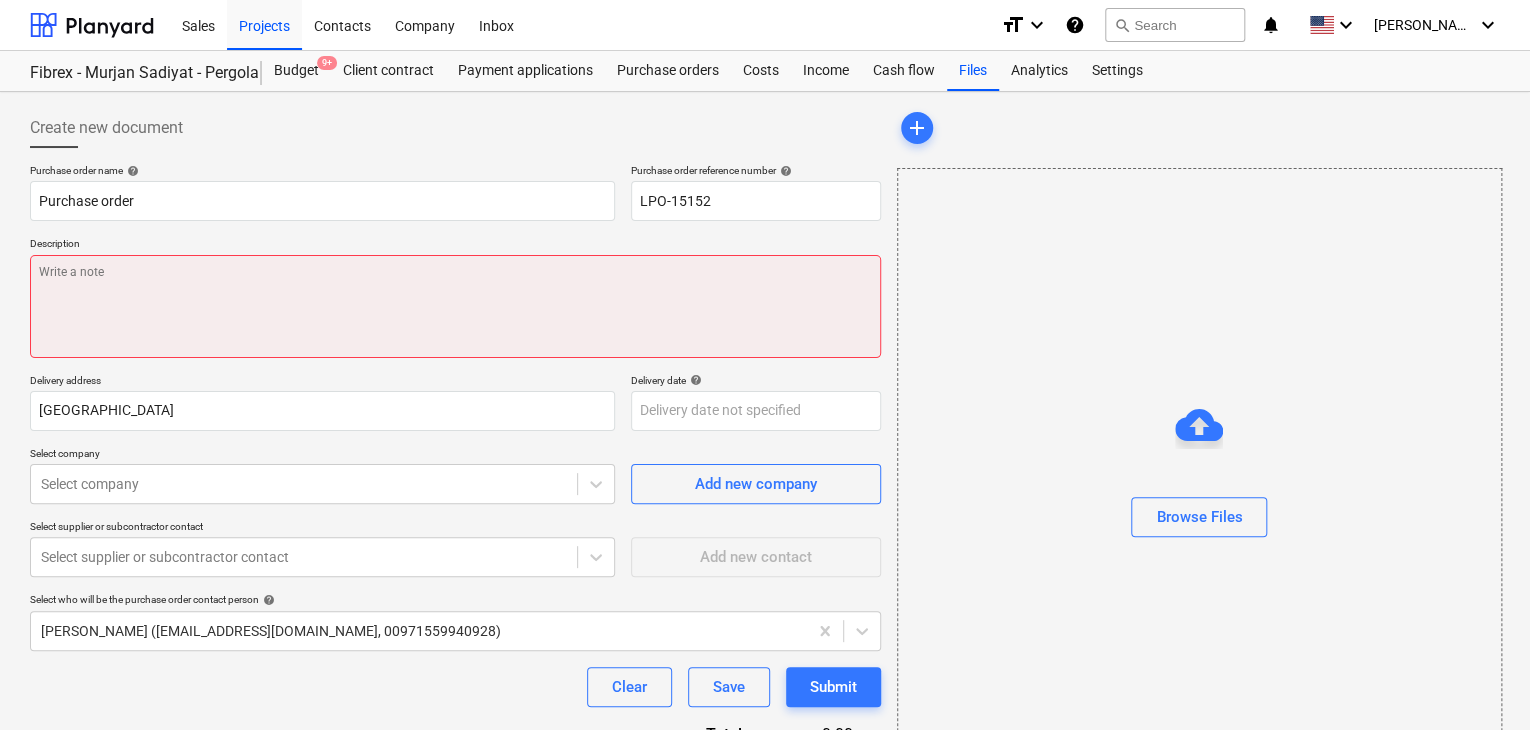 click at bounding box center [455, 306] 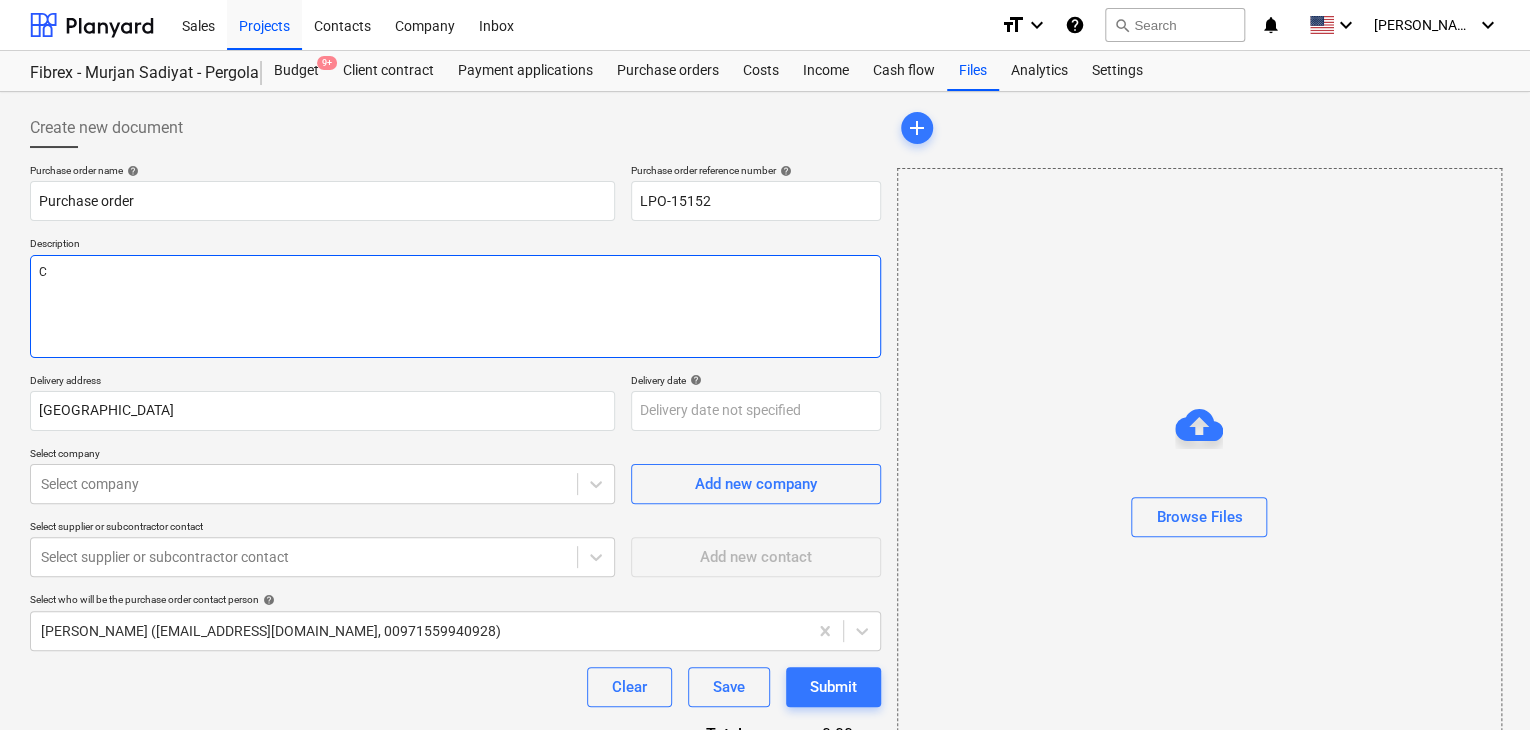 type on "x" 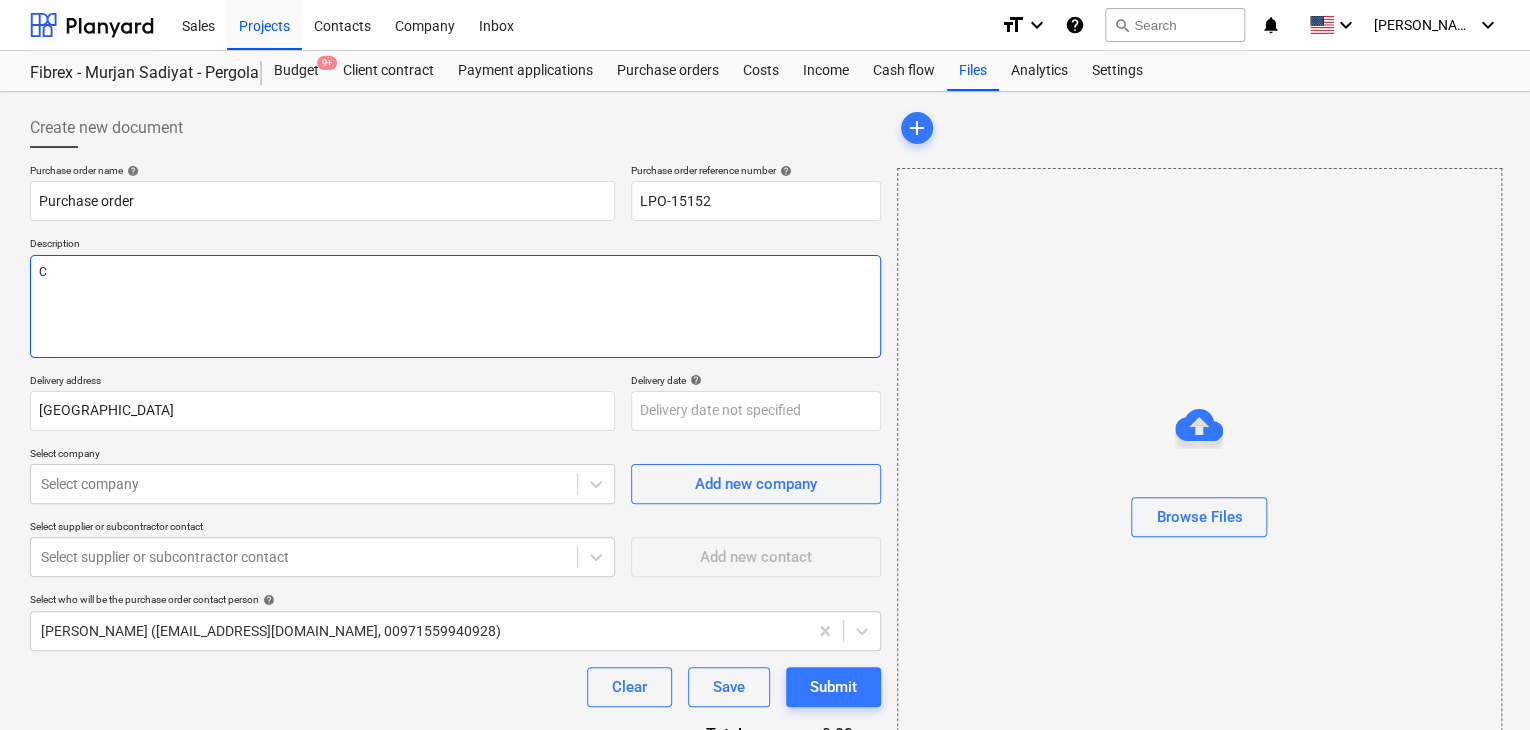 type on "C4" 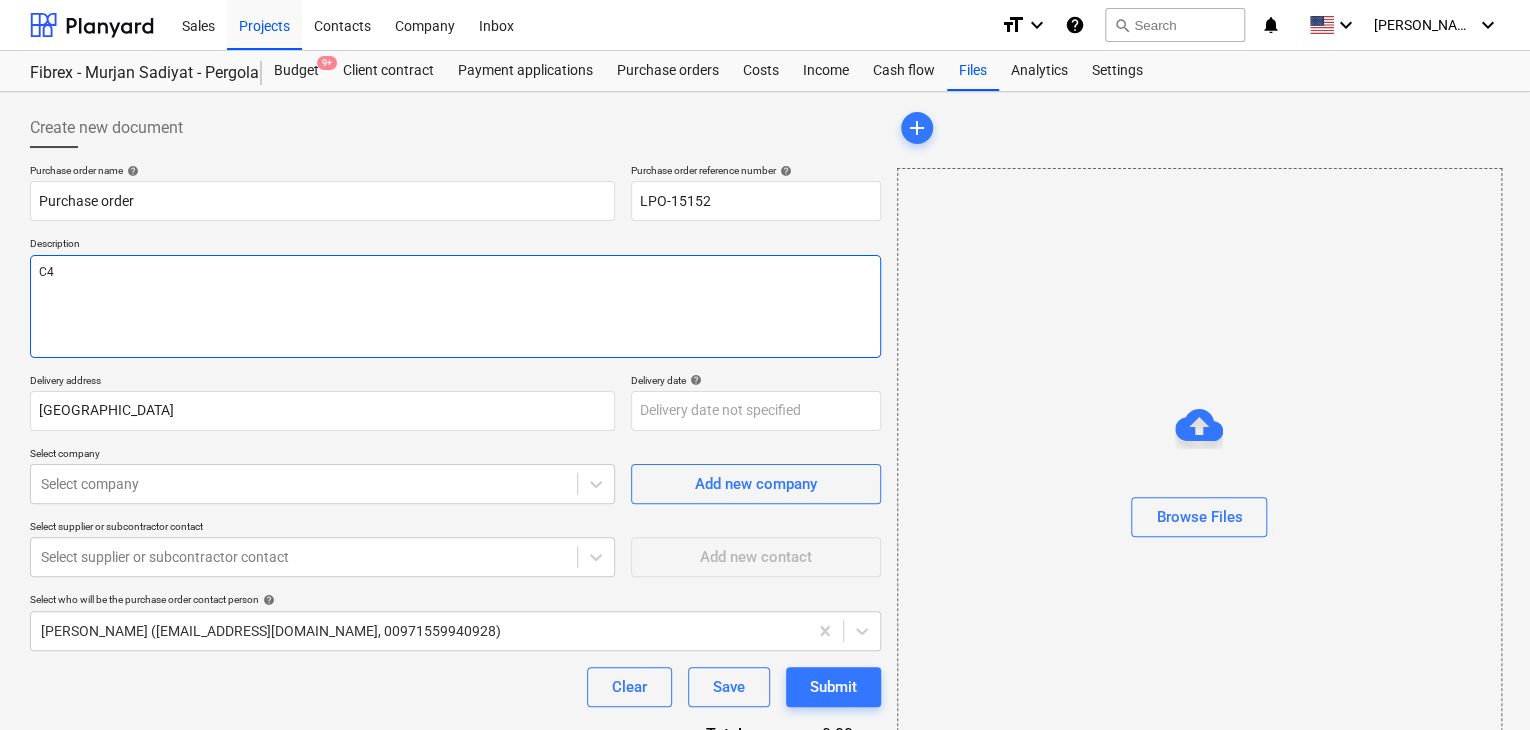 type on "x" 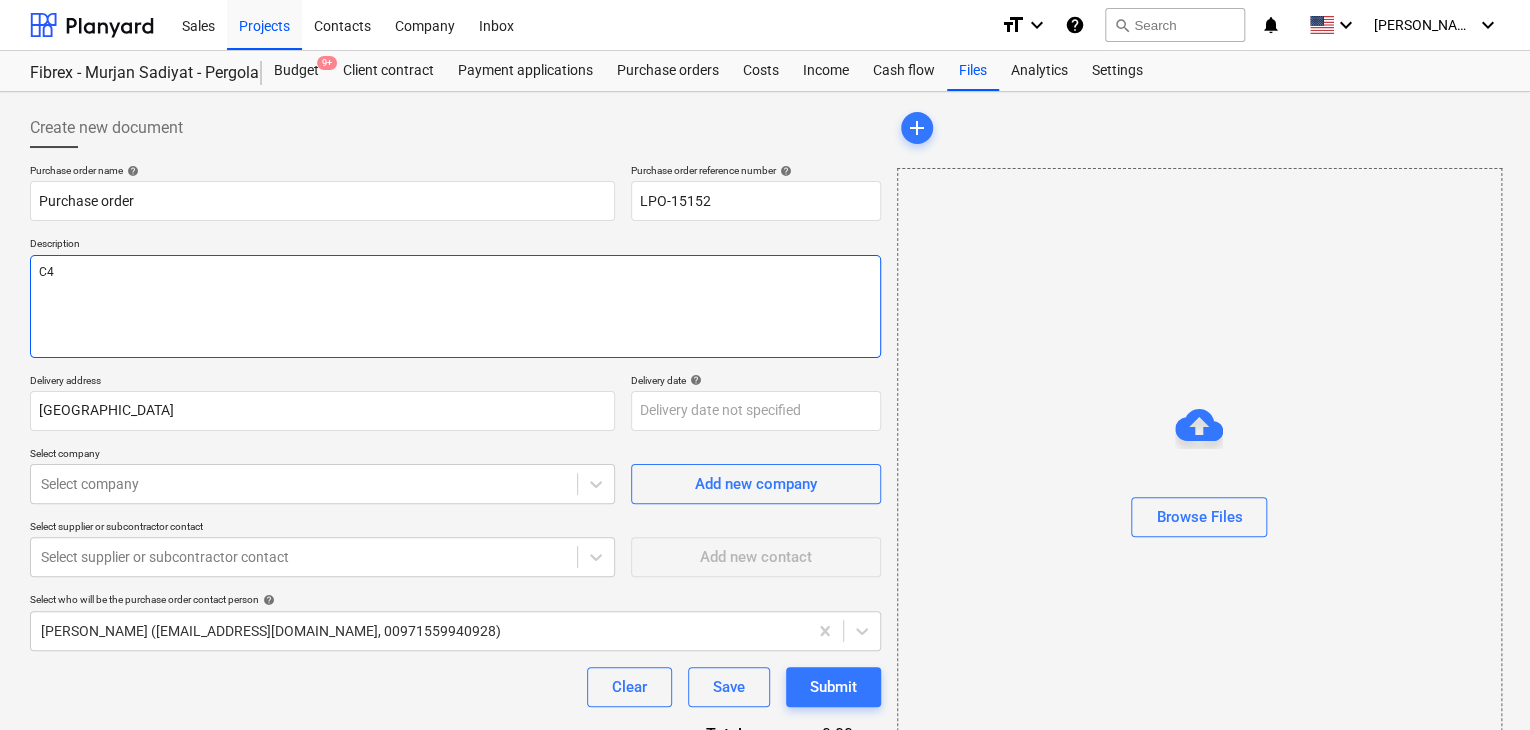 type on "x" 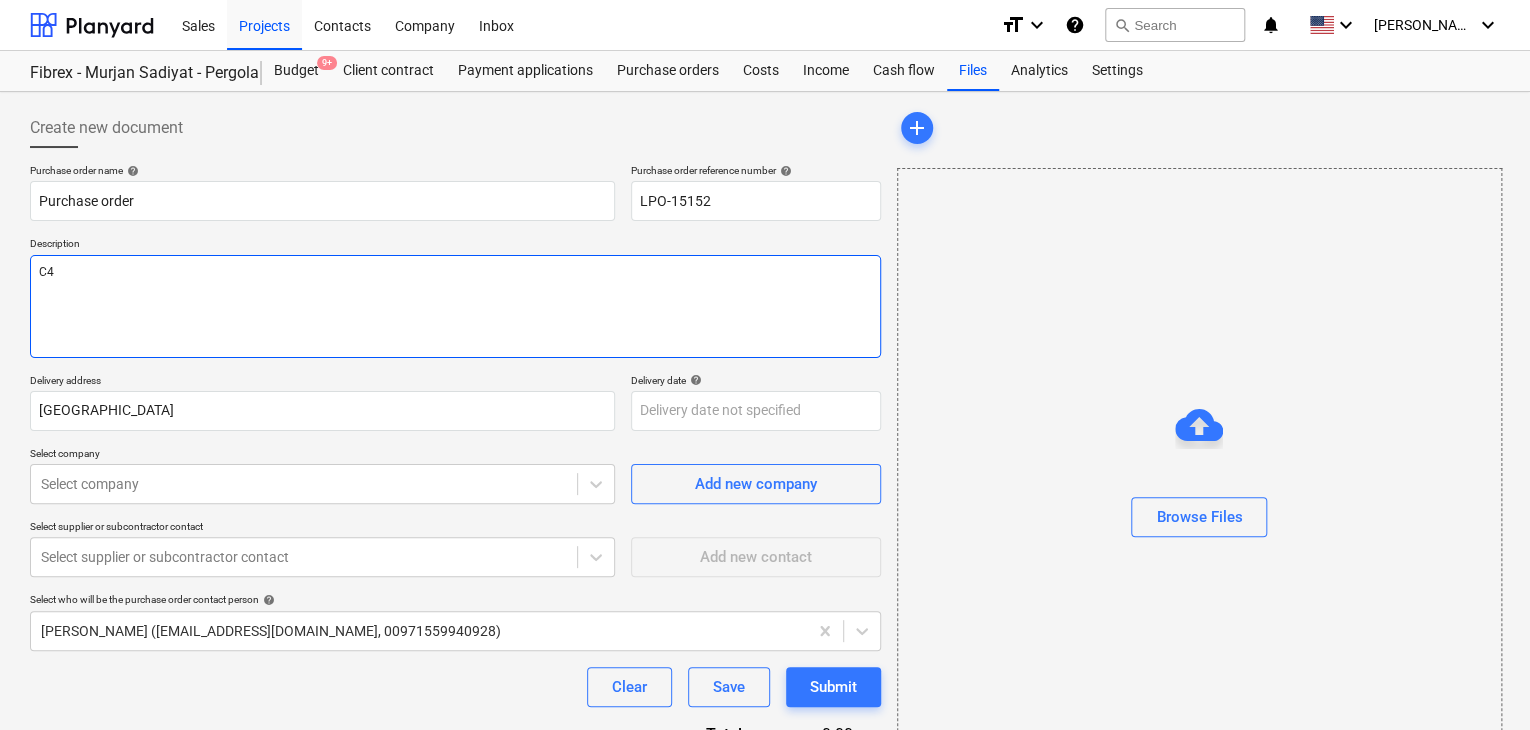 type on "C4
2" 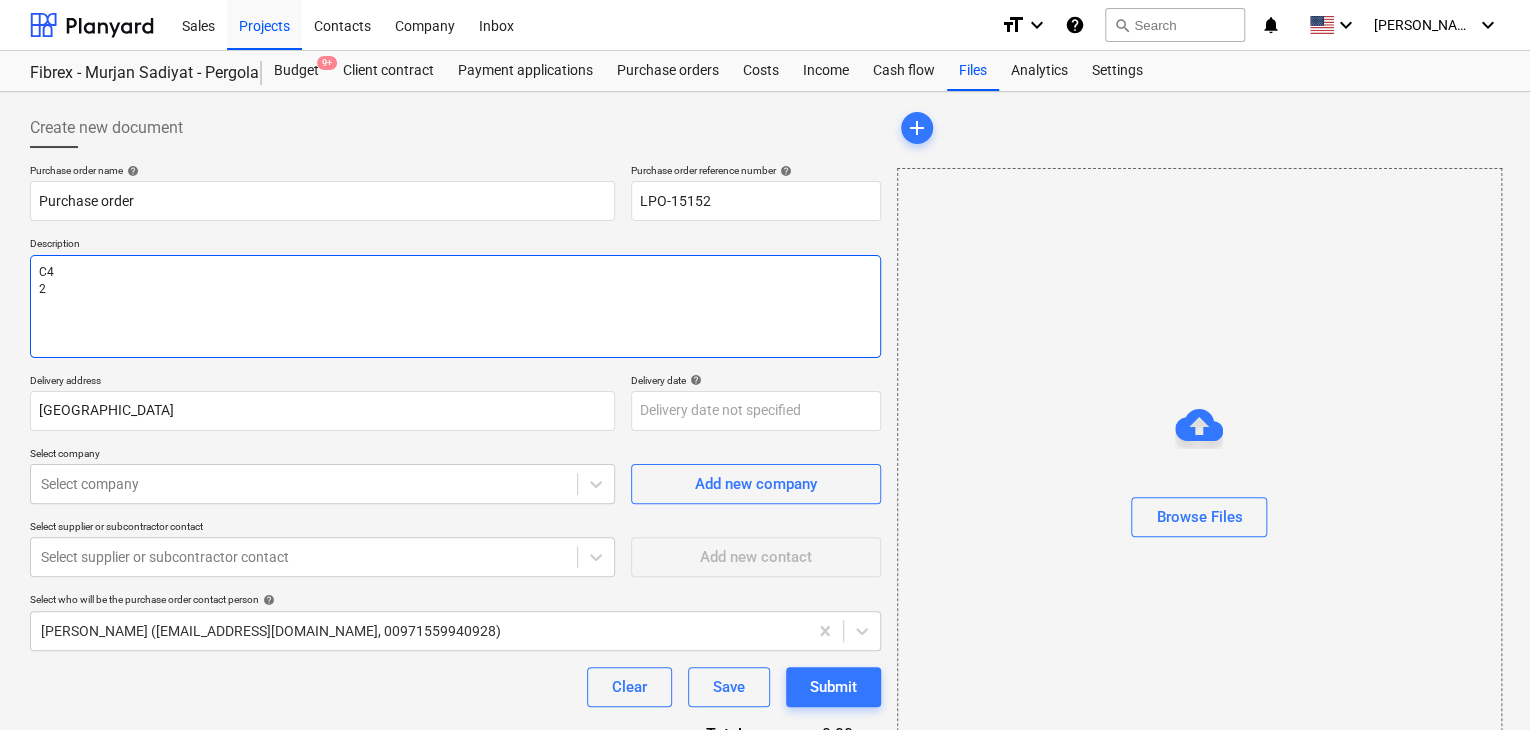 type on "x" 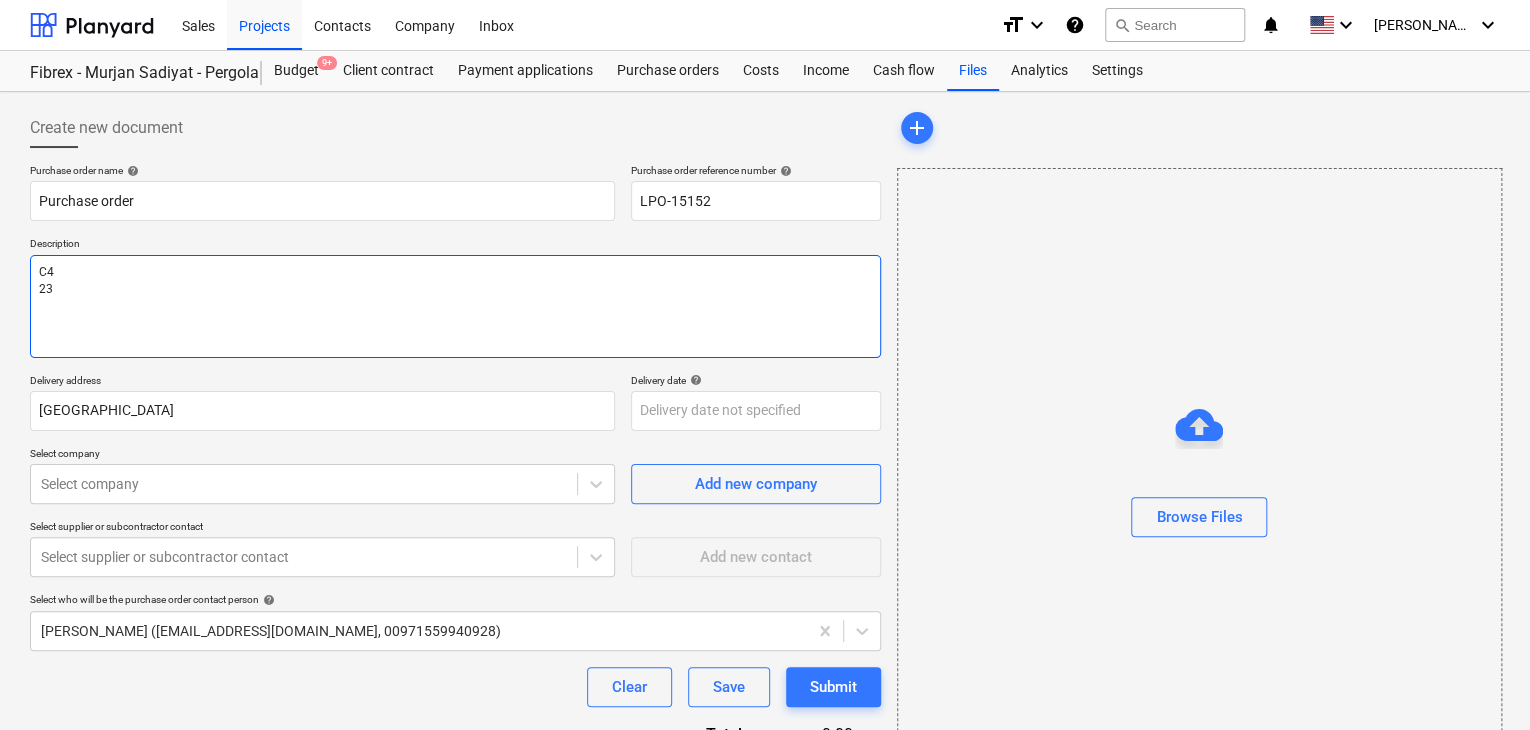 type on "x" 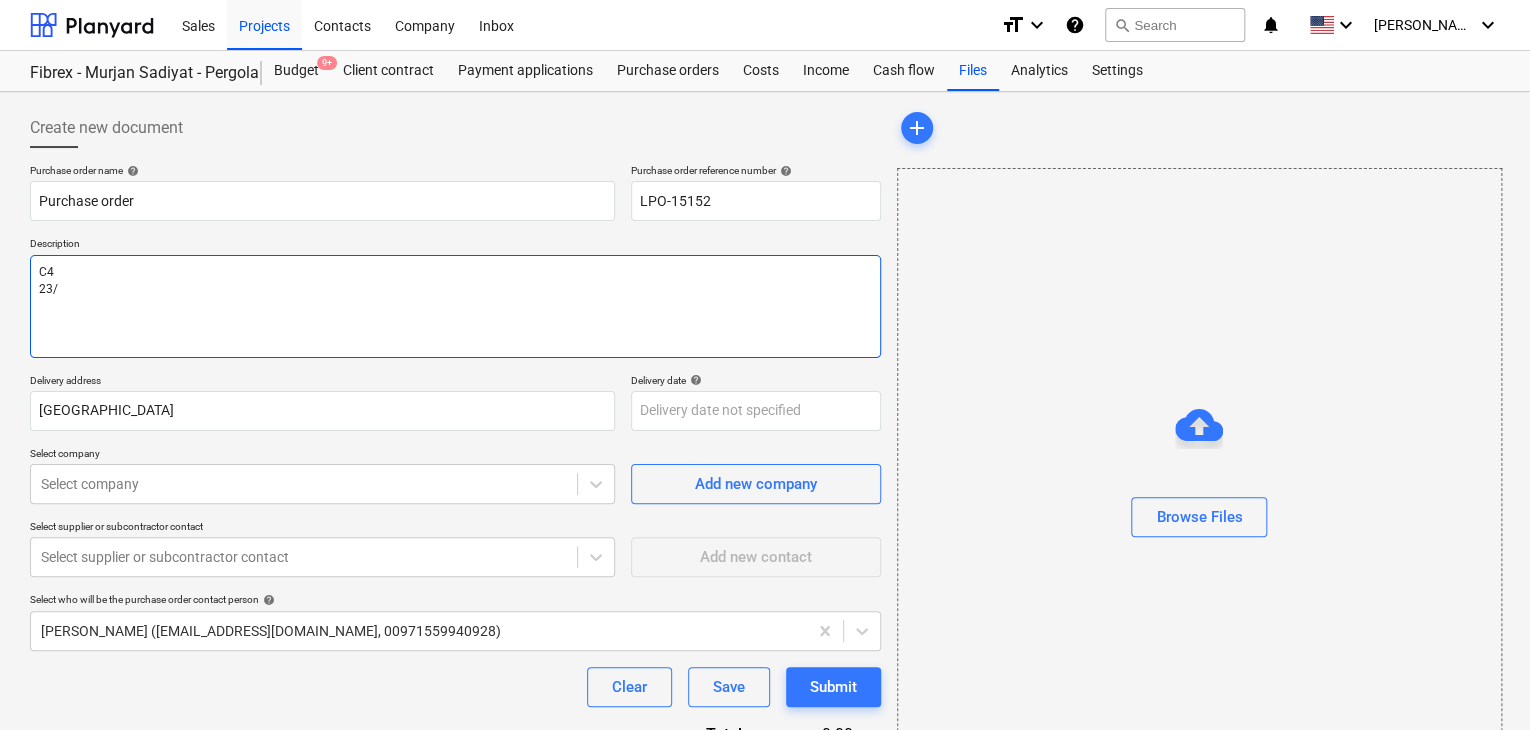 type on "x" 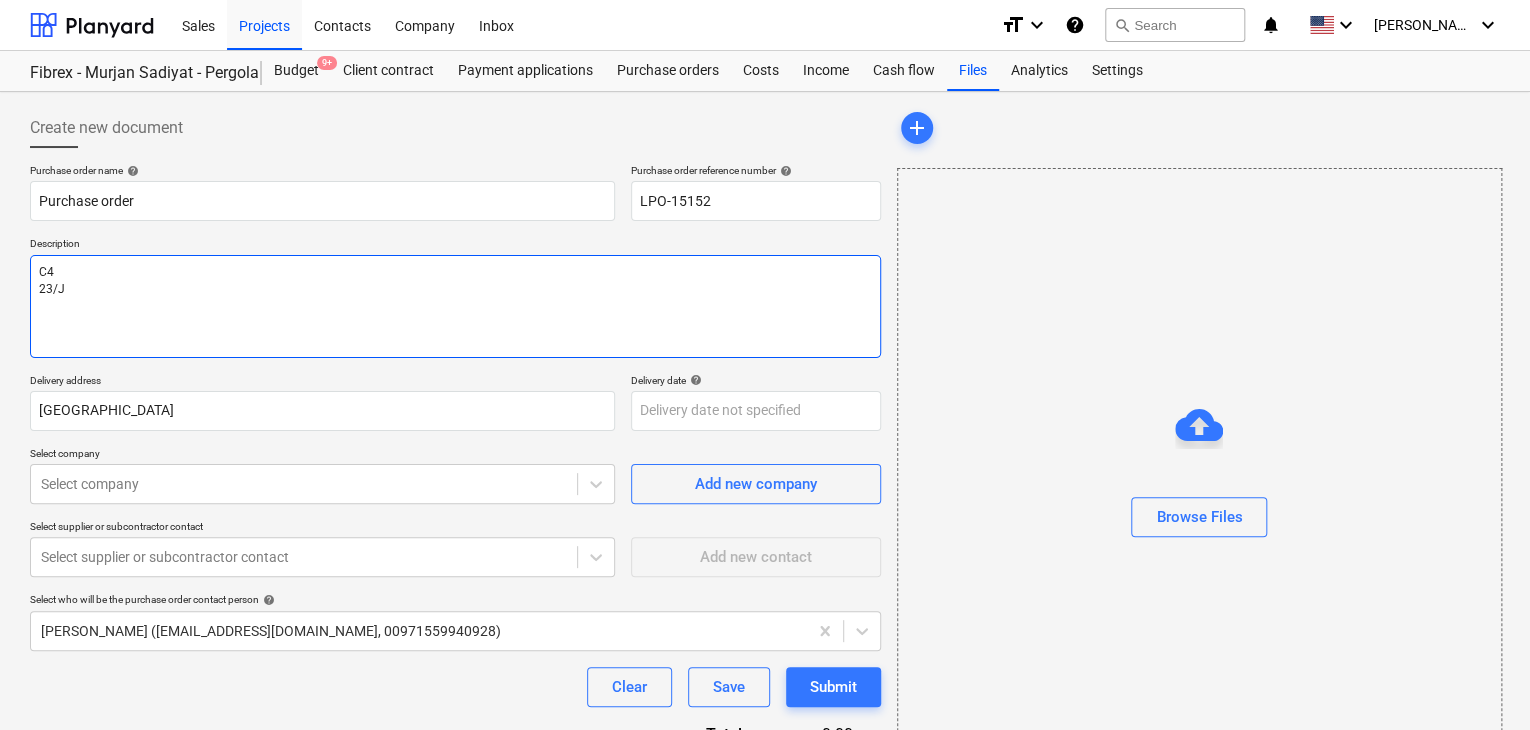 type on "x" 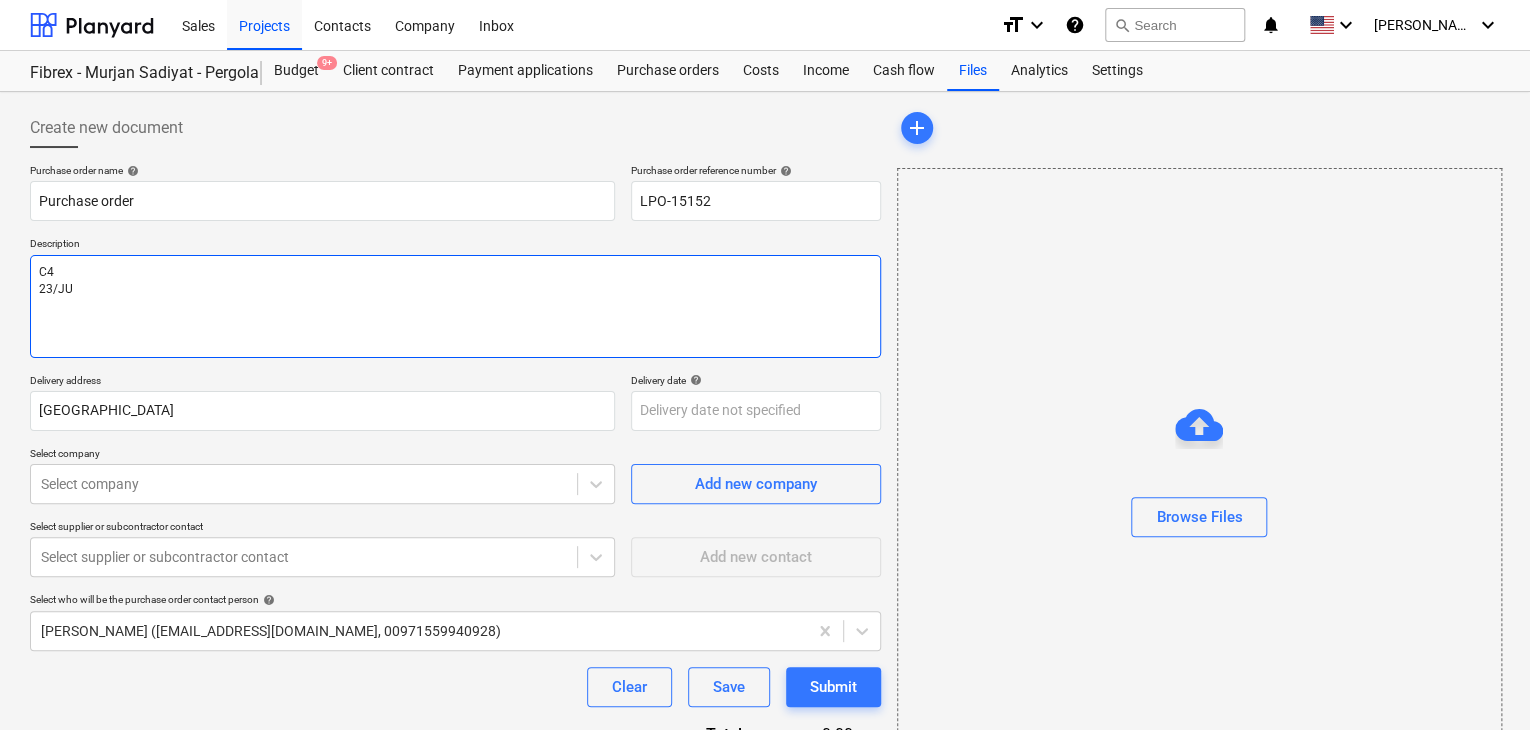 type on "x" 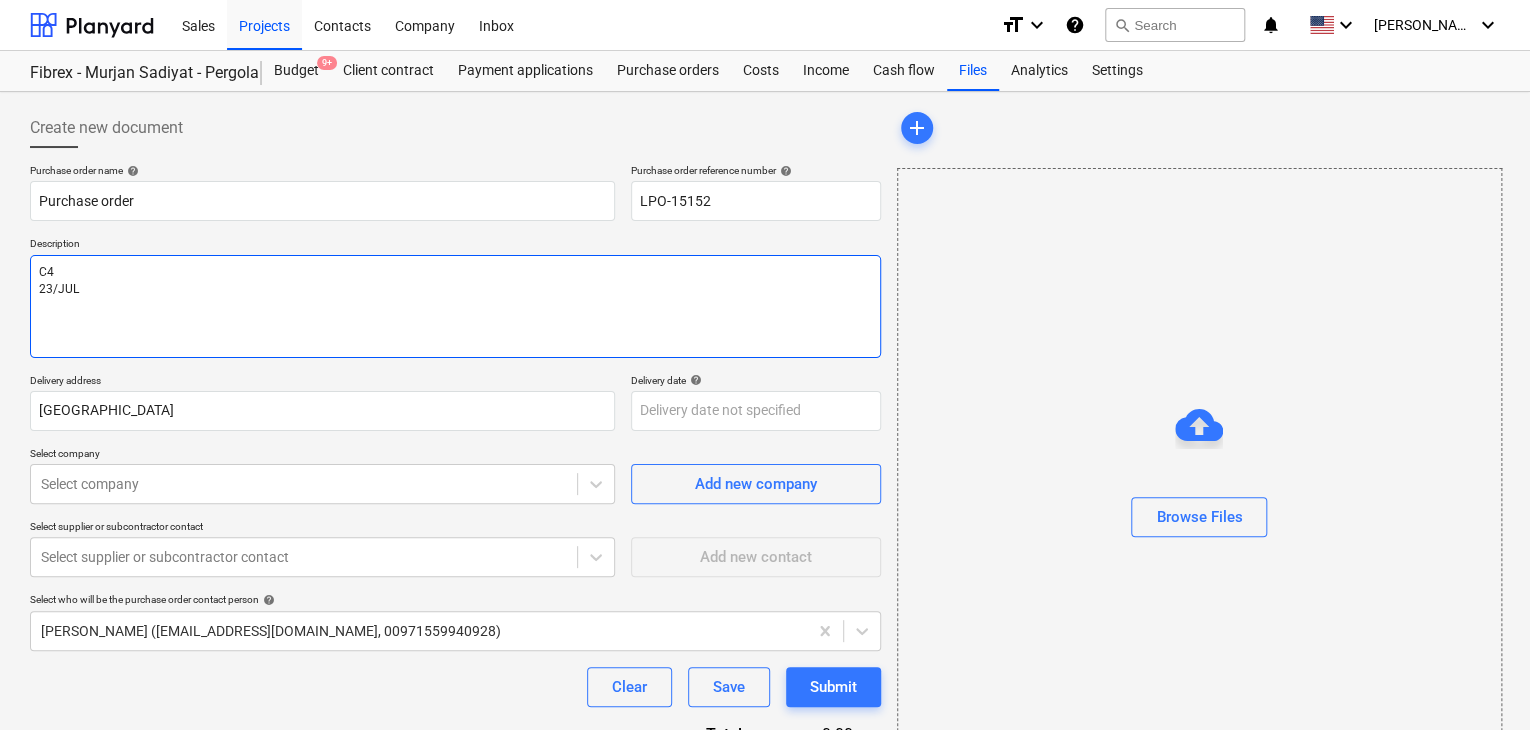 type on "x" 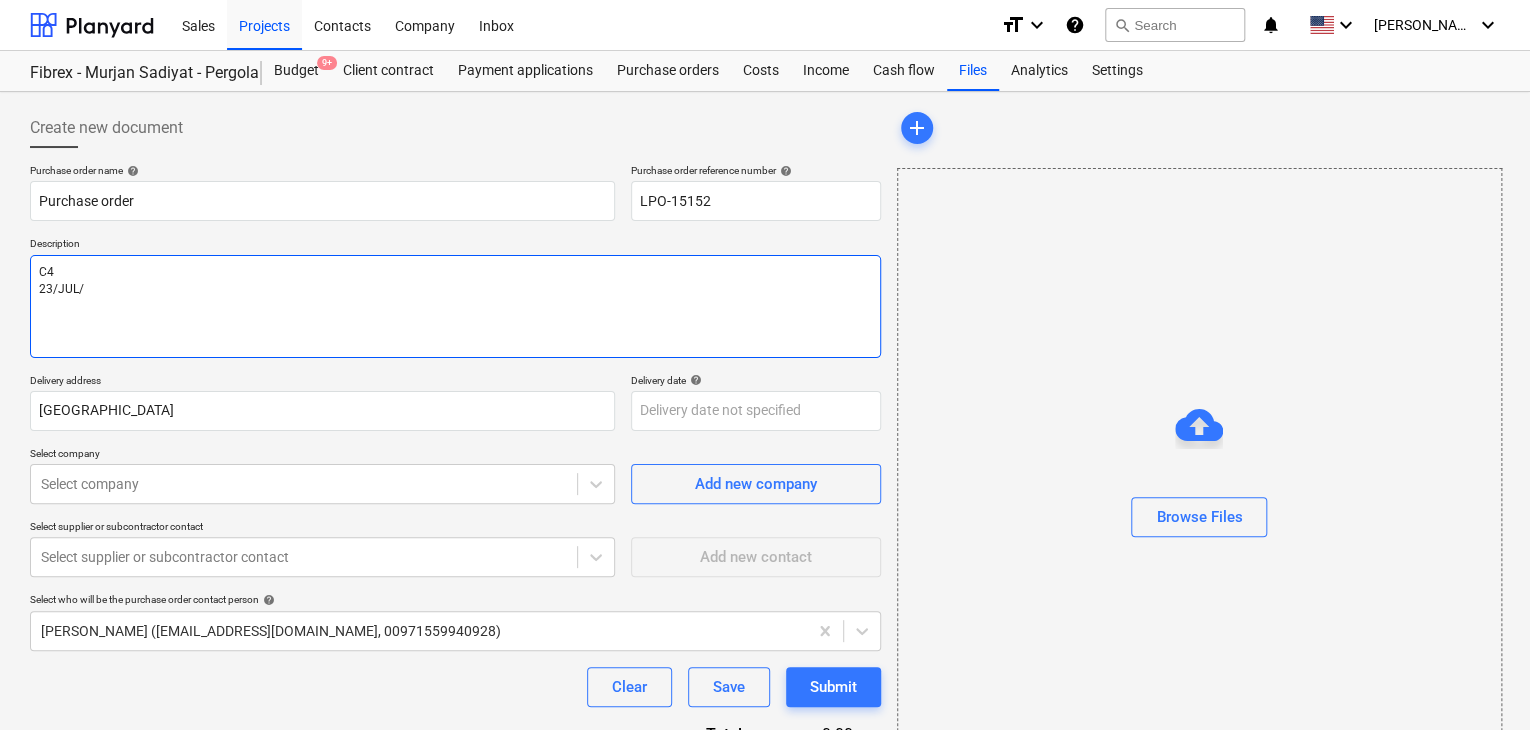 type on "x" 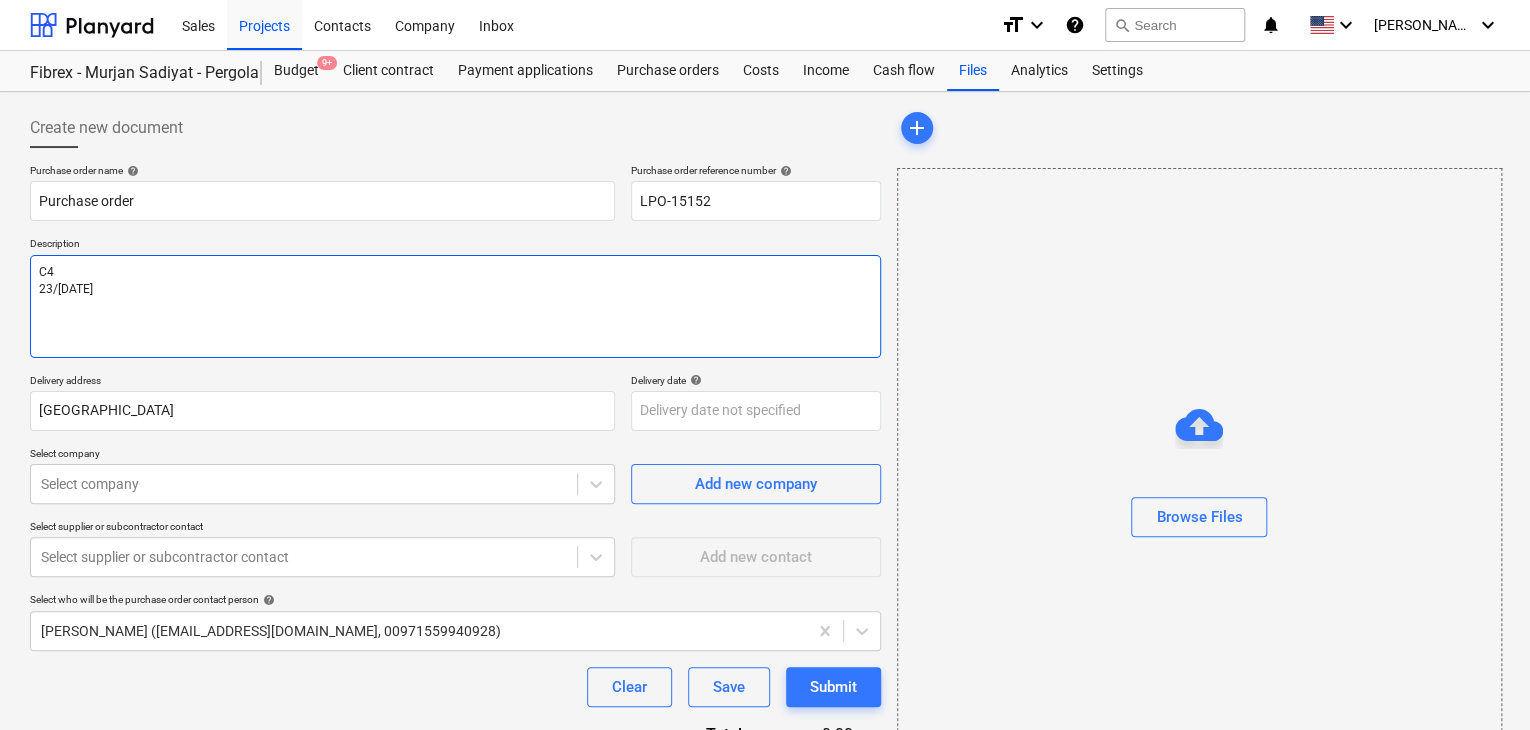 type on "x" 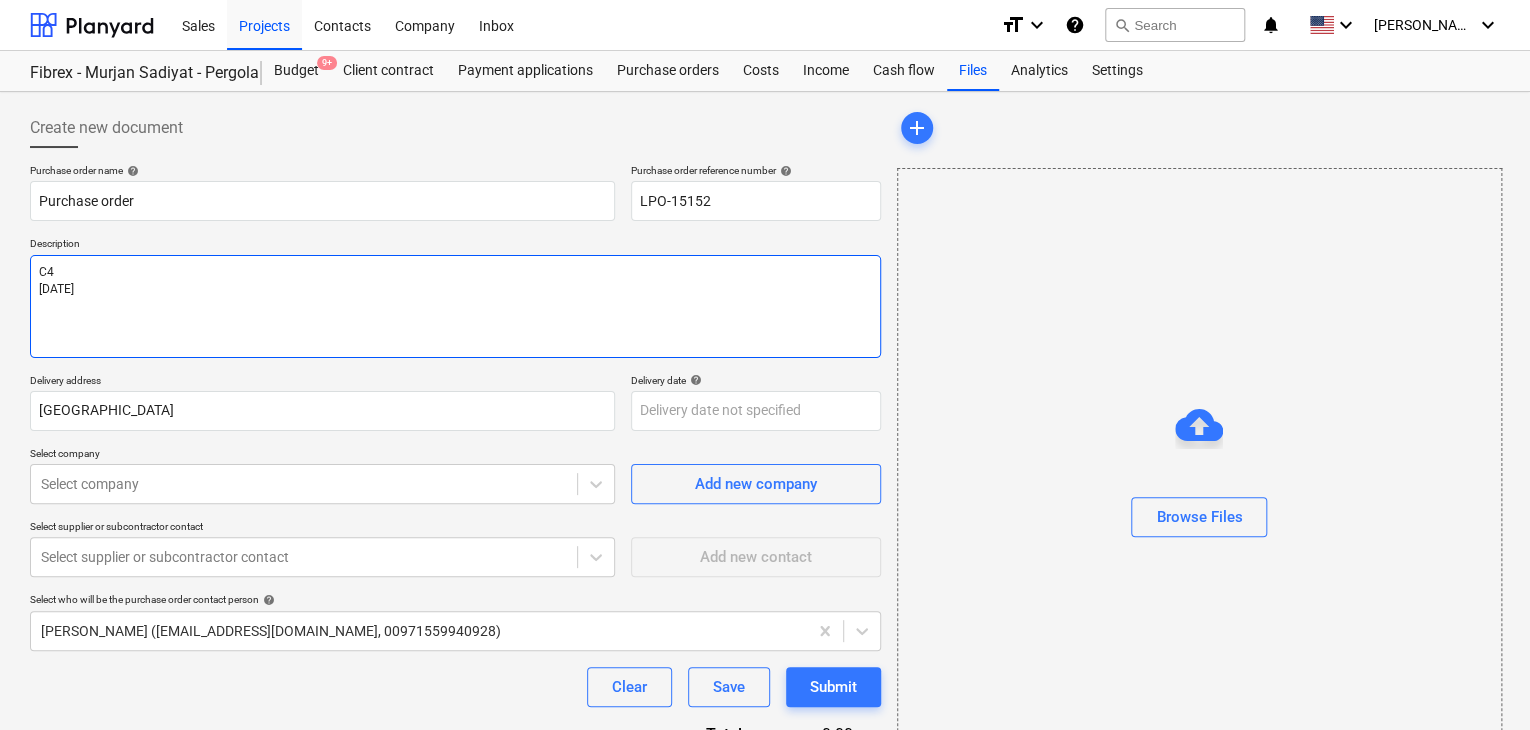 type on "x" 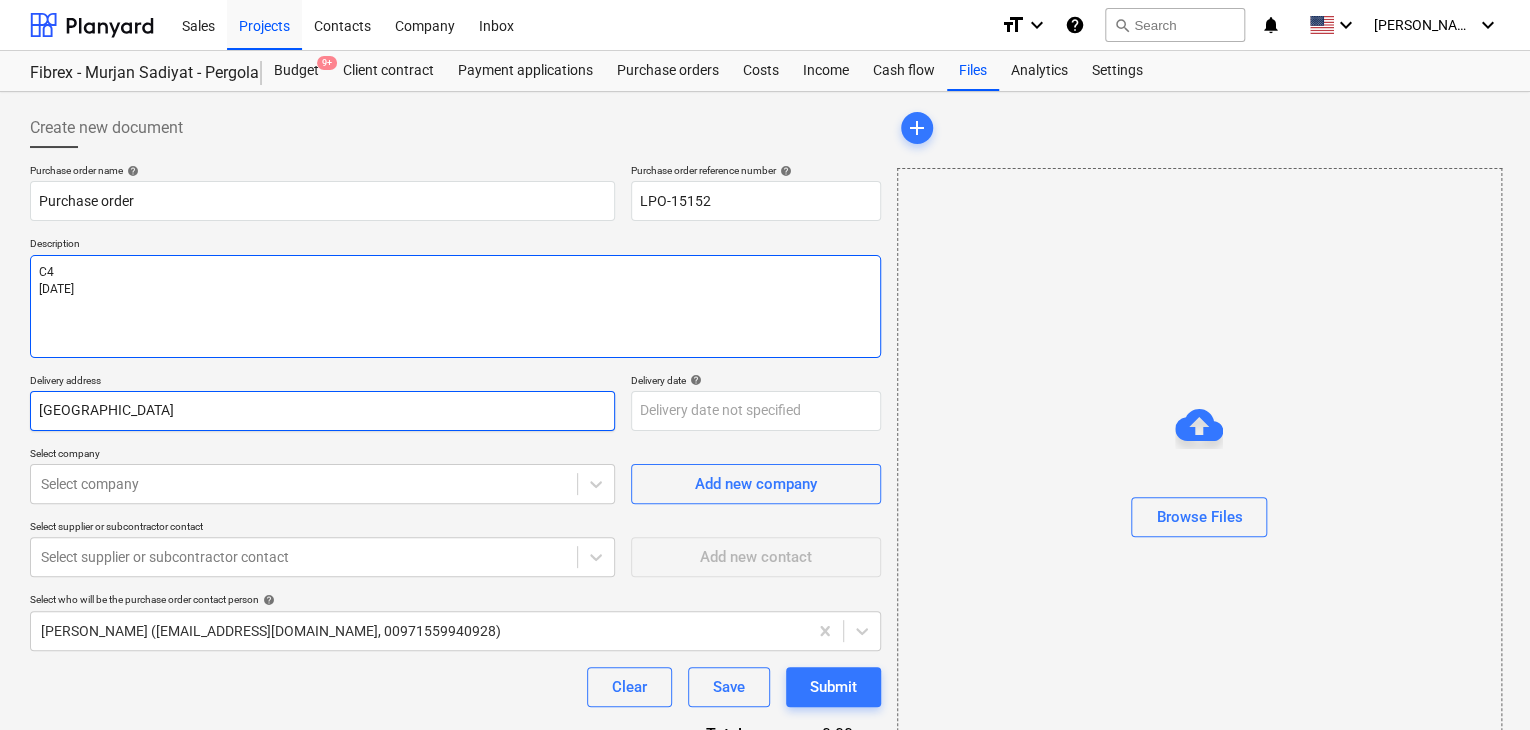 type on "C4
[DATE]" 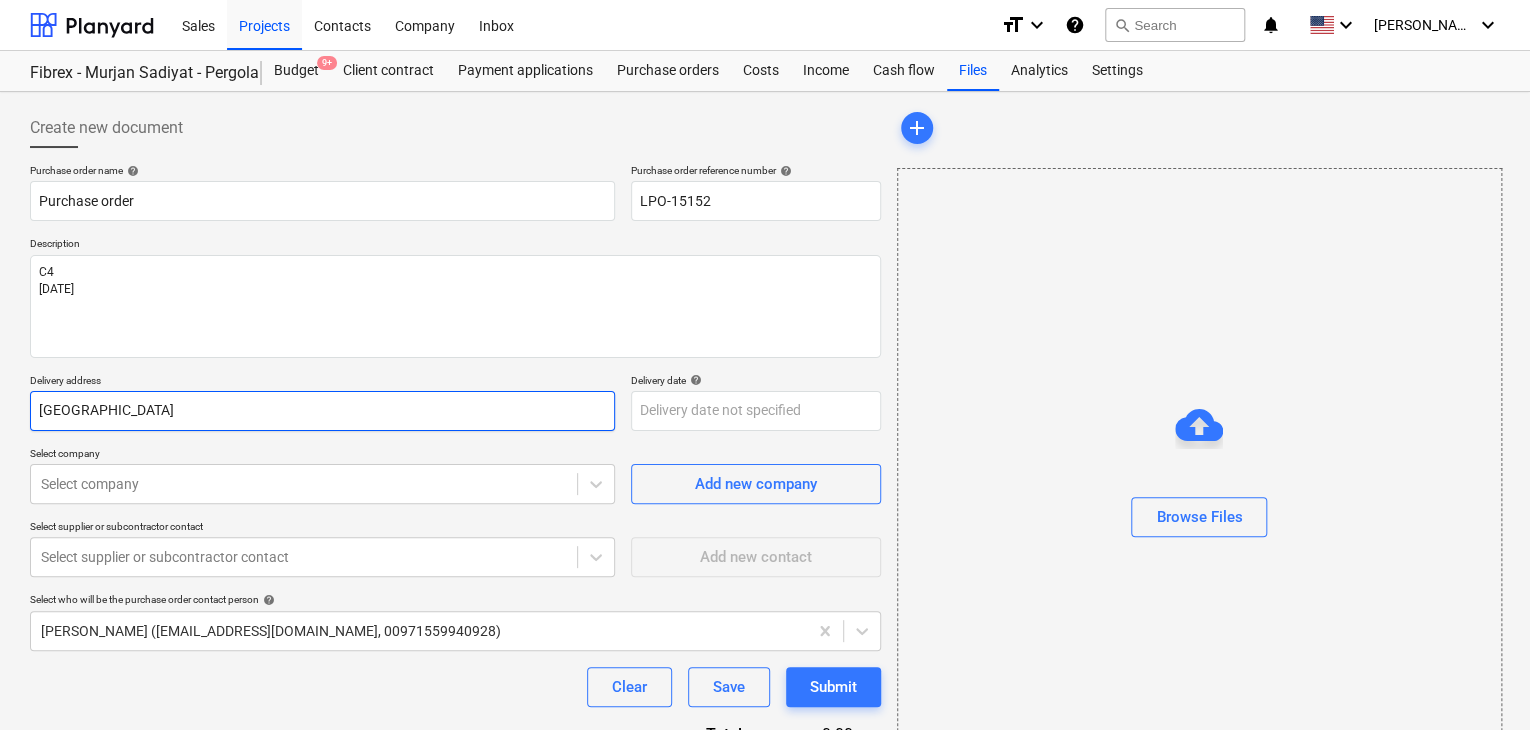 click on "[GEOGRAPHIC_DATA]" at bounding box center (322, 411) 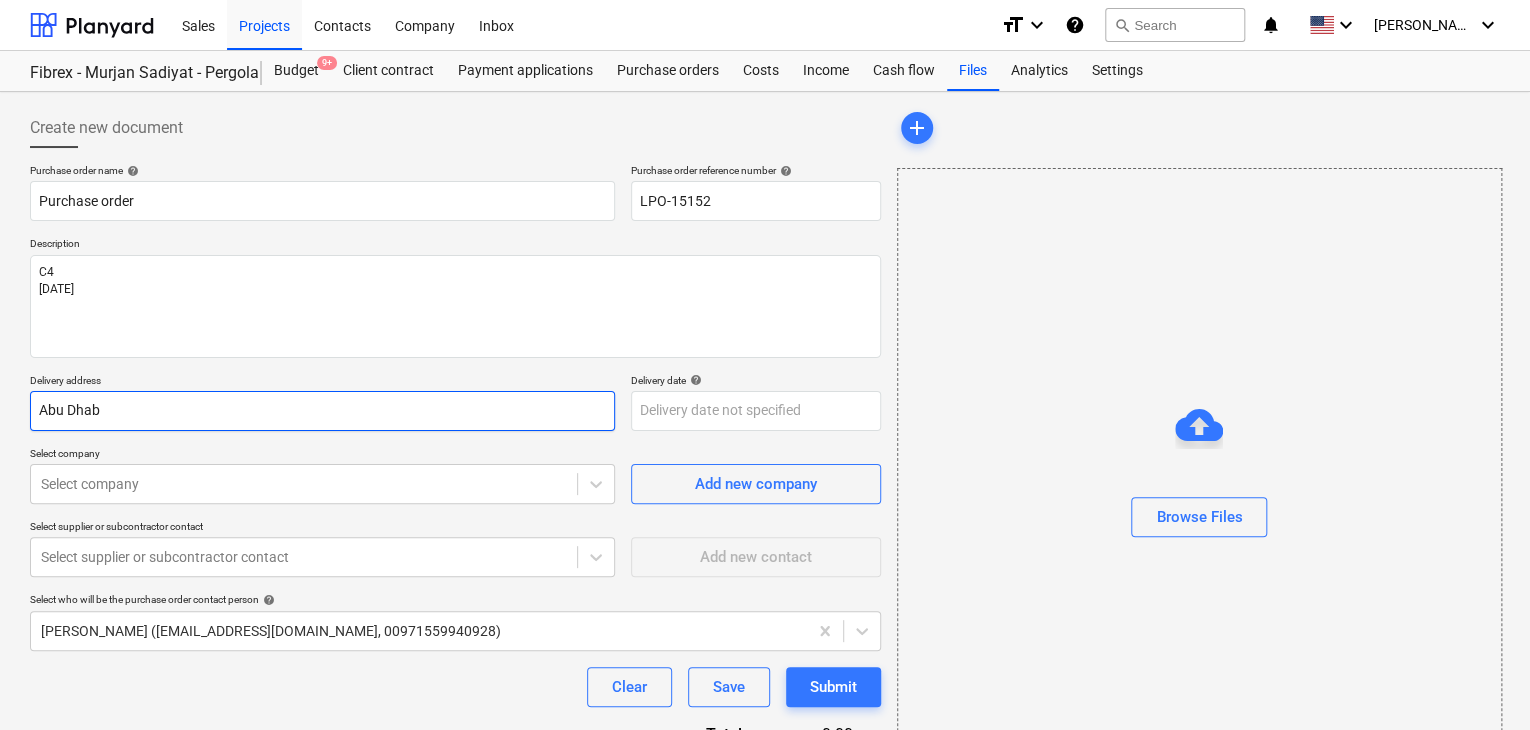type on "Abu Dha" 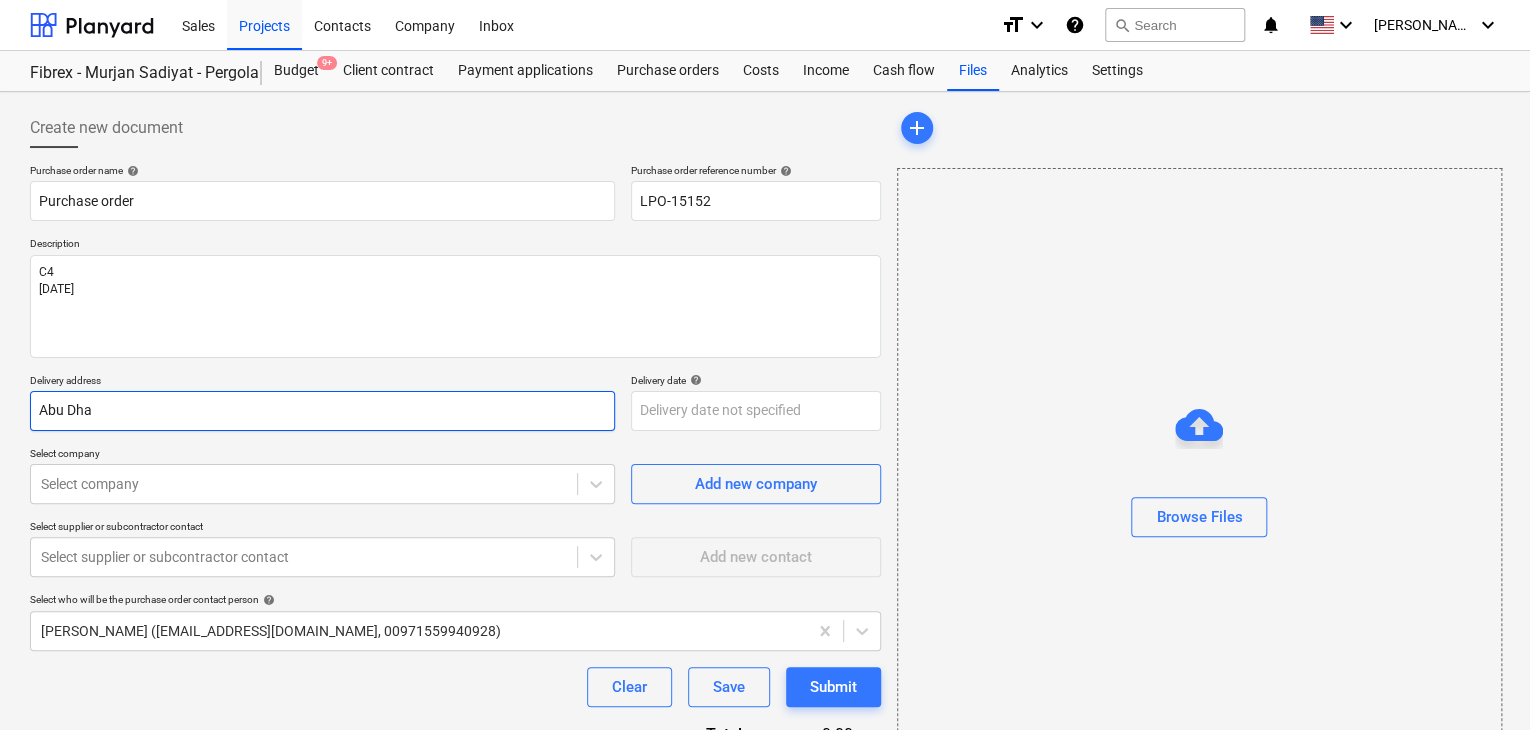 type on "x" 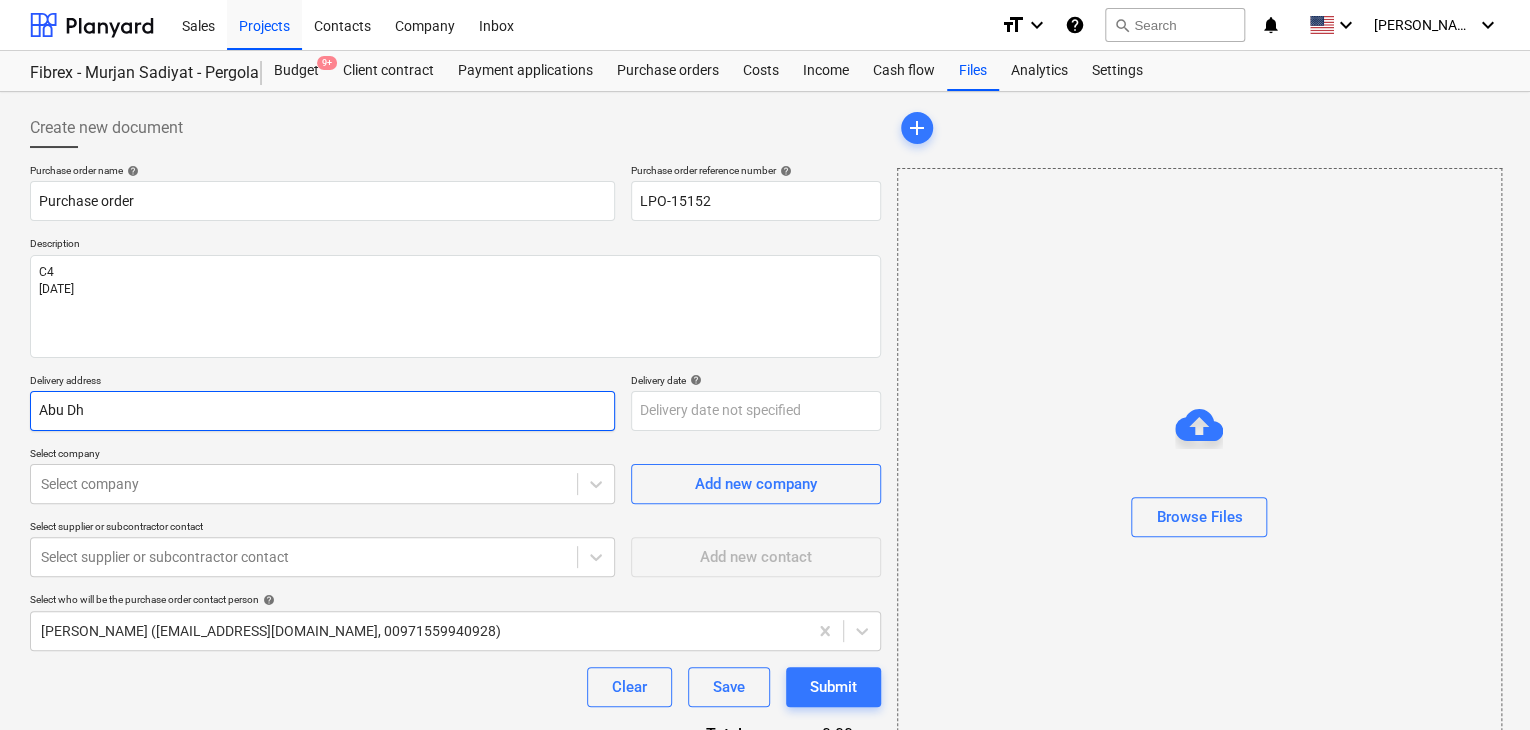 type on "x" 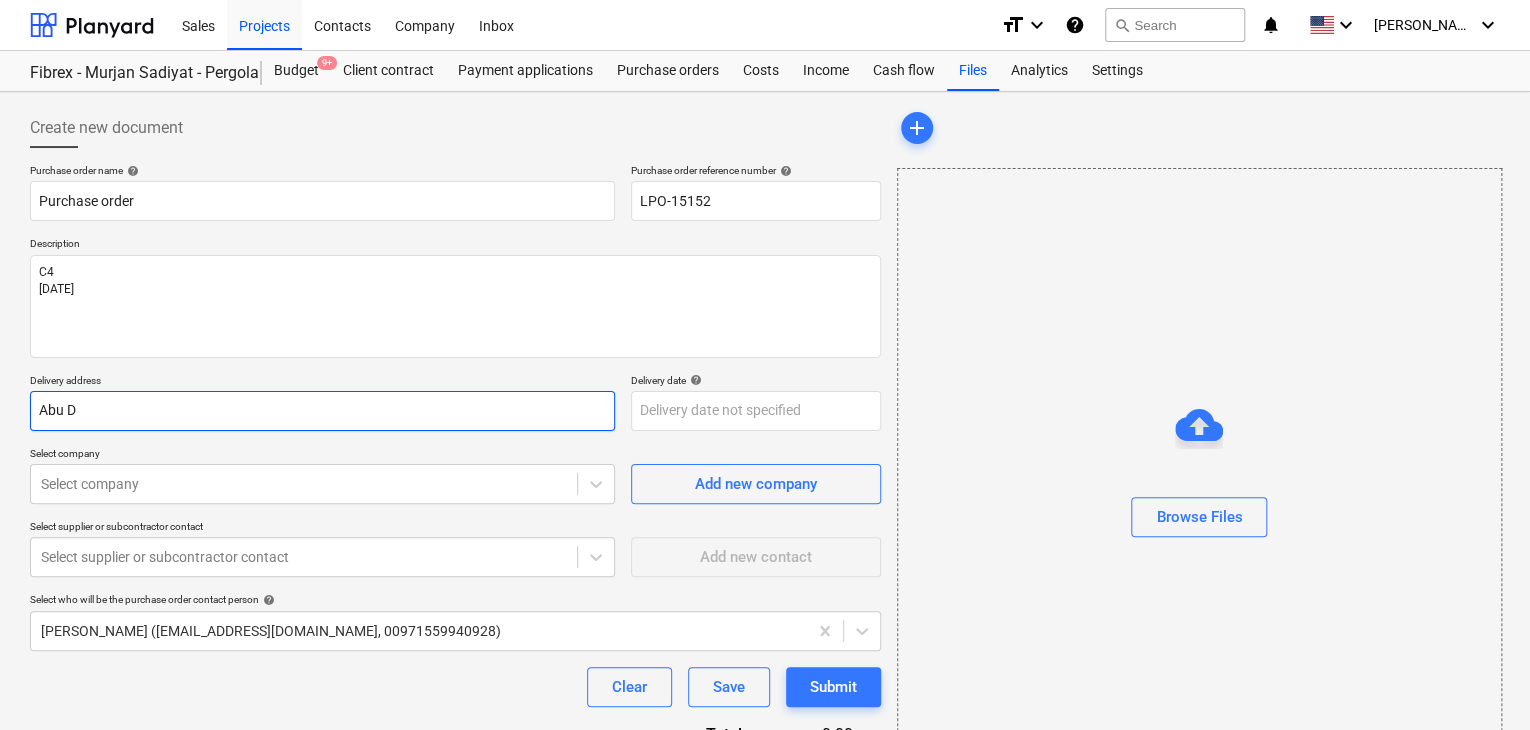 type on "x" 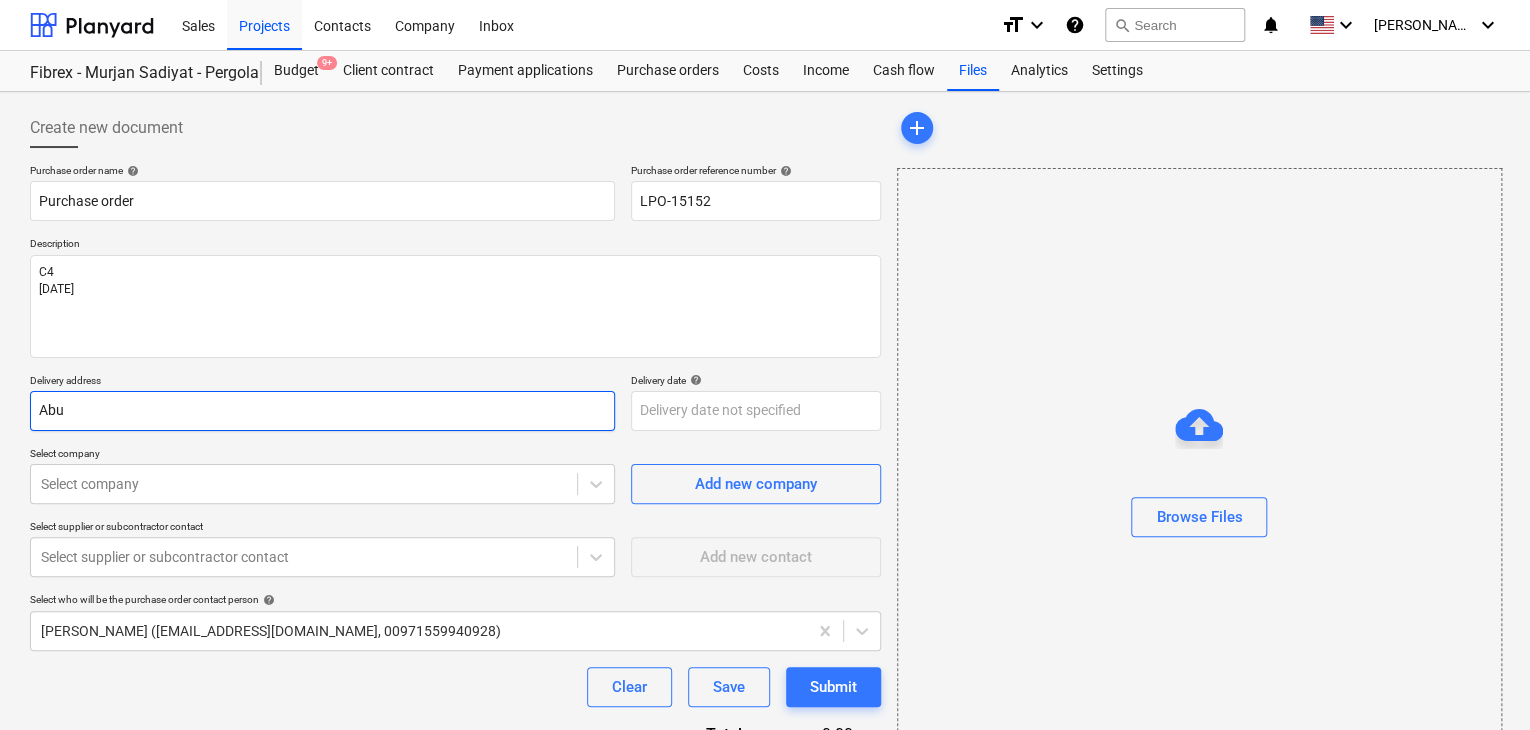 type on "Ab" 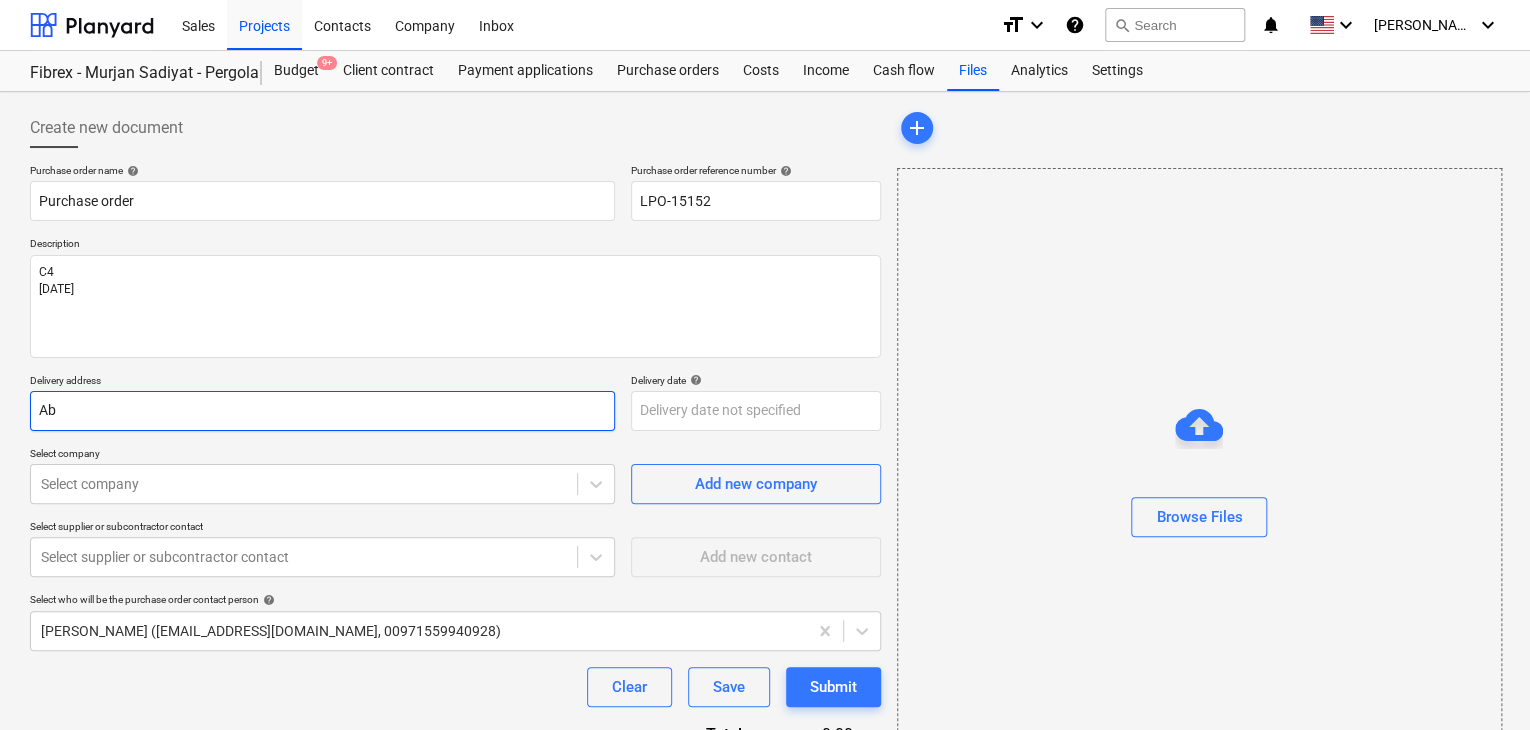 type on "x" 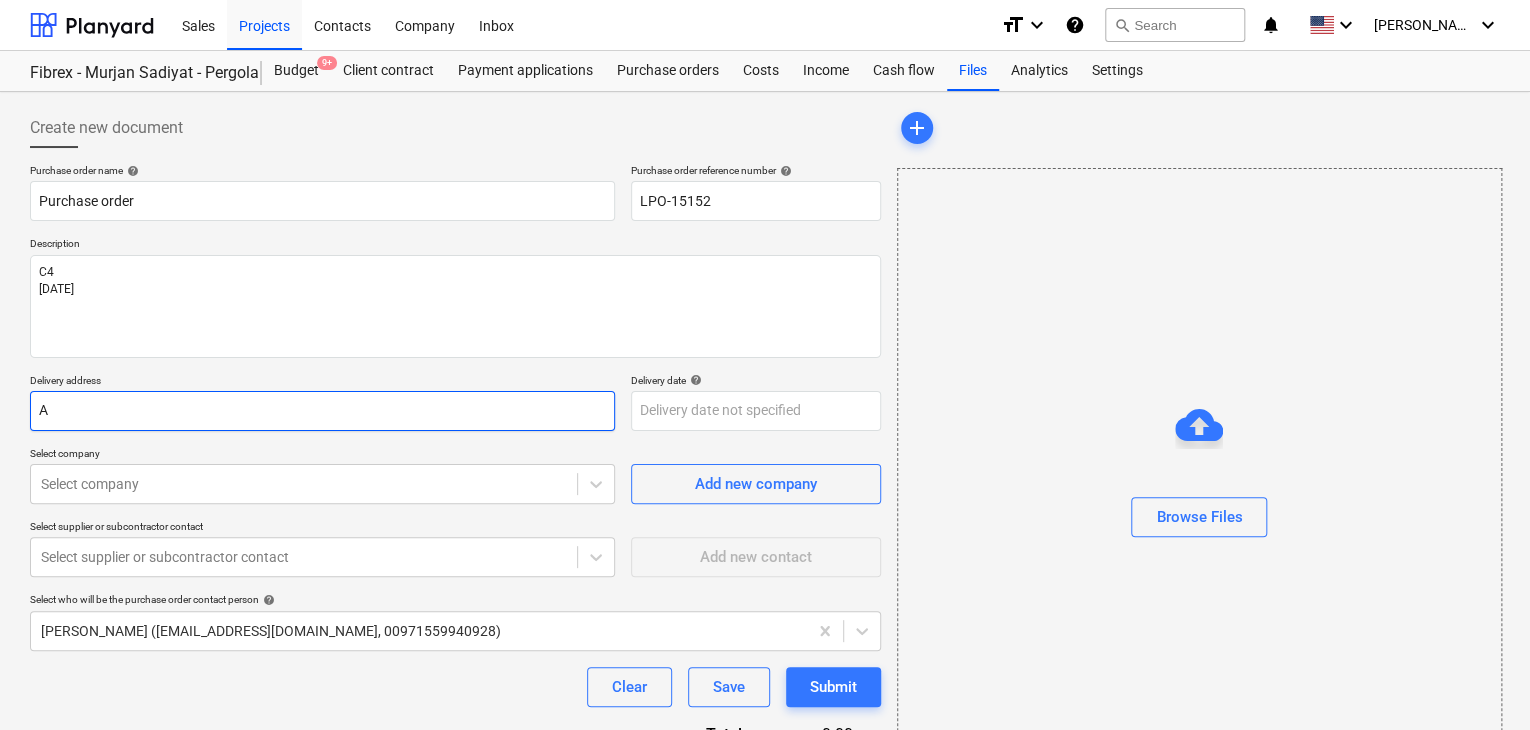 type on "x" 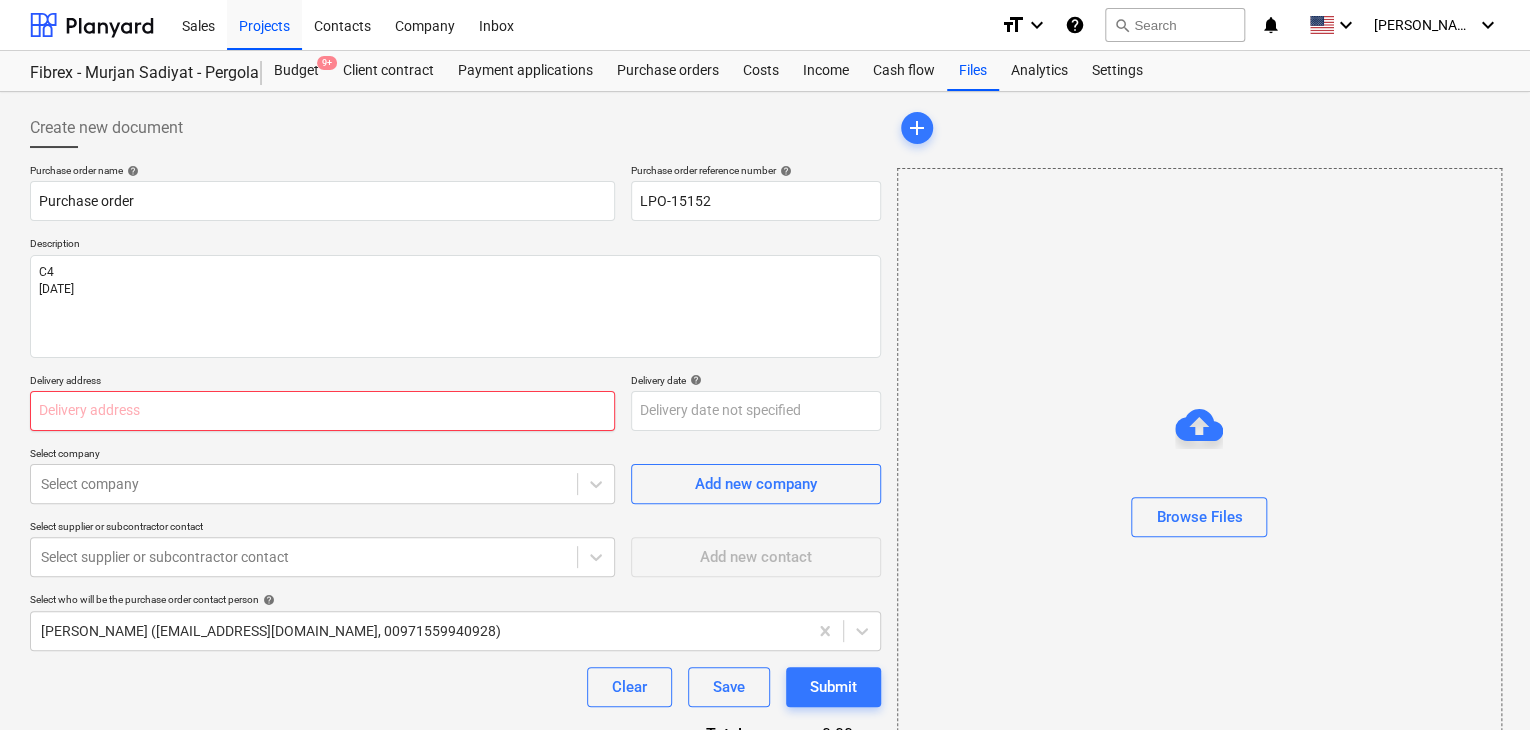 type on "x" 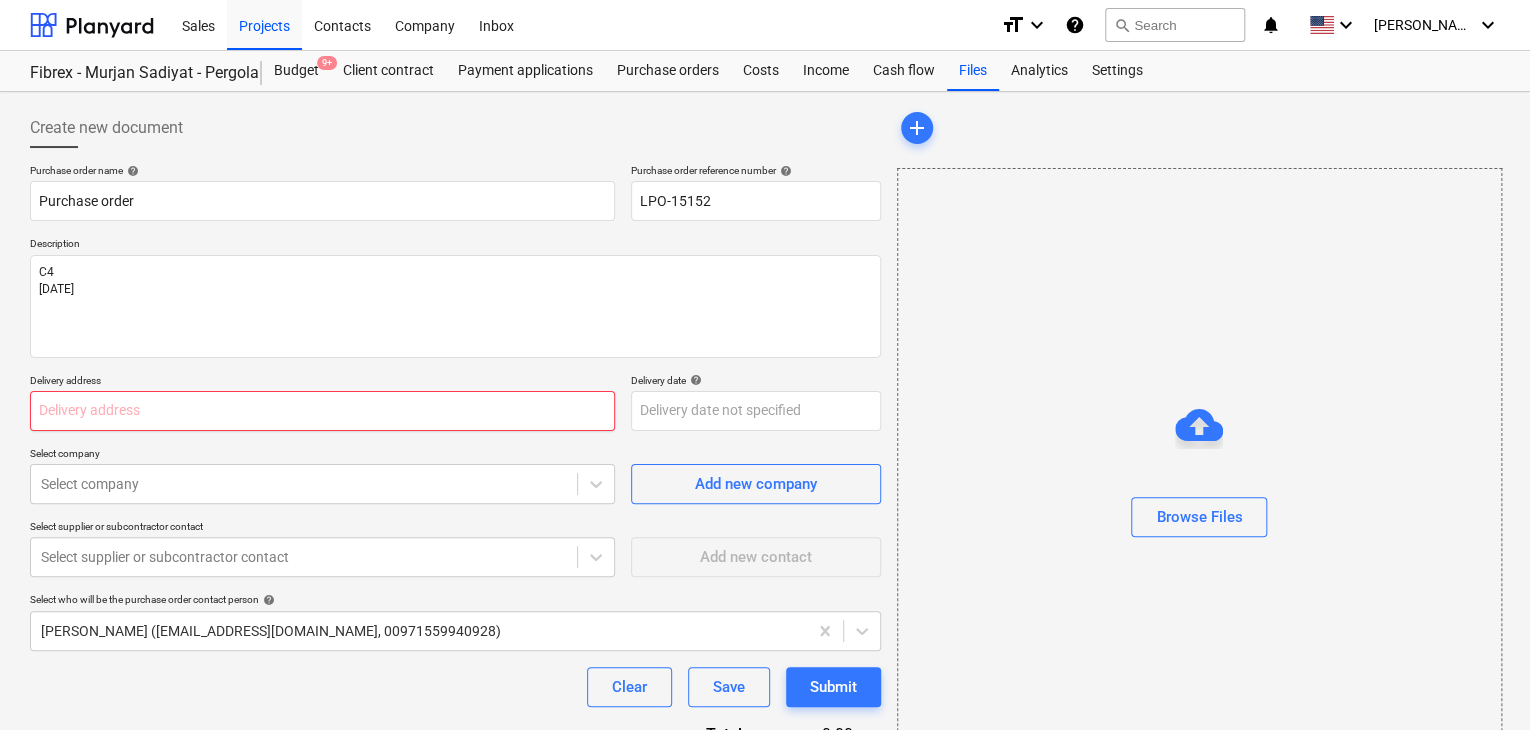 type on "L" 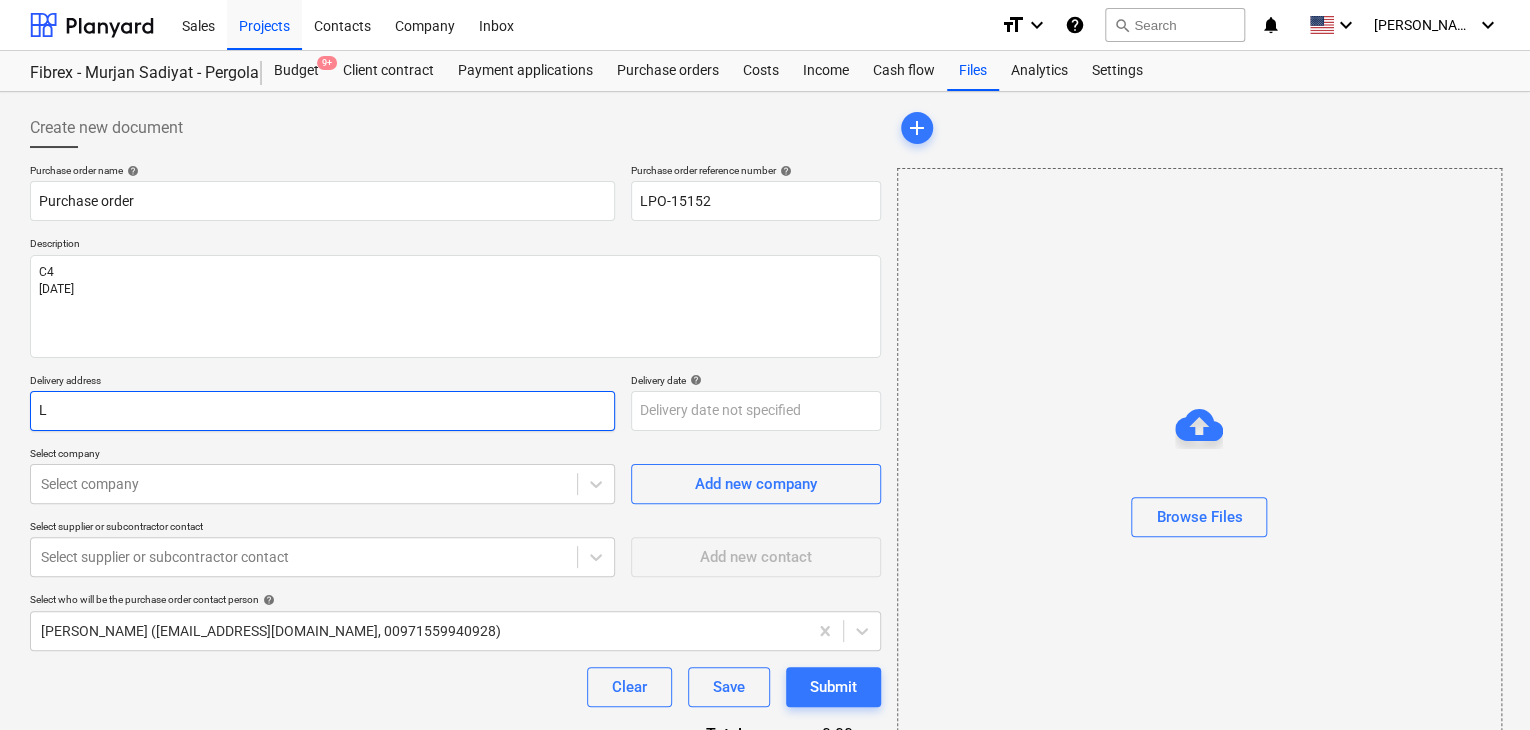 type on "x" 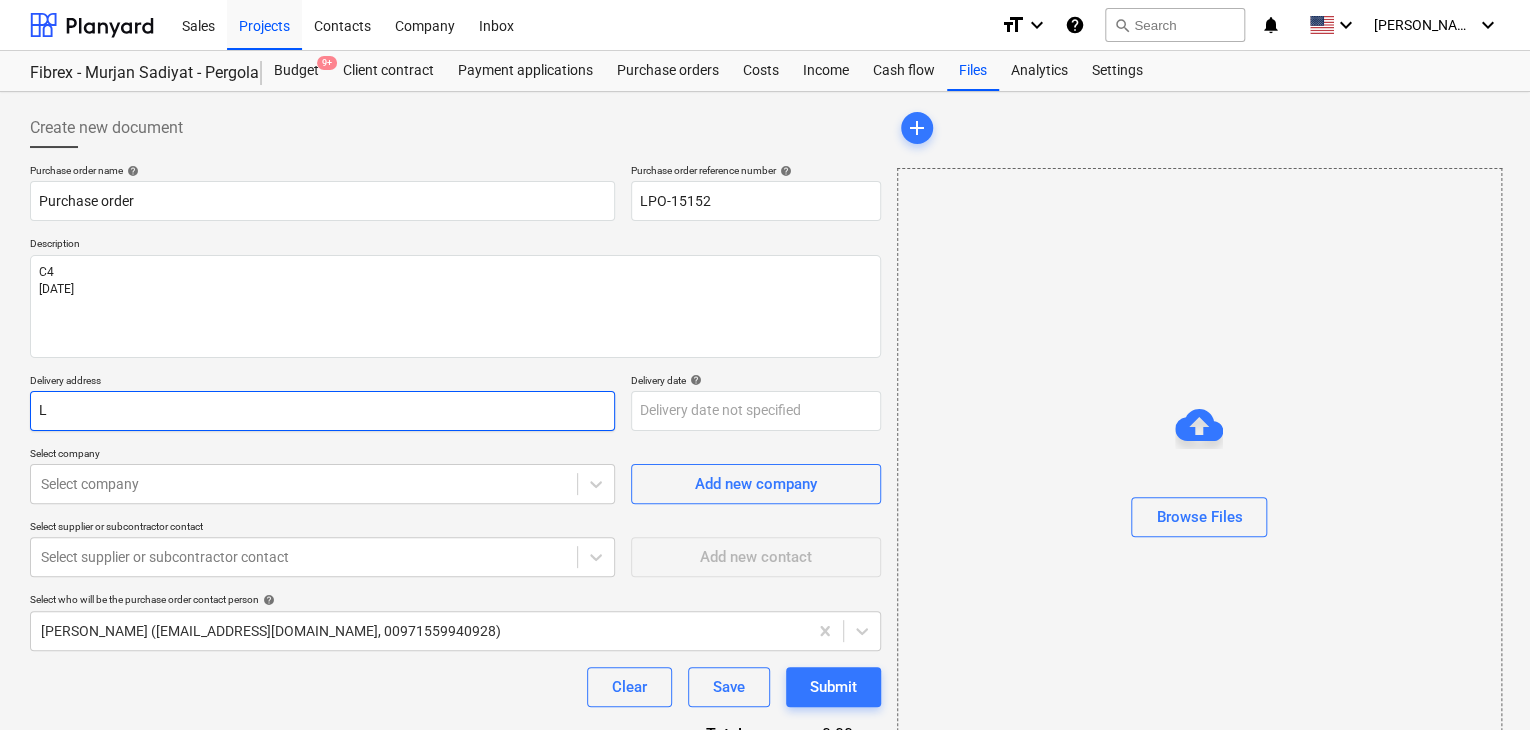 type on "LU" 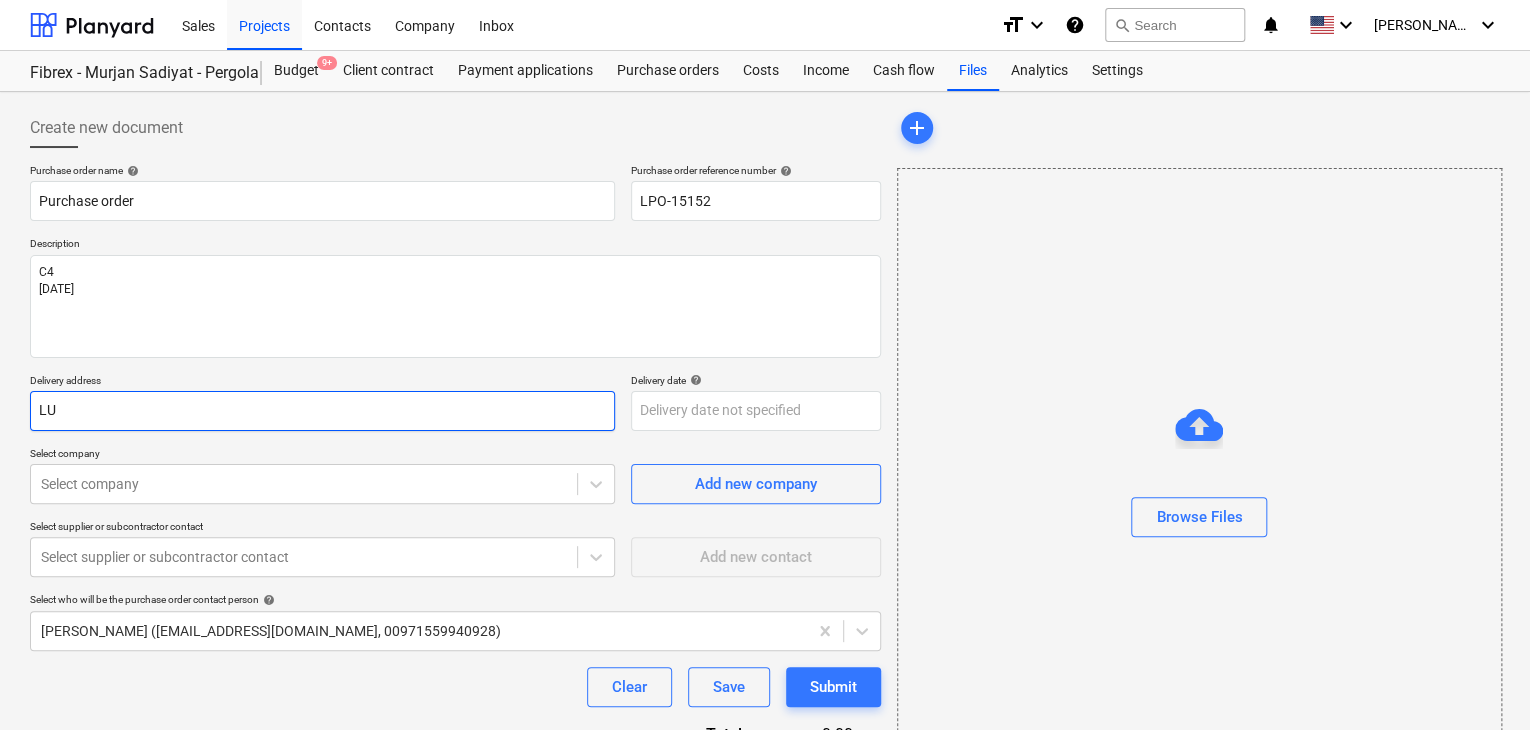 type on "x" 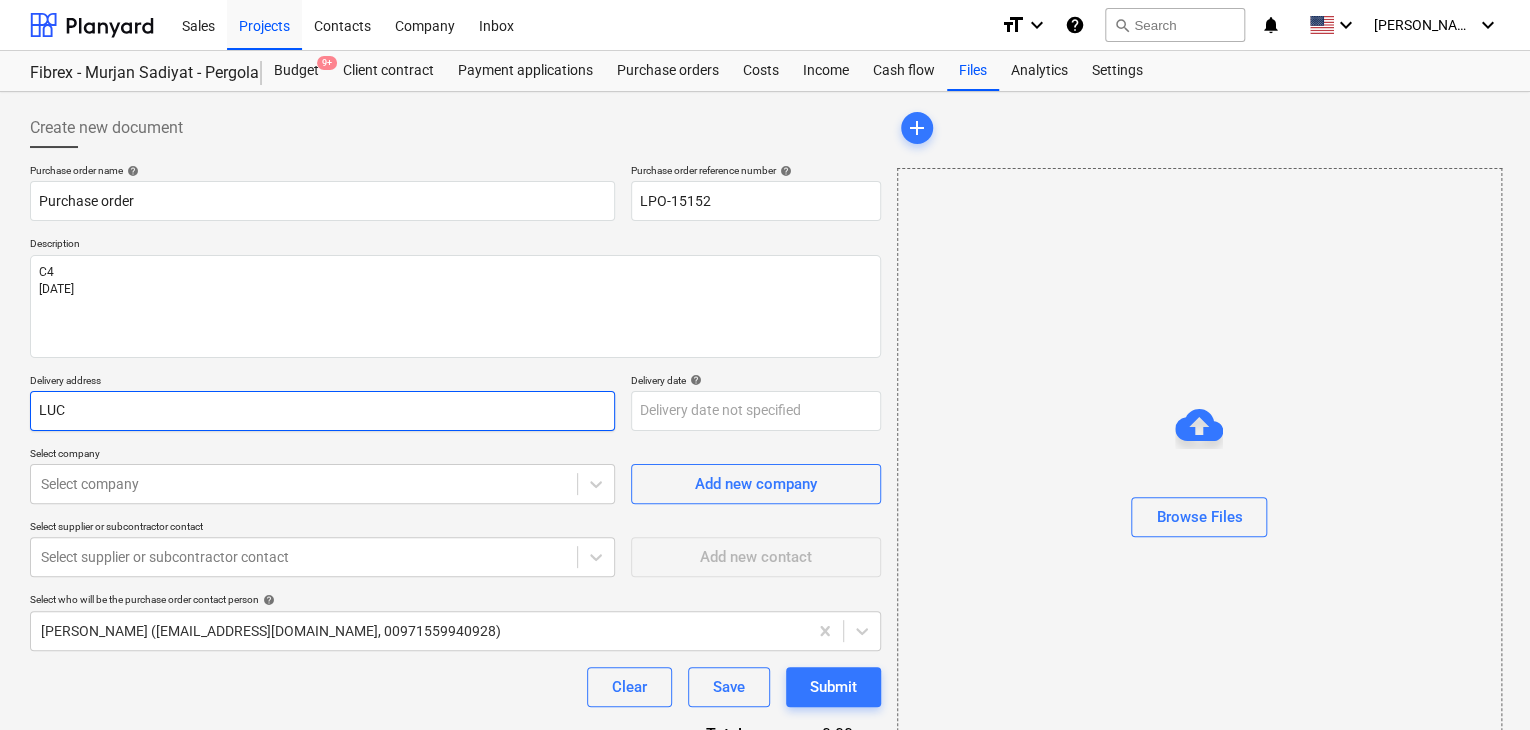 type on "x" 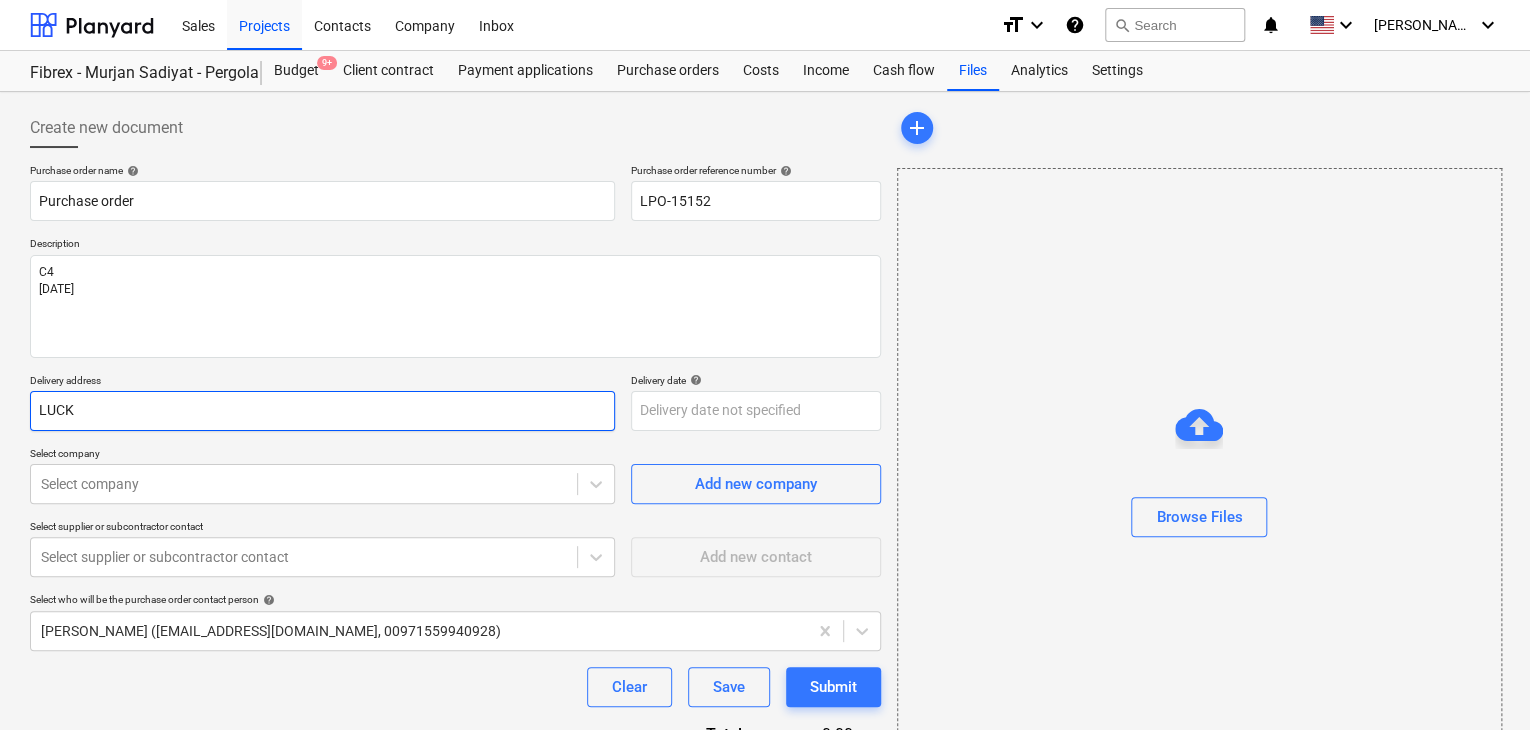 type on "x" 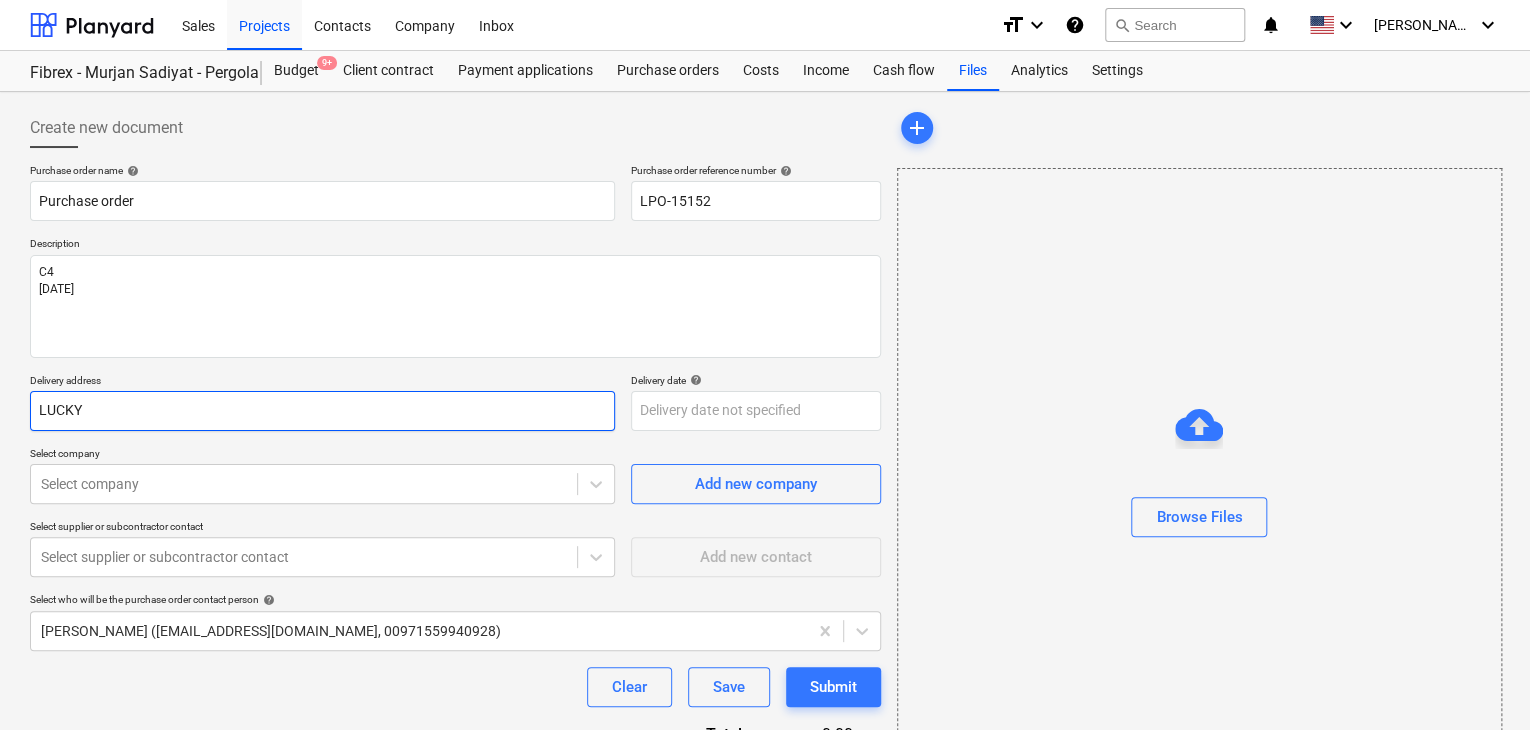 type on "x" 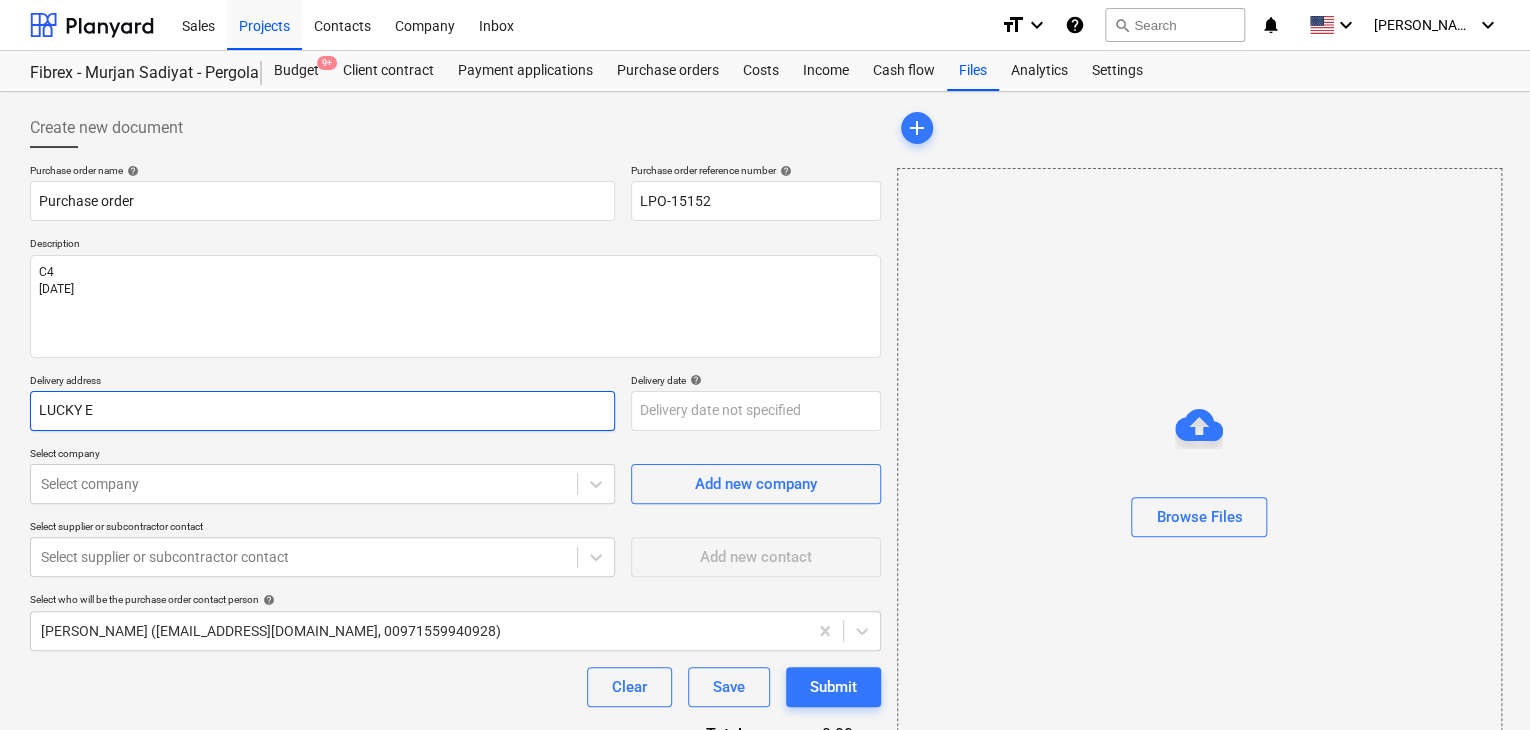 type on "x" 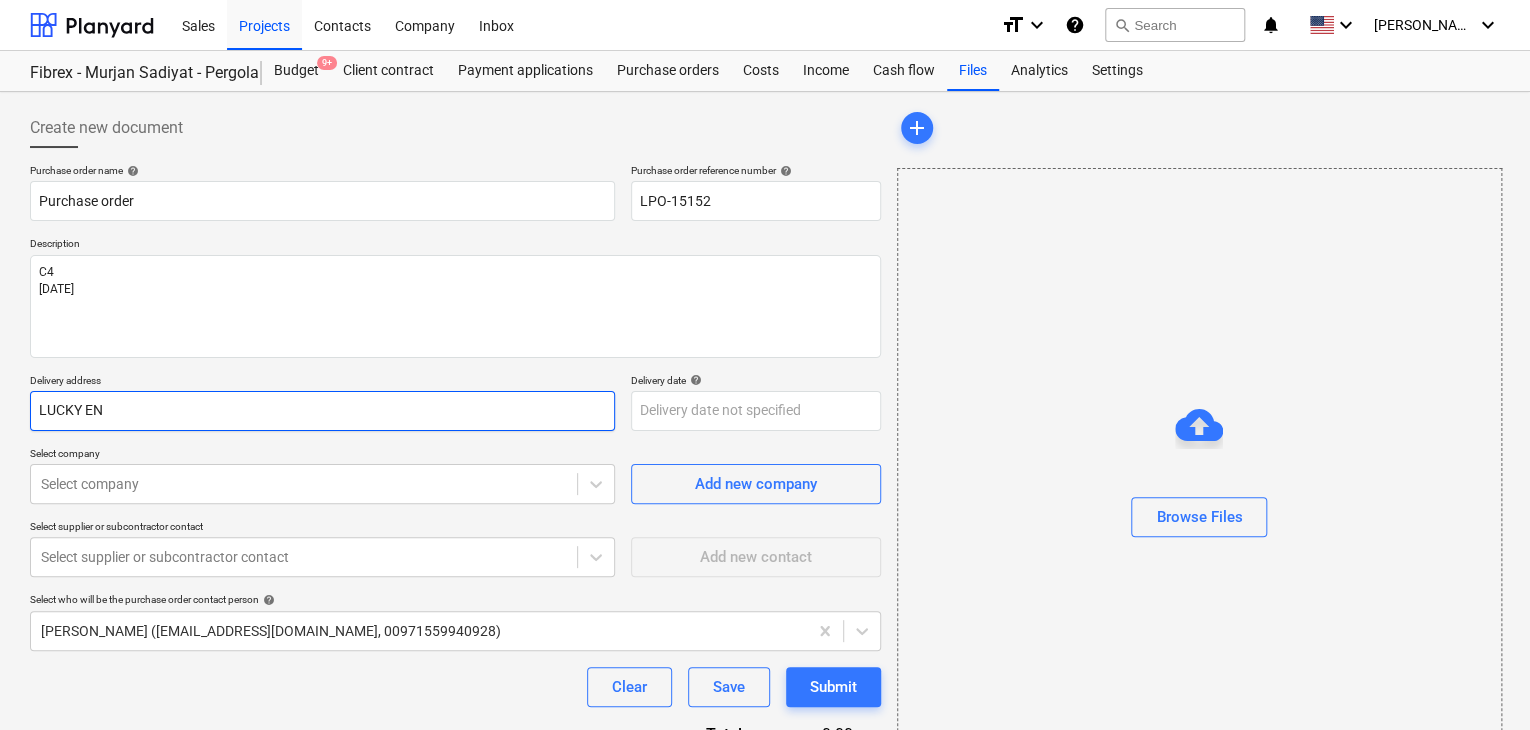 type on "x" 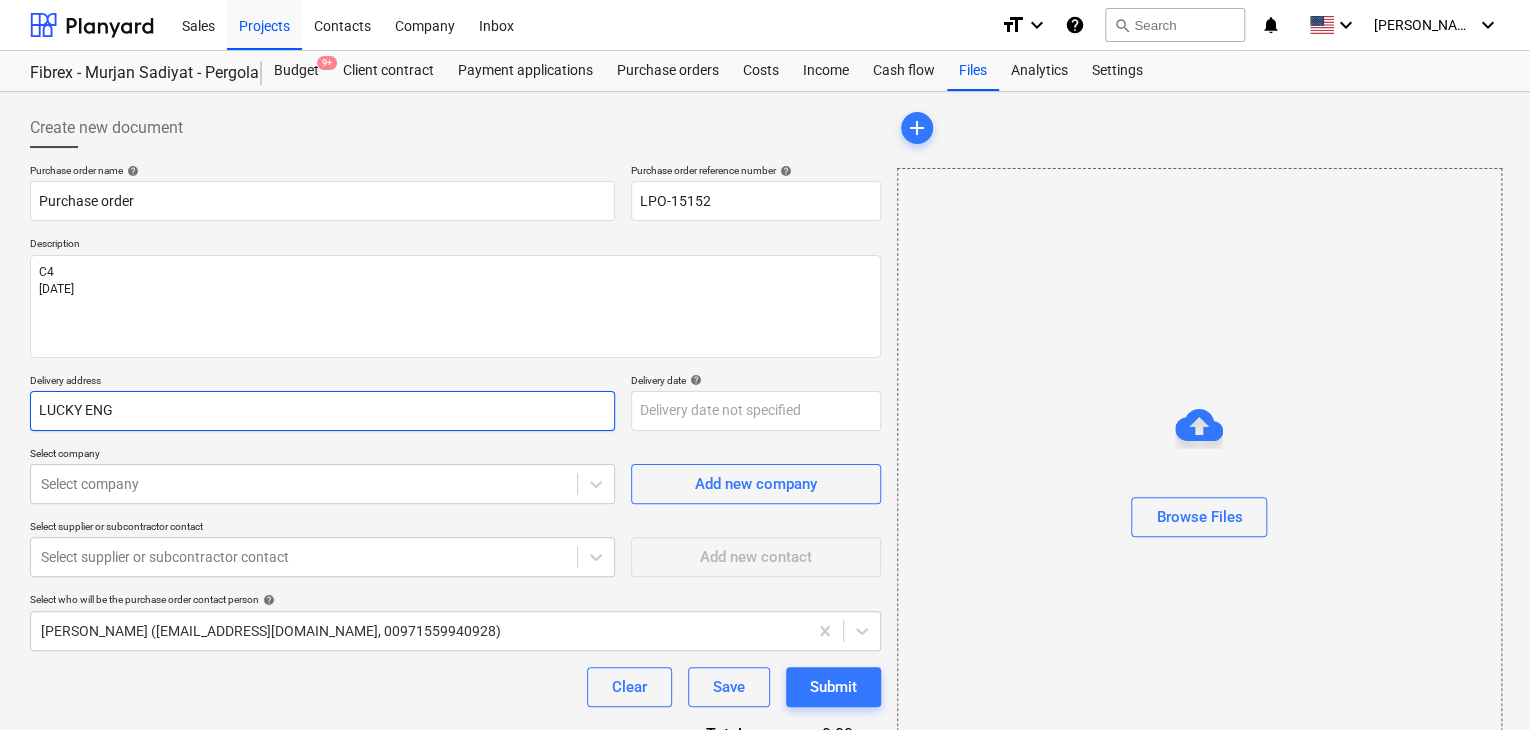 type on "x" 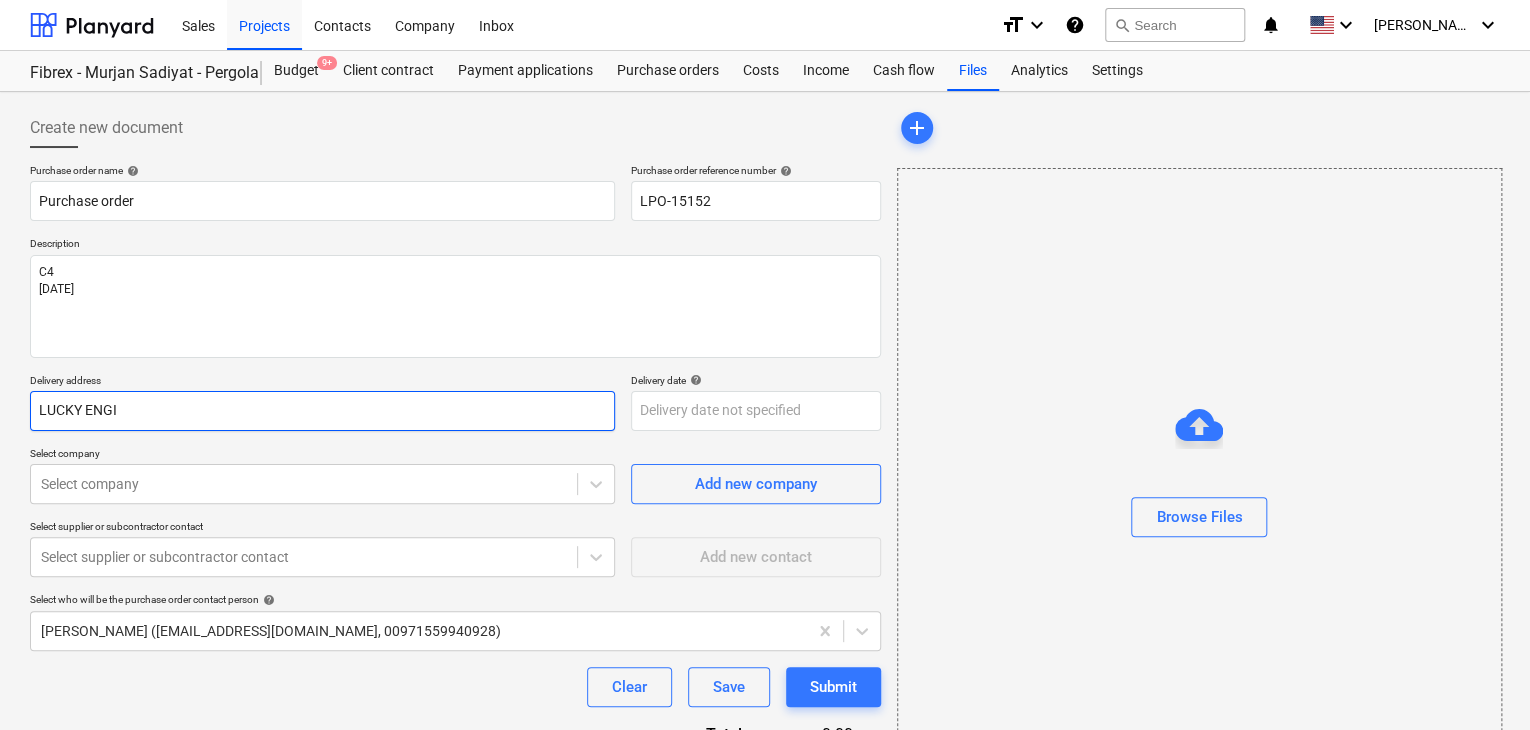 type on "x" 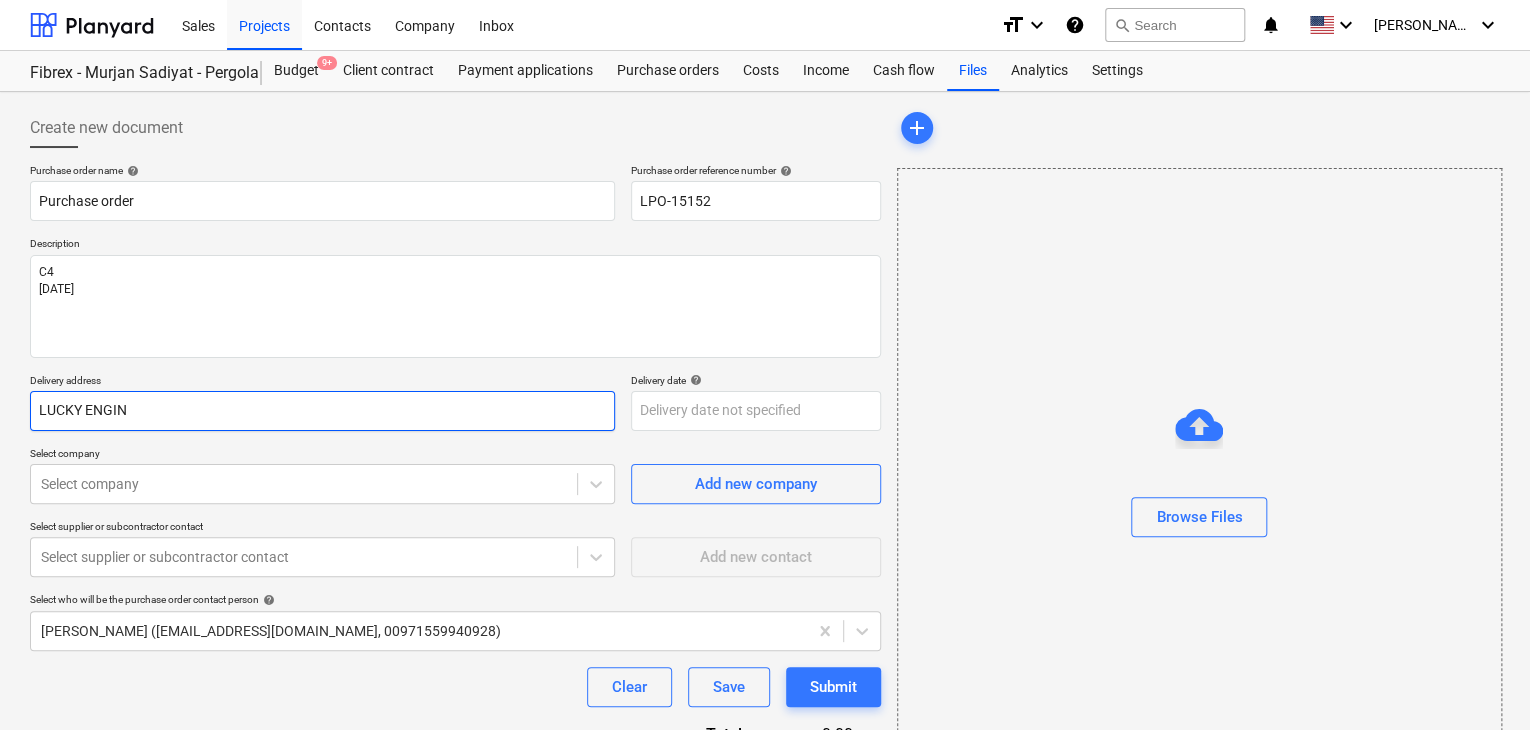 type on "x" 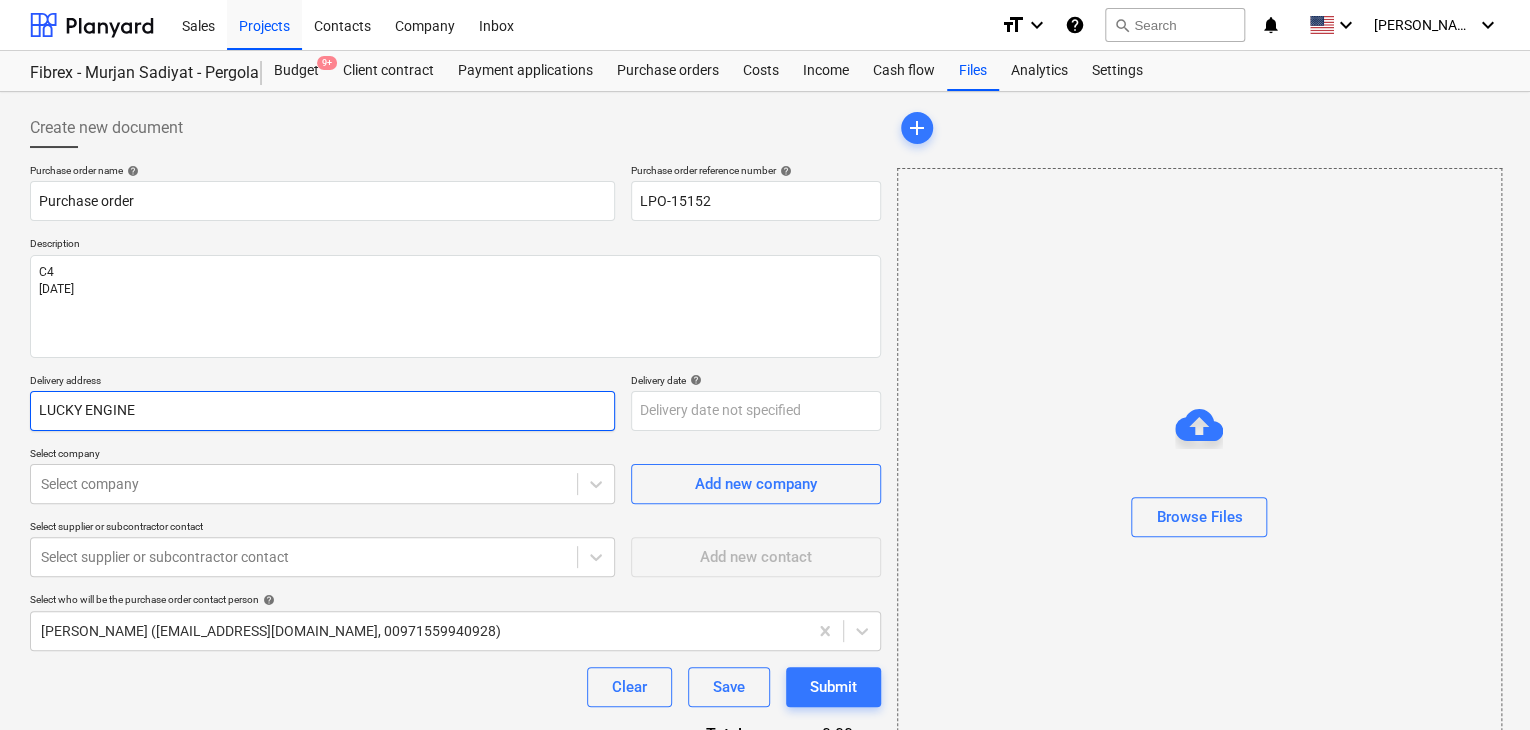type on "x" 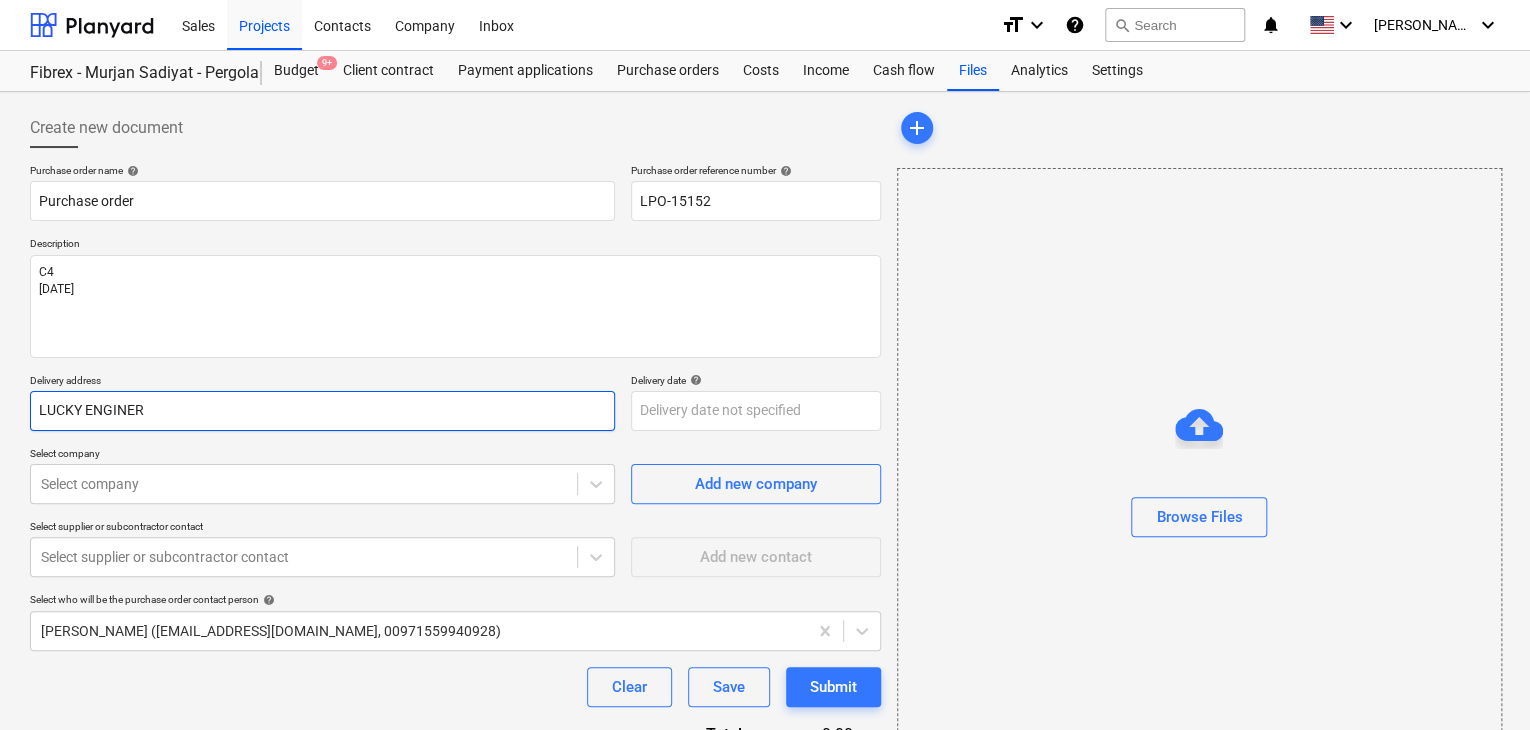 type on "x" 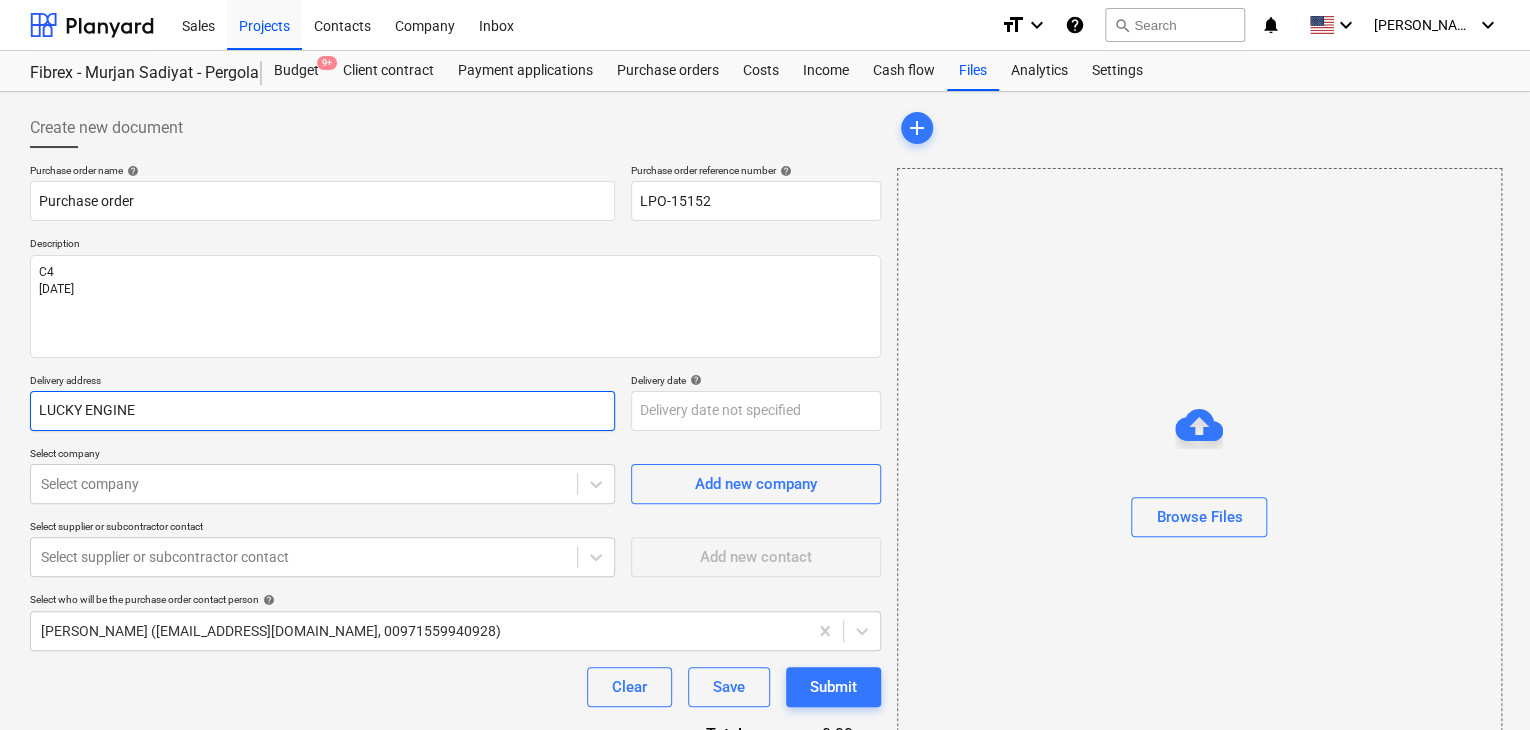 type on "x" 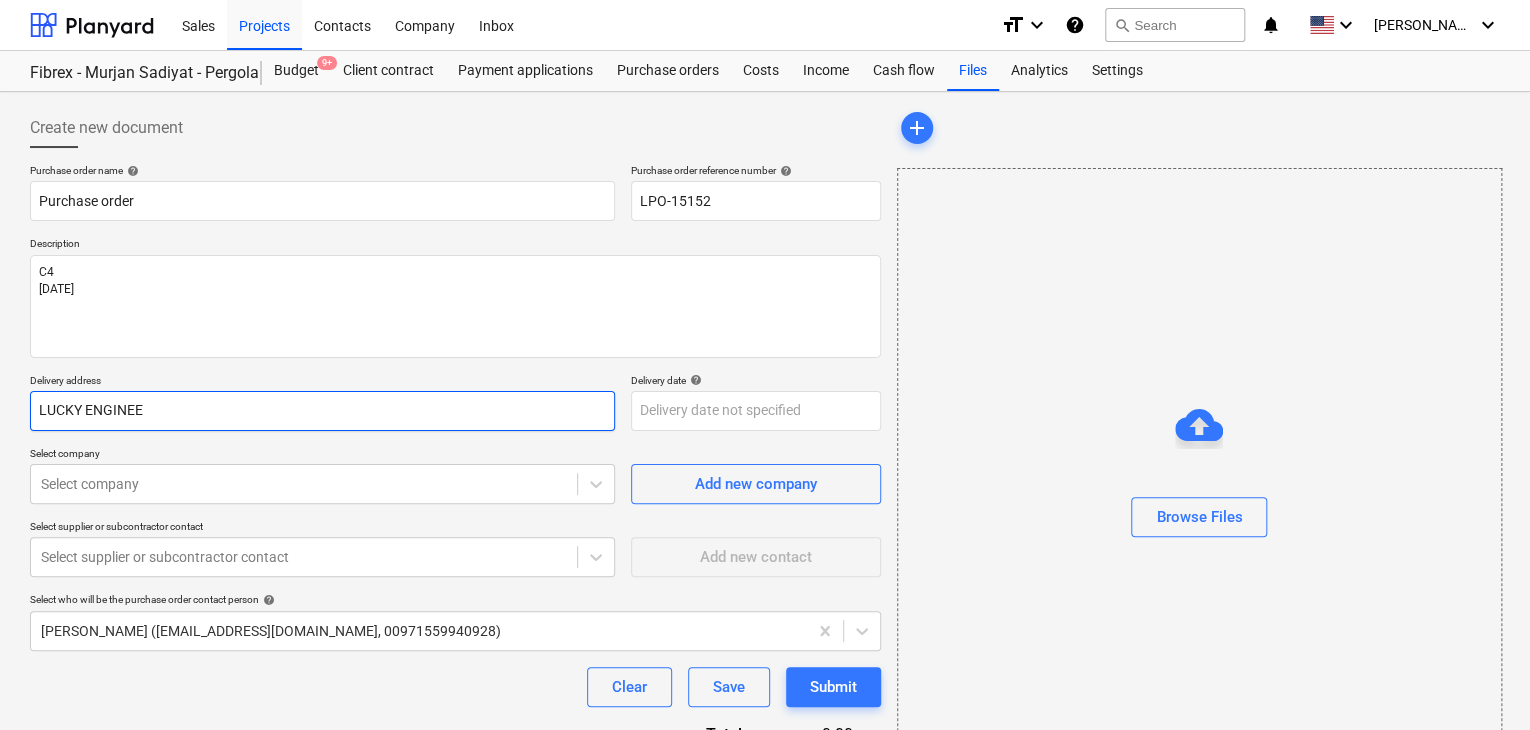 type on "x" 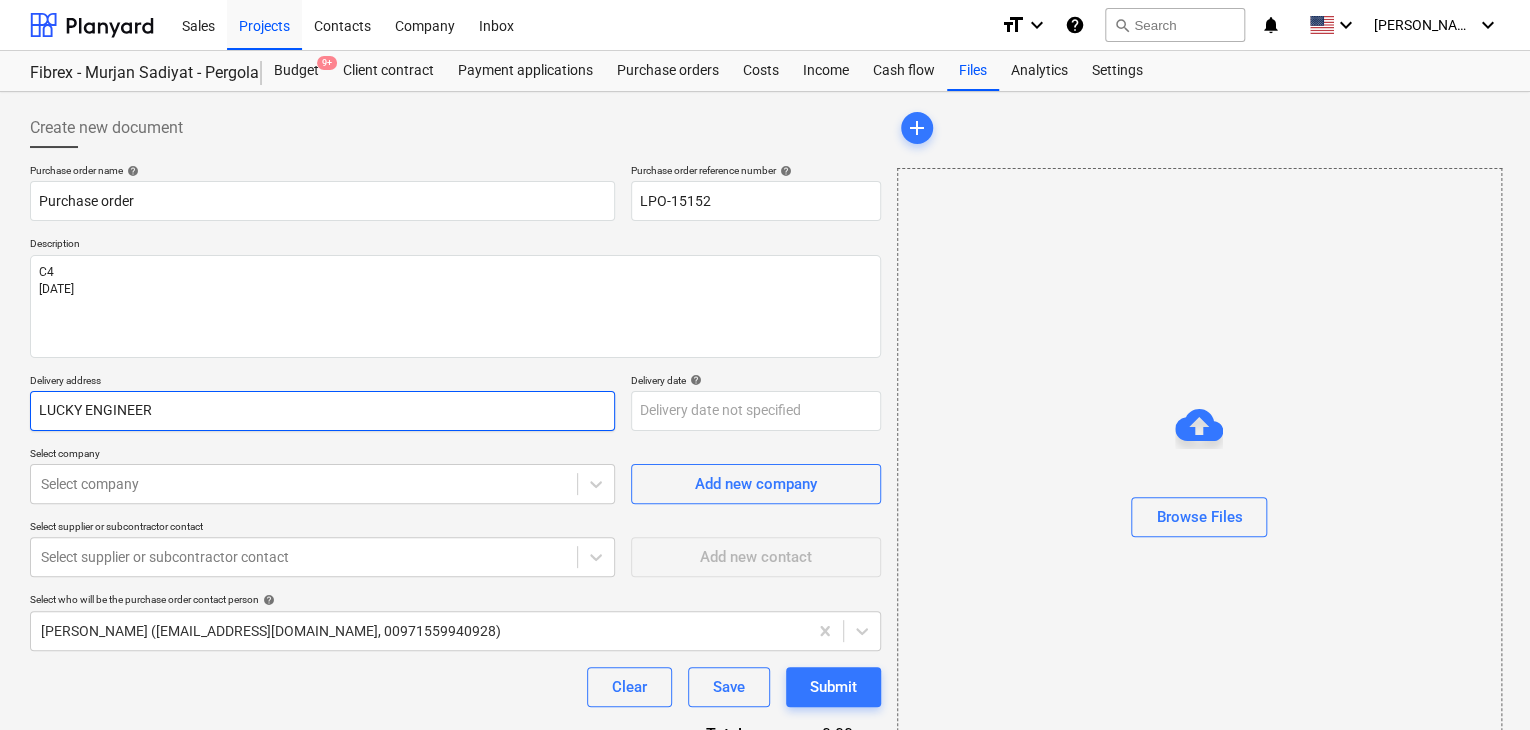 type on "x" 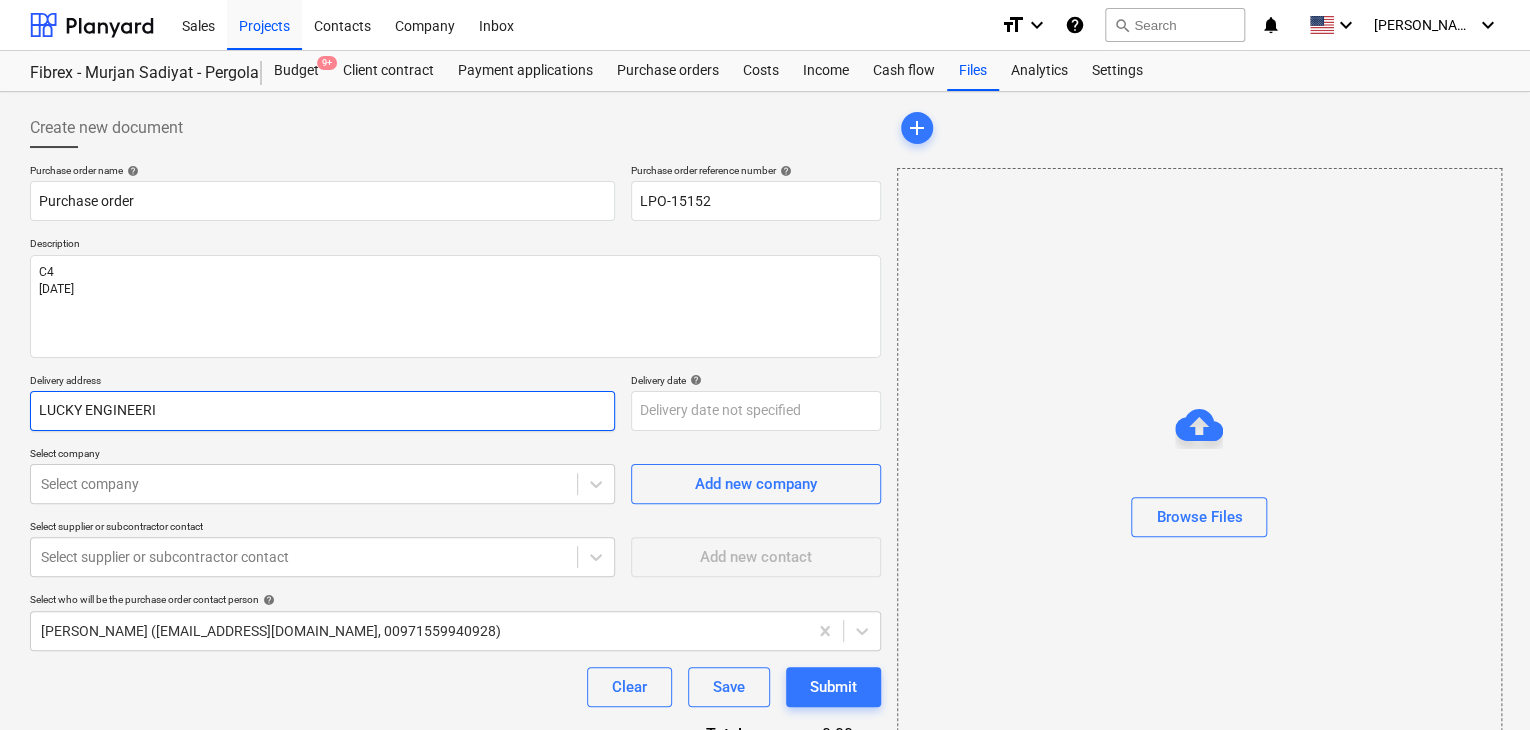 type on "x" 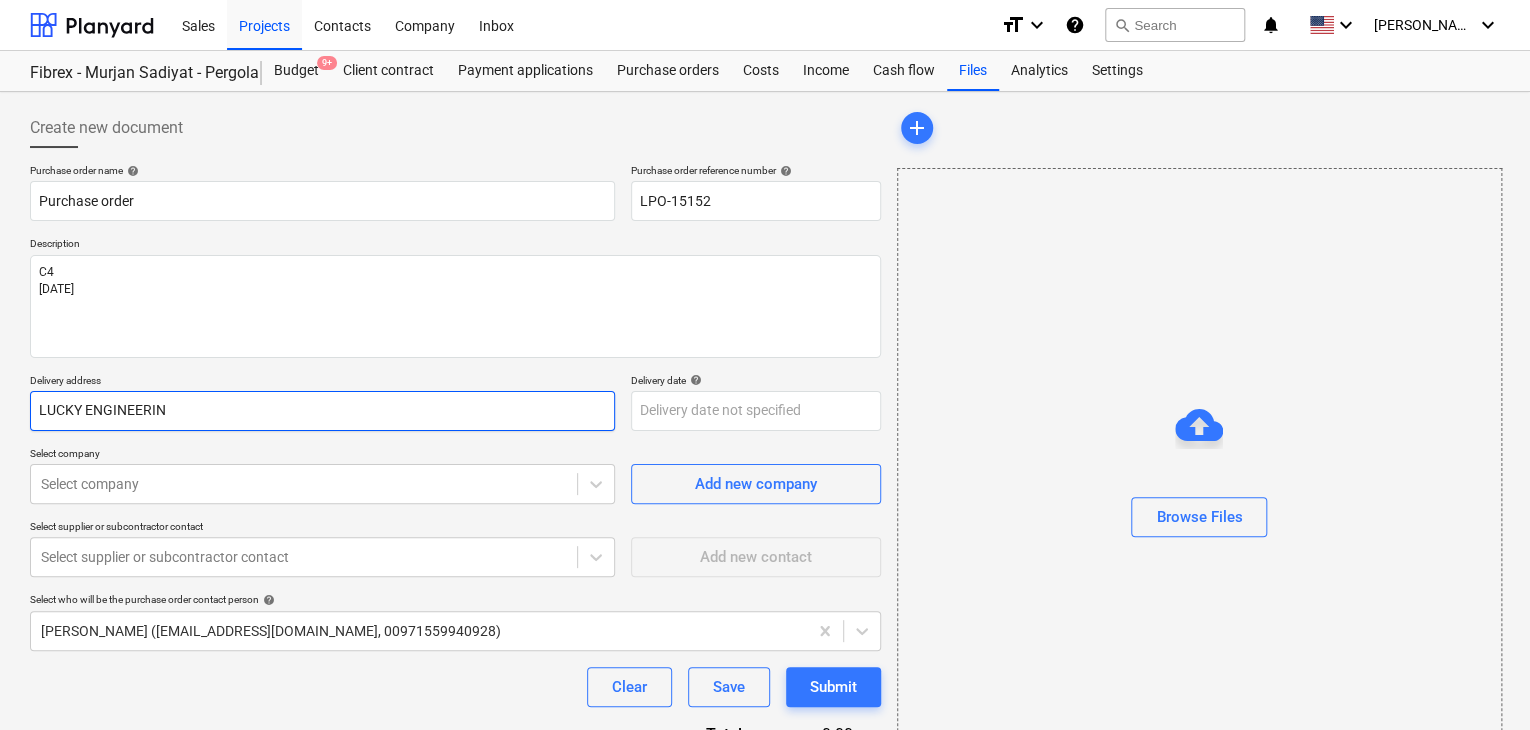 type on "x" 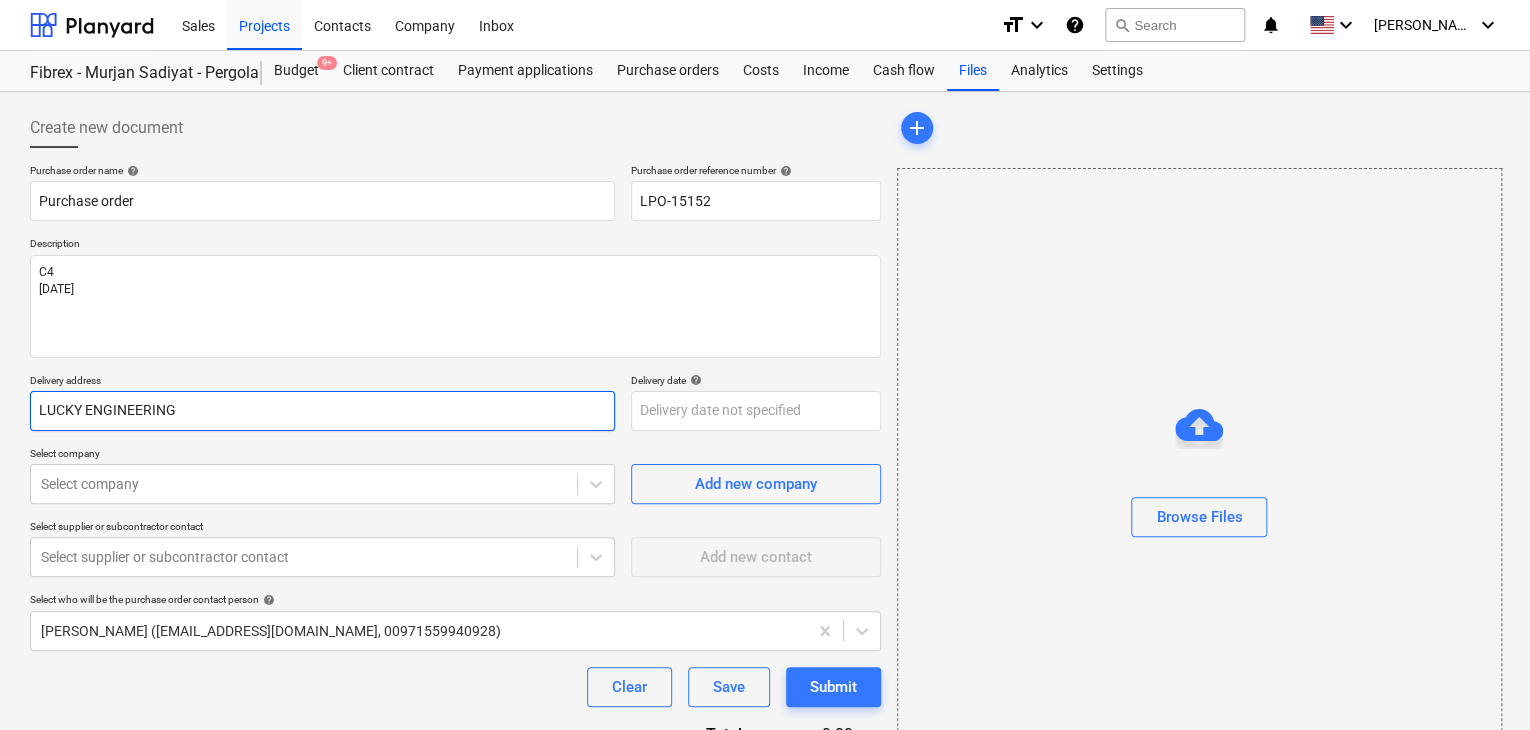 type on "x" 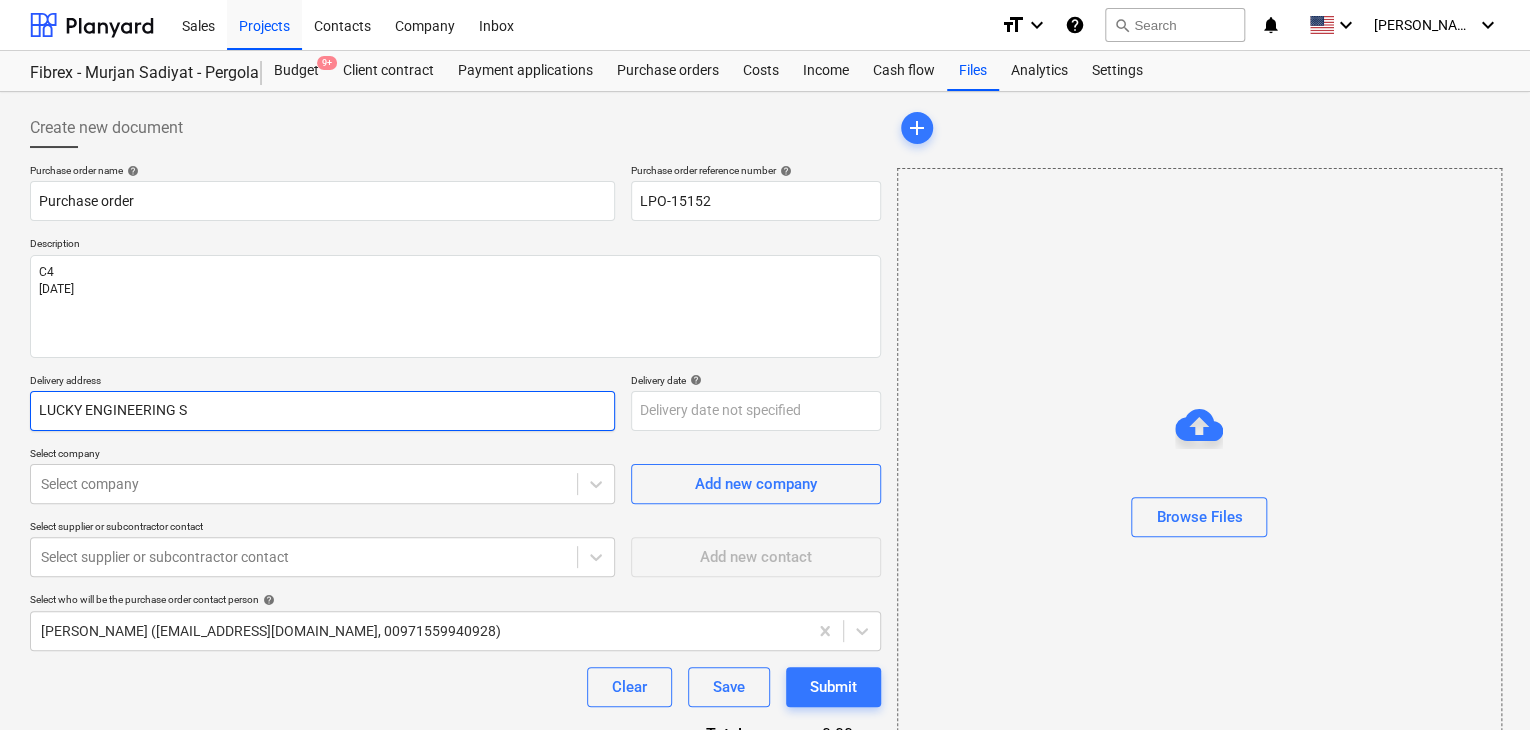 type on "x" 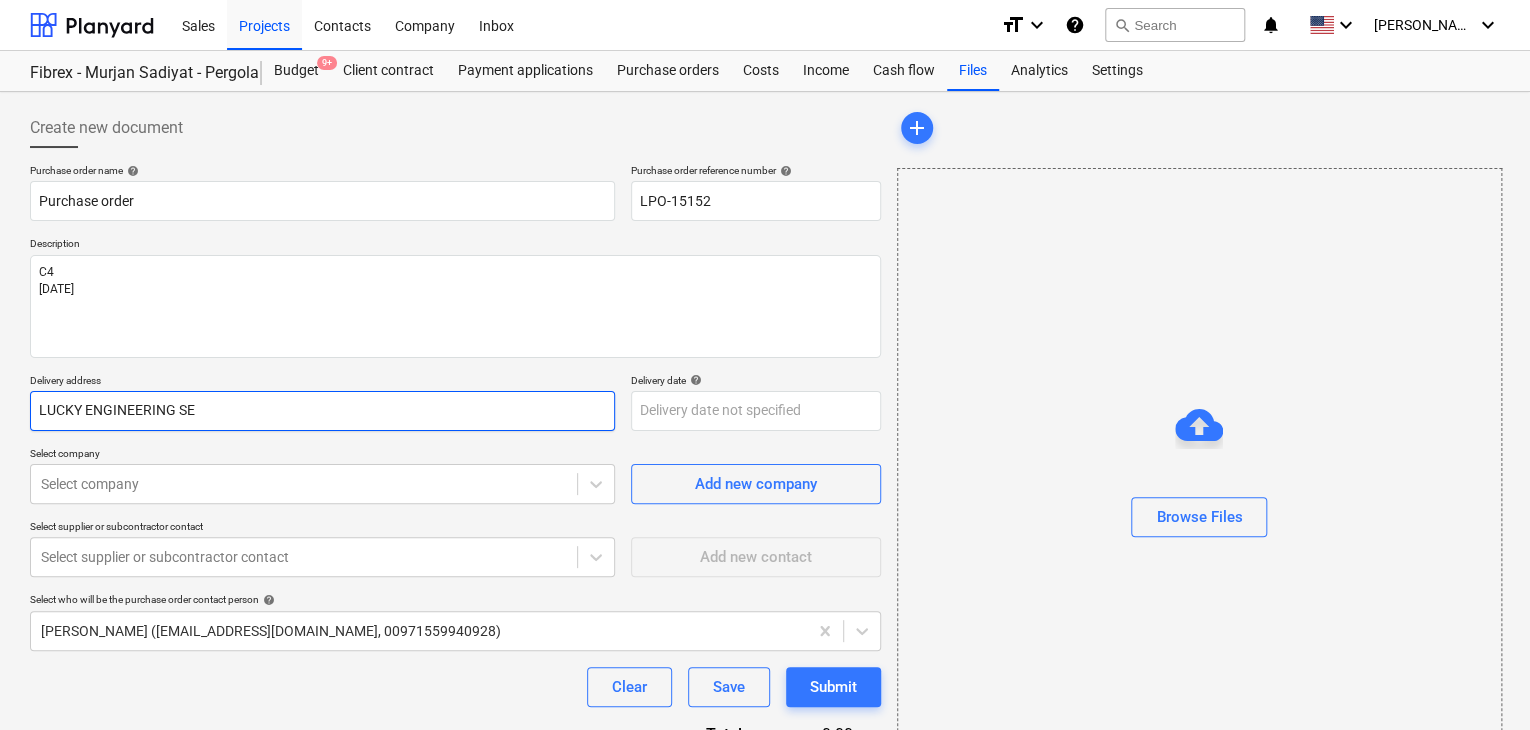 type on "x" 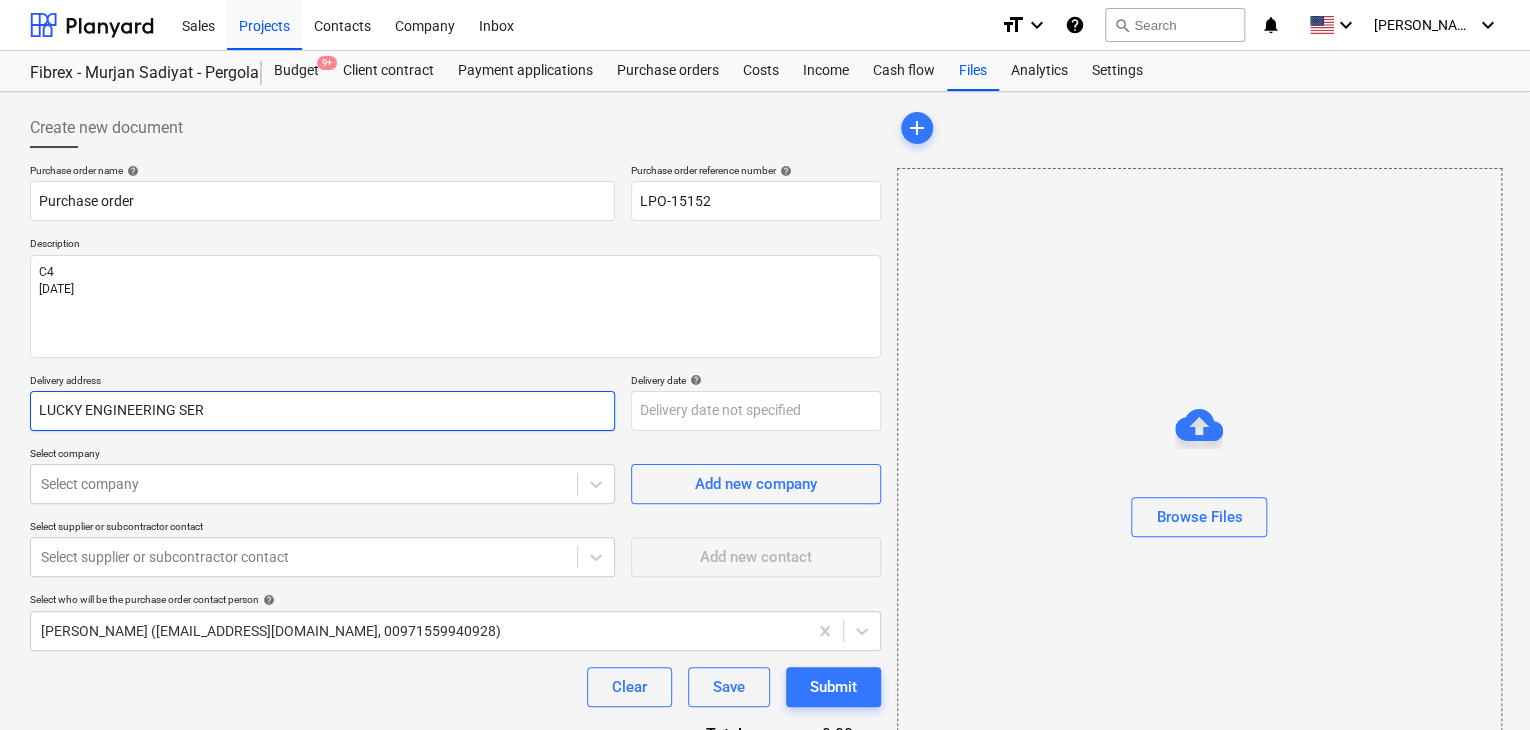type on "x" 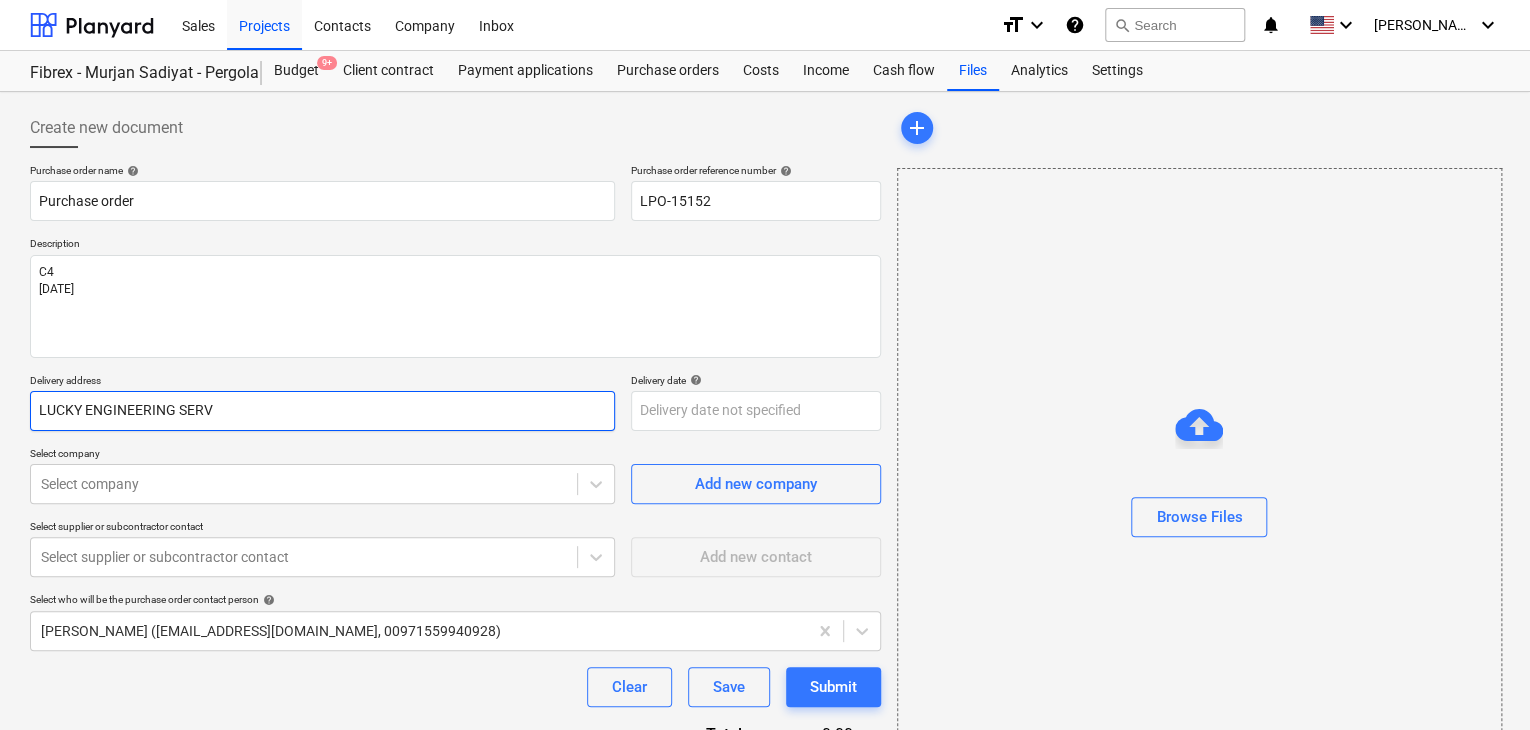 type on "x" 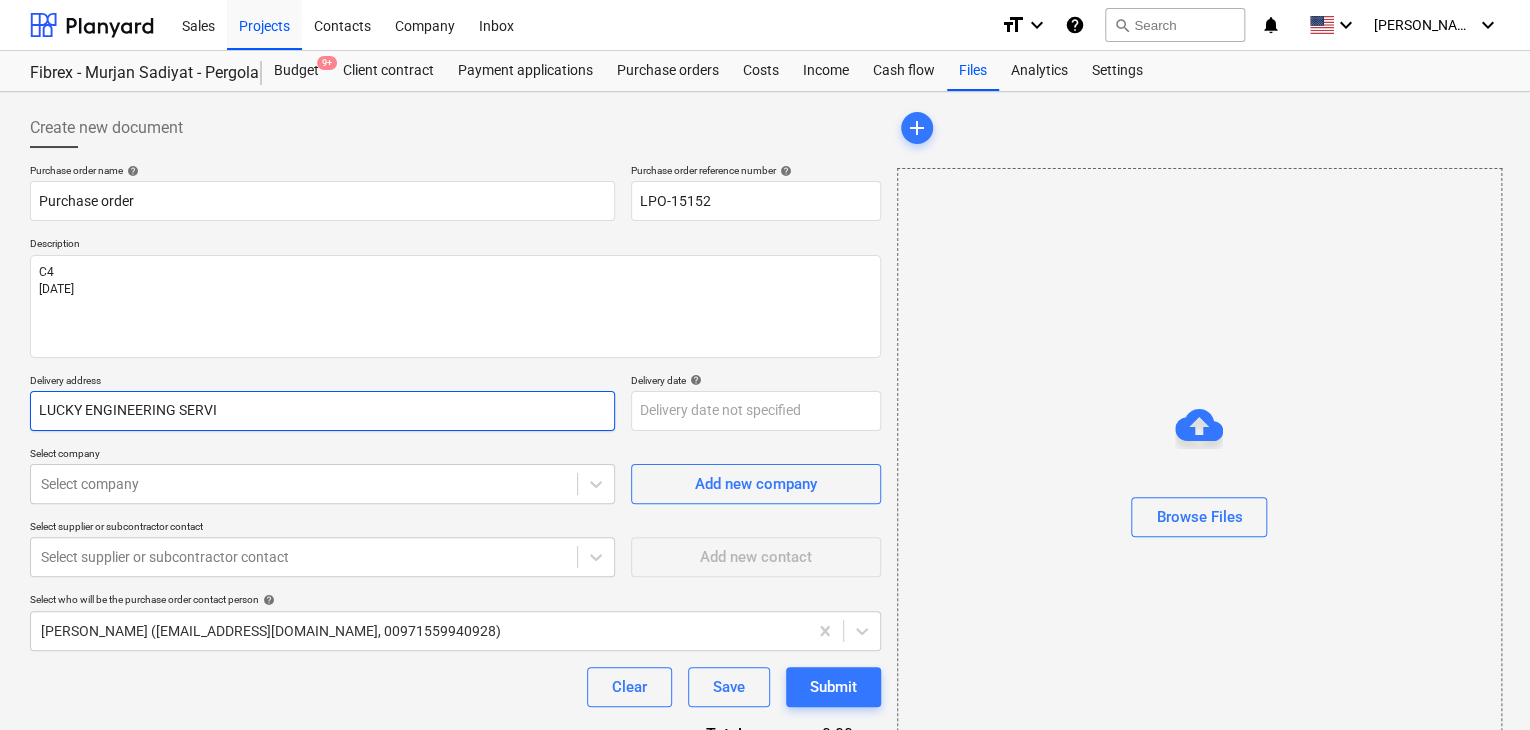 type on "x" 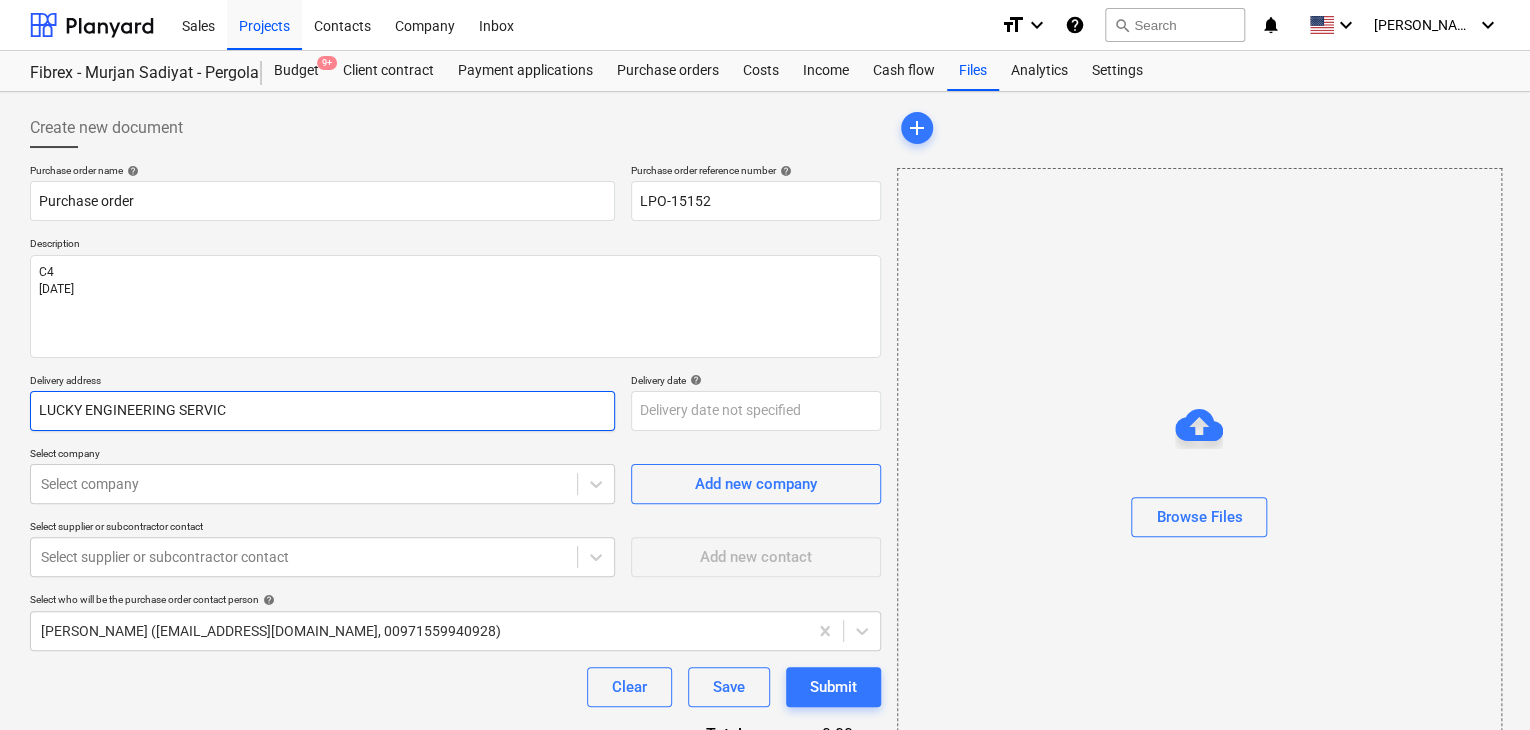 type on "x" 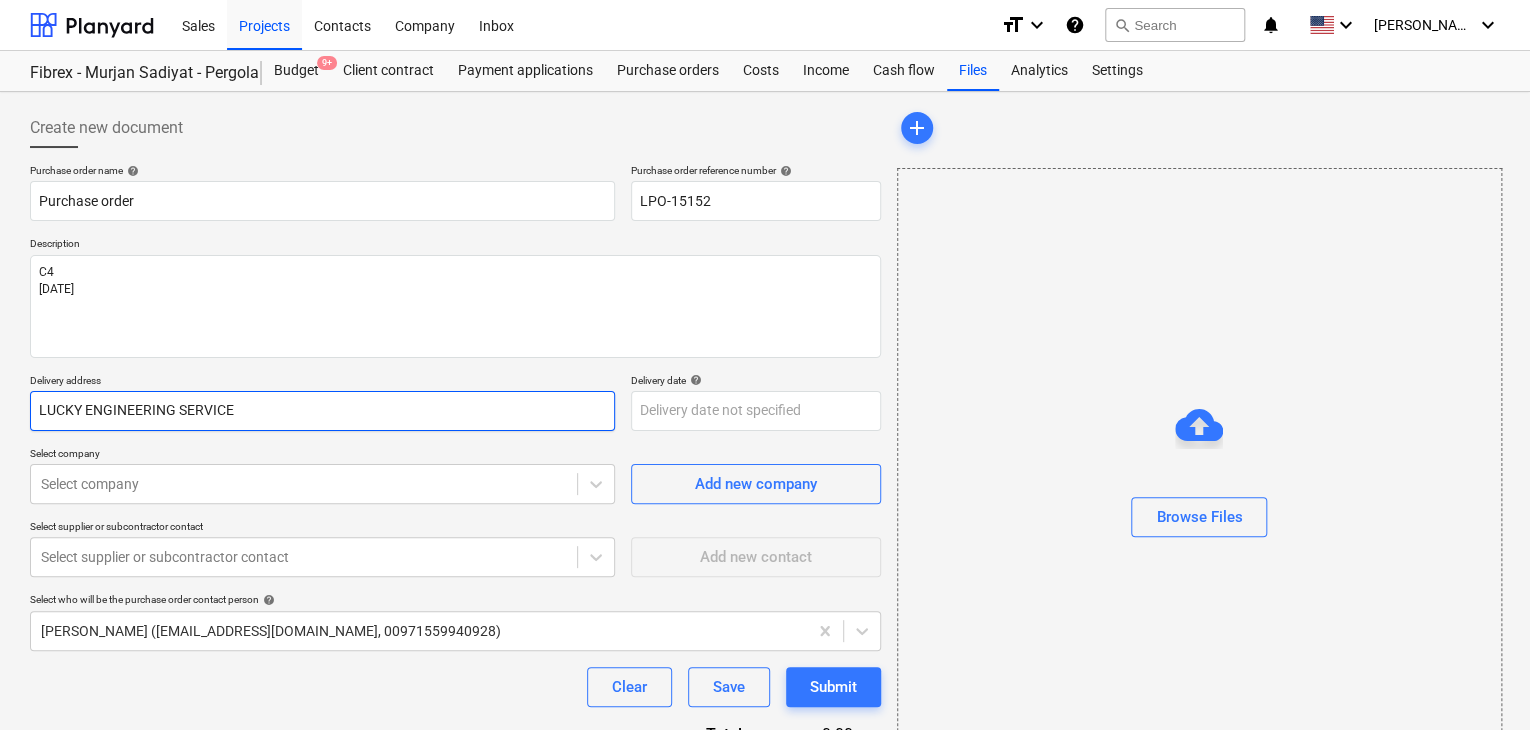 type on "x" 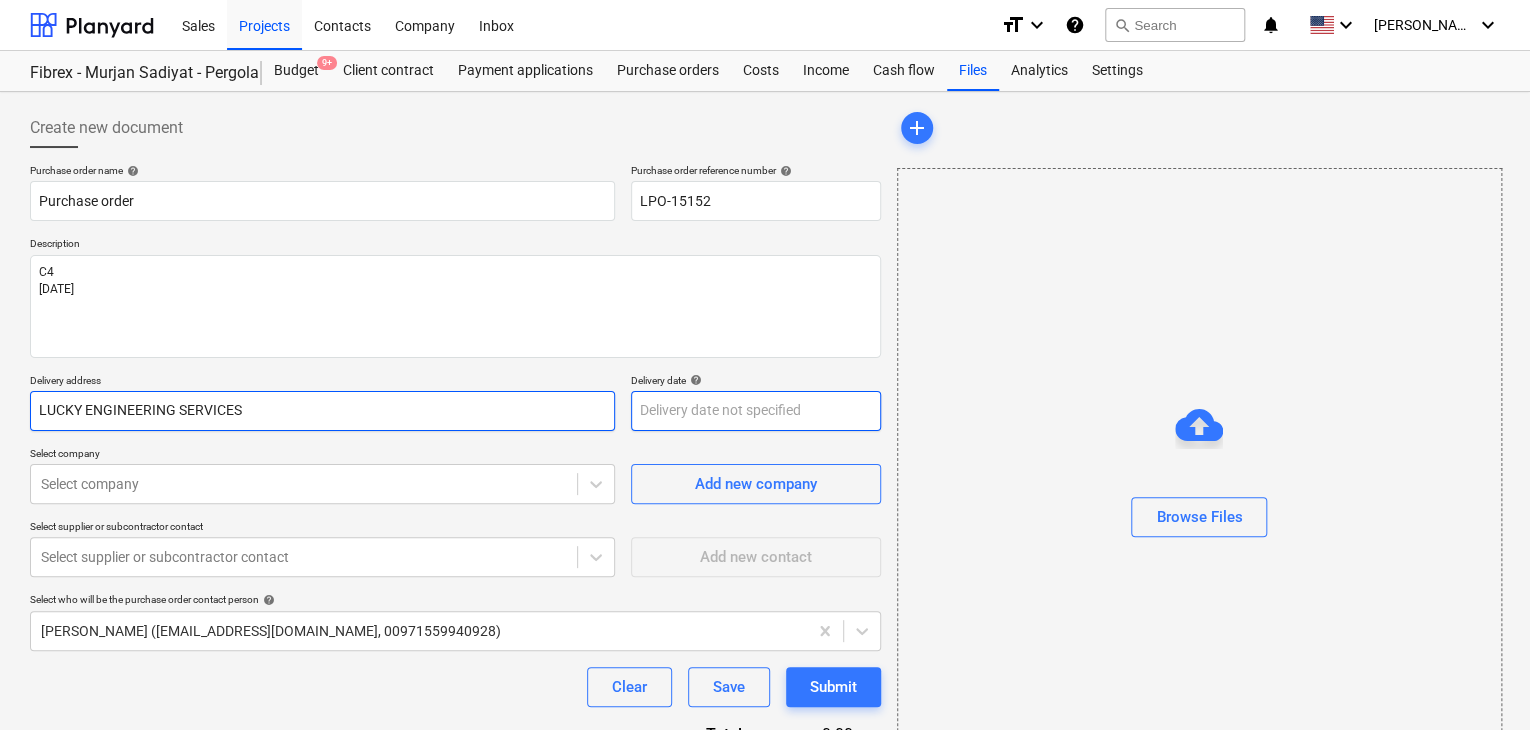 type on "LUCKY ENGINEERING SERVICES" 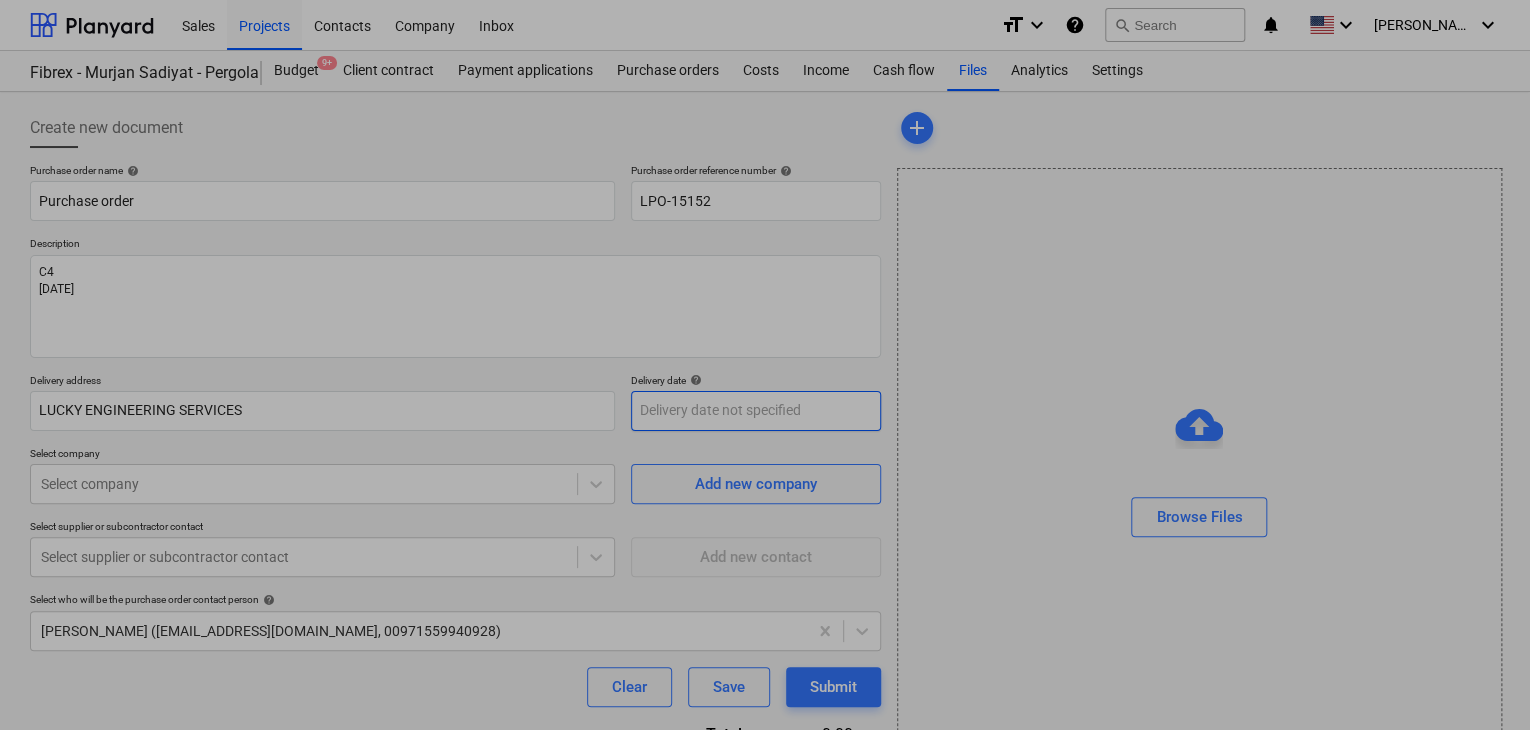click on "Sales Projects Contacts Company Inbox format_size keyboard_arrow_down help search Search notifications 0 keyboard_arrow_down [PERSON_NAME] keyboard_arrow_down Fibrex - Murjan Sadiyat - Pergola & Canopies Budget 9+ Client contract Payment applications Purchase orders Costs Income Cash flow Files Analytics Settings Create new document Purchase order name help Purchase order Purchase order reference number help LPO-15152 Description C4
[DATE] Delivery address LUCKY ENGINEERING SERVICES Delivery date help Press the down arrow key to interact with the calendar and
select a date. Press the question mark key to get the keyboard shortcuts for changing dates. Select company Select company Add new company Select supplier or subcontractor contact Select supplier or subcontractor contact Add new contact Select who will be the purchase order contact person help [PERSON_NAME] ([EMAIL_ADDRESS][DOMAIN_NAME], 00971559940928) Clear Save Submit Total 0.00د.إ.‏ Select line-items to add help Search or select a line-item add x" at bounding box center [765, 365] 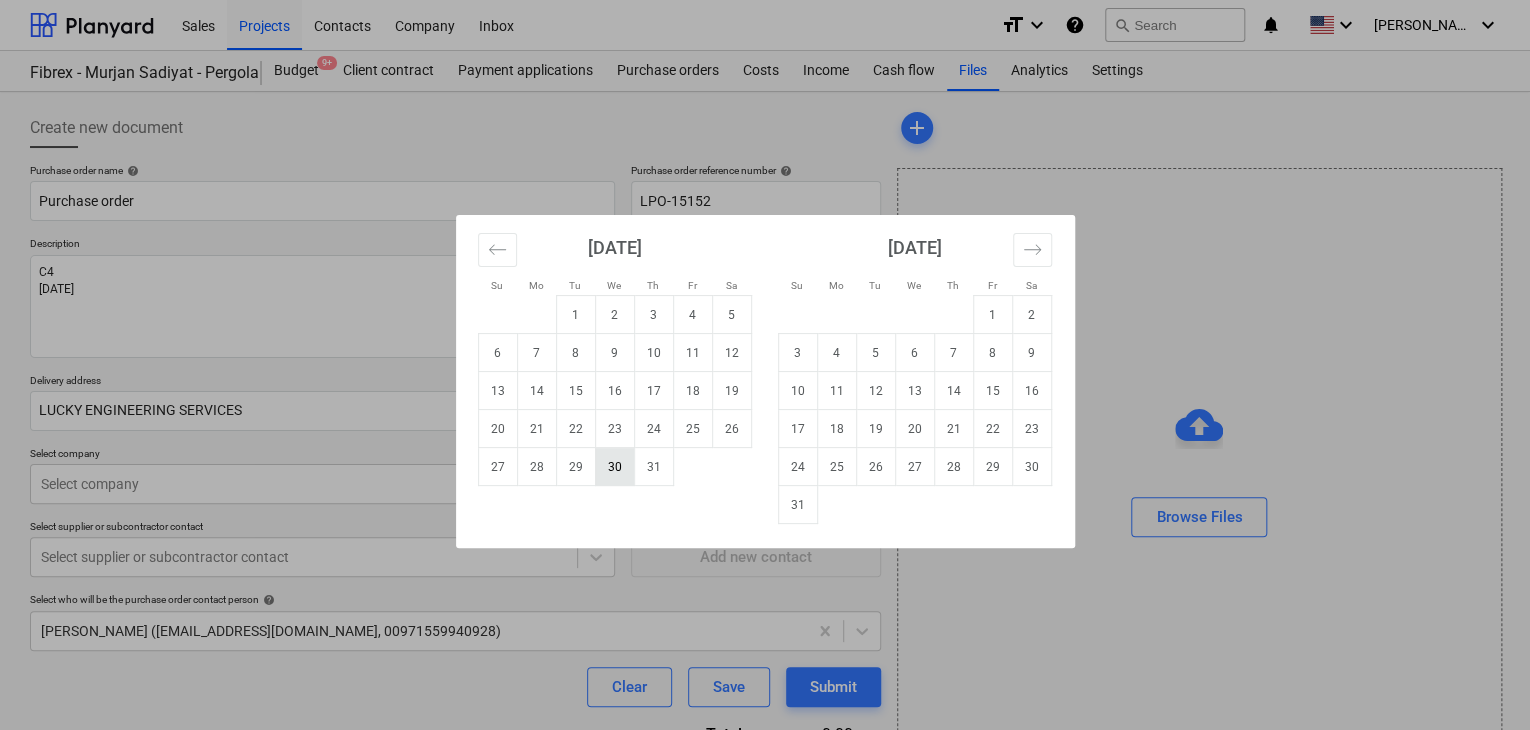 click on "30" at bounding box center (614, 467) 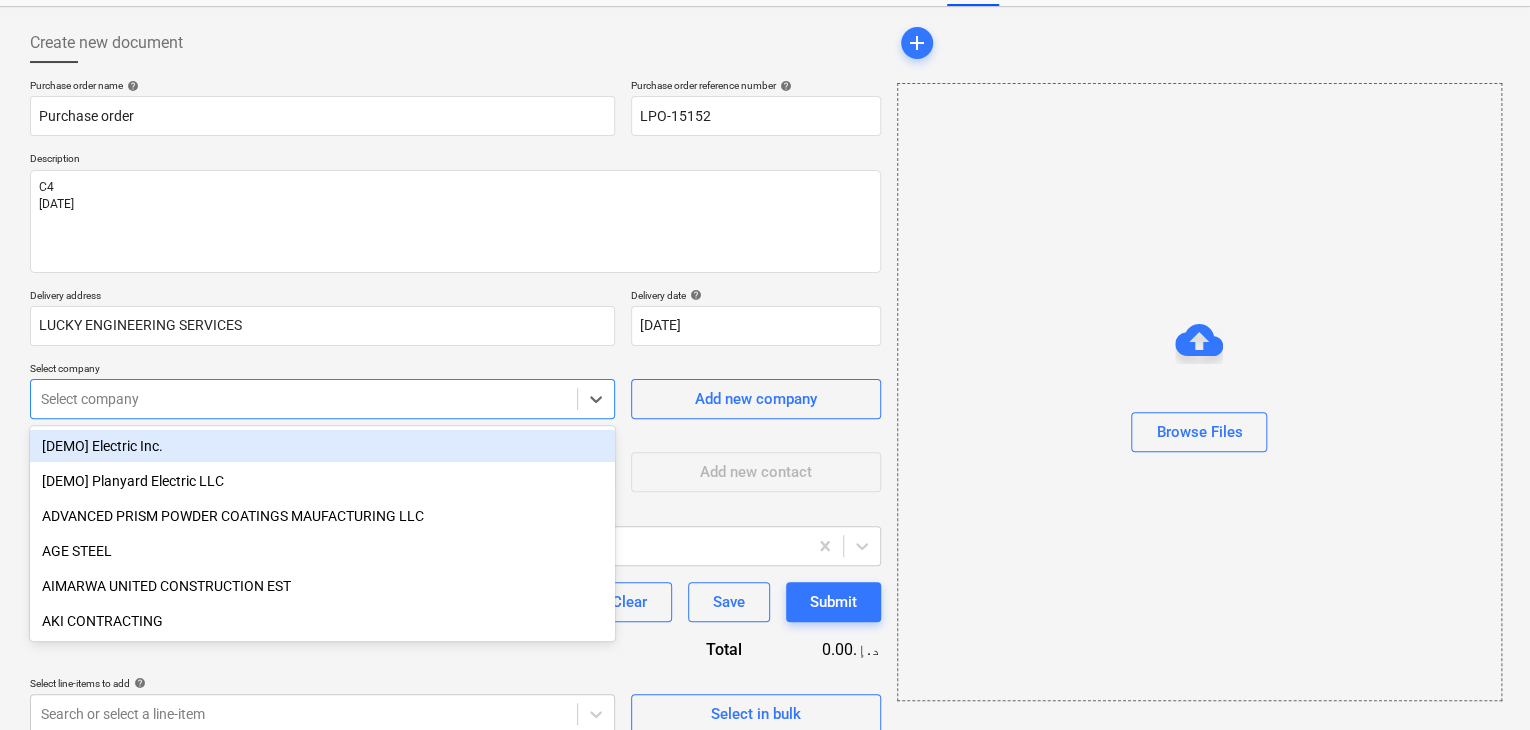 click on "Sales Projects Contacts Company Inbox format_size keyboard_arrow_down help search Search notifications 0 keyboard_arrow_down [PERSON_NAME] keyboard_arrow_down Fibrex - Murjan Sadiyat - Pergola & Canopies Budget 9+ Client contract Payment applications Purchase orders Costs Income Cash flow Files Analytics Settings Create new document Purchase order name help Purchase order Purchase order reference number help LPO-15152 Description C4
[DATE] Delivery address LUCKY ENGINEERING SERVICES Delivery date help [DATE] [DATE] Press the down arrow key to interact with the calendar and
select a date. Press the question mark key to get the keyboard shortcuts for changing dates. Select company option [DEMO] Electric Inc.   focused, 1 of 203. 203 results available. Use Up and Down to choose options, press Enter to select the currently focused option, press Escape to exit the menu, press Tab to select the option and exit the menu. Select company Add new company Select supplier or subcontractor contact help" at bounding box center [765, 280] 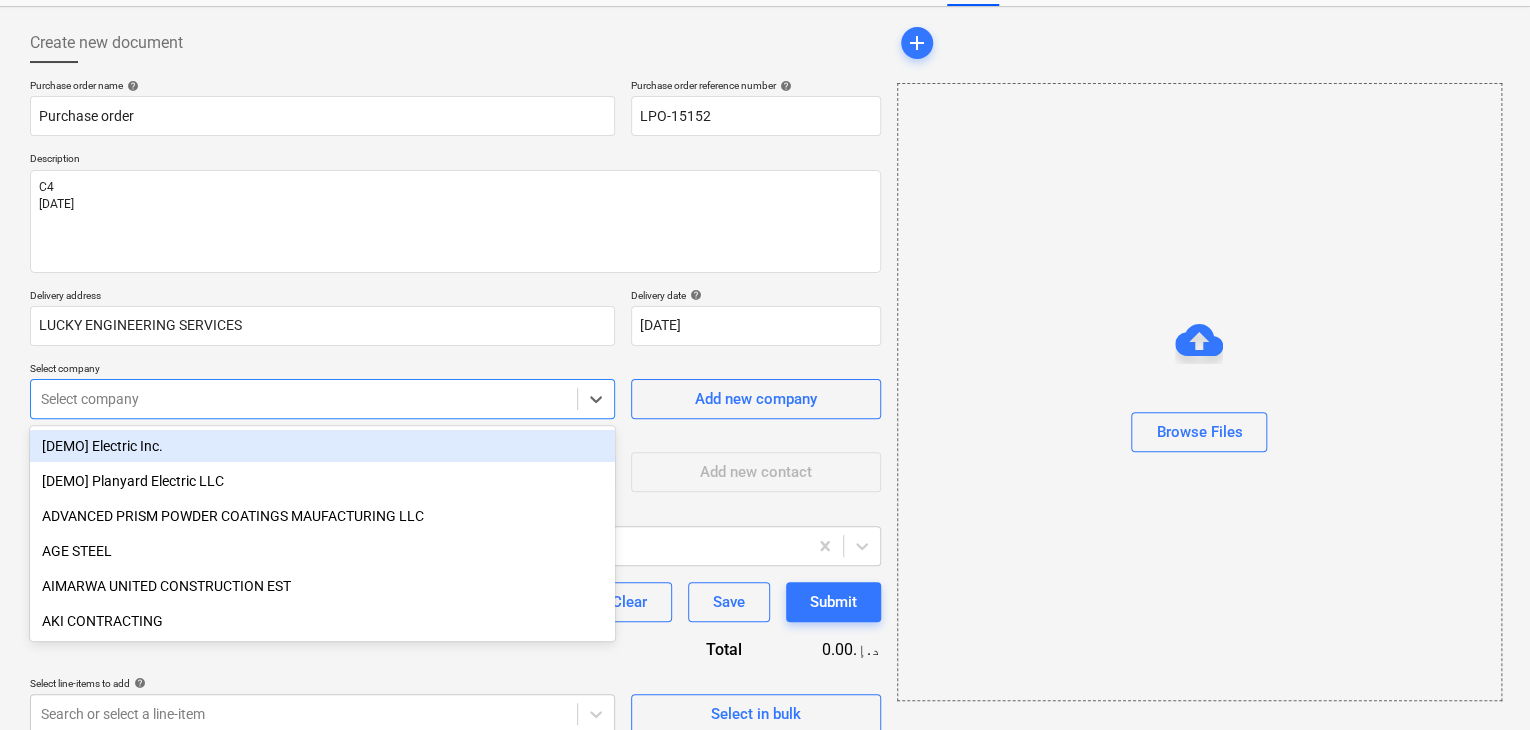 scroll, scrollTop: 93, scrollLeft: 0, axis: vertical 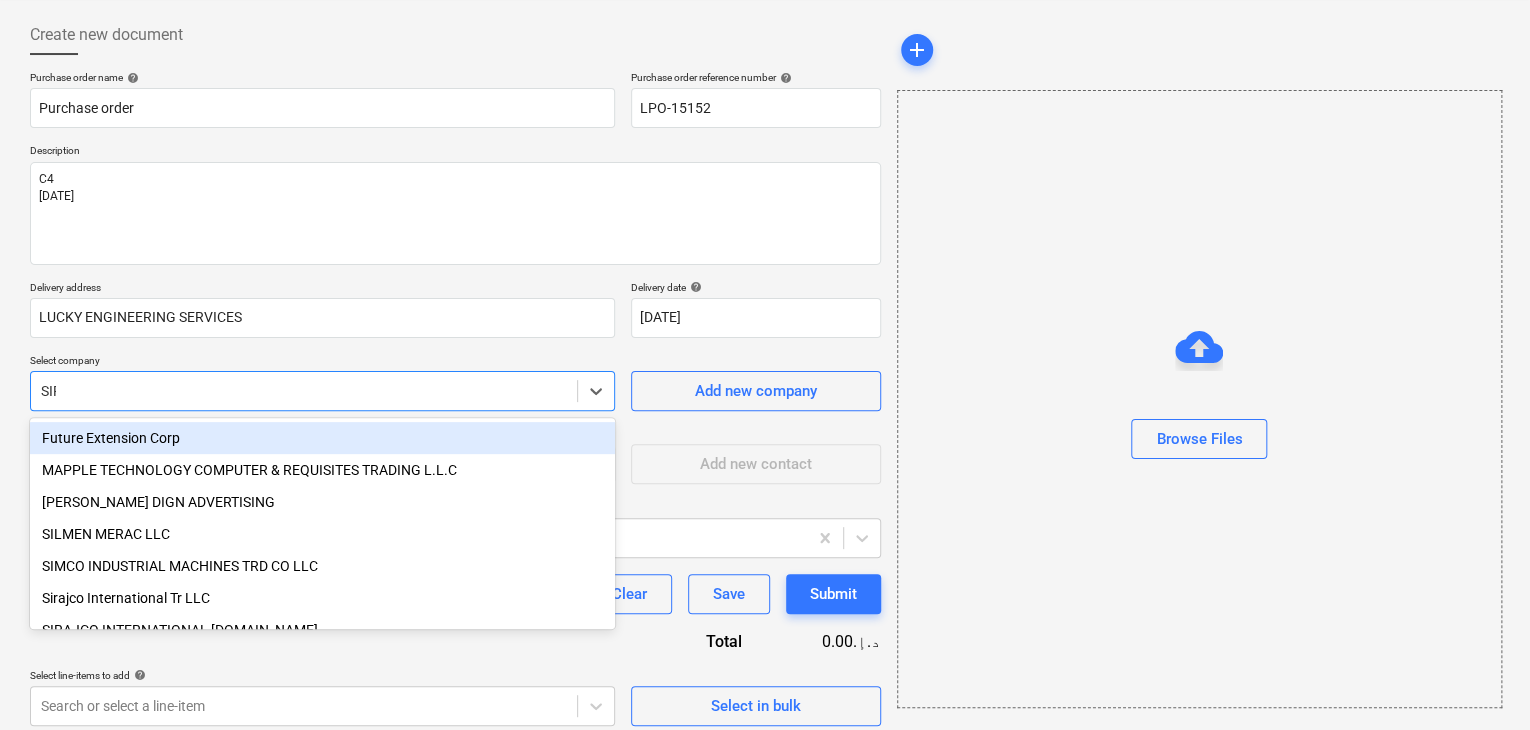type on "SIRA" 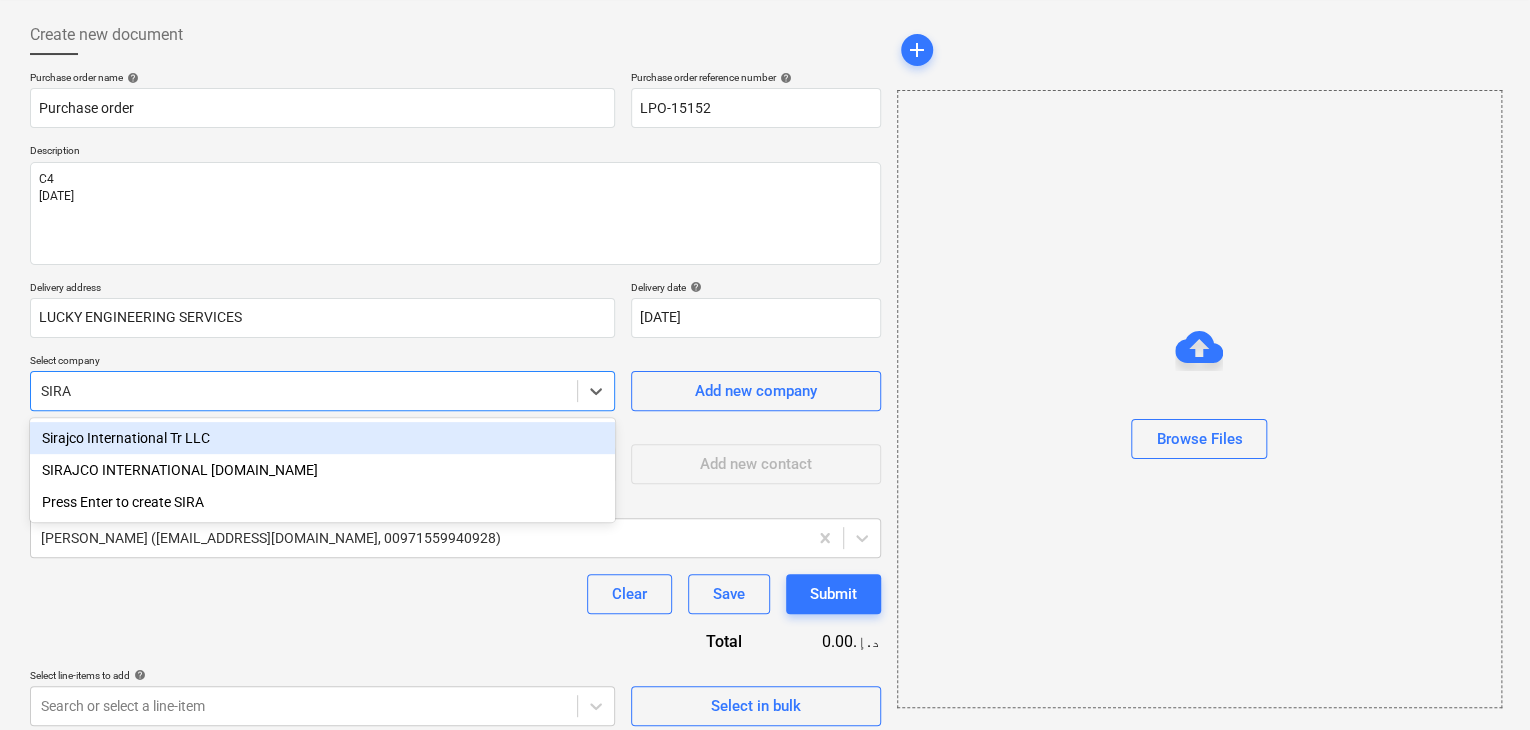 click on "Sirajco International Tr LLC" at bounding box center (322, 438) 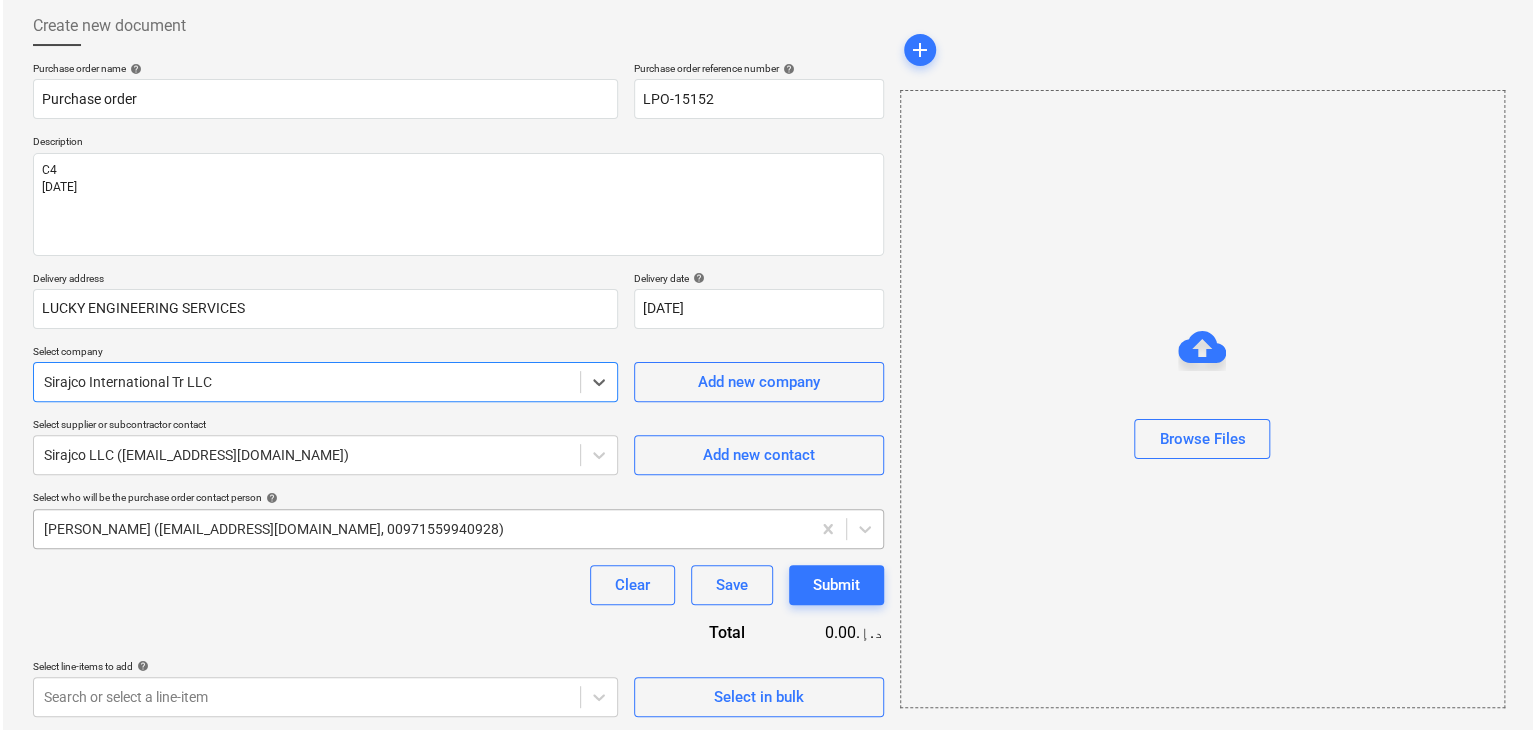 scroll, scrollTop: 104, scrollLeft: 0, axis: vertical 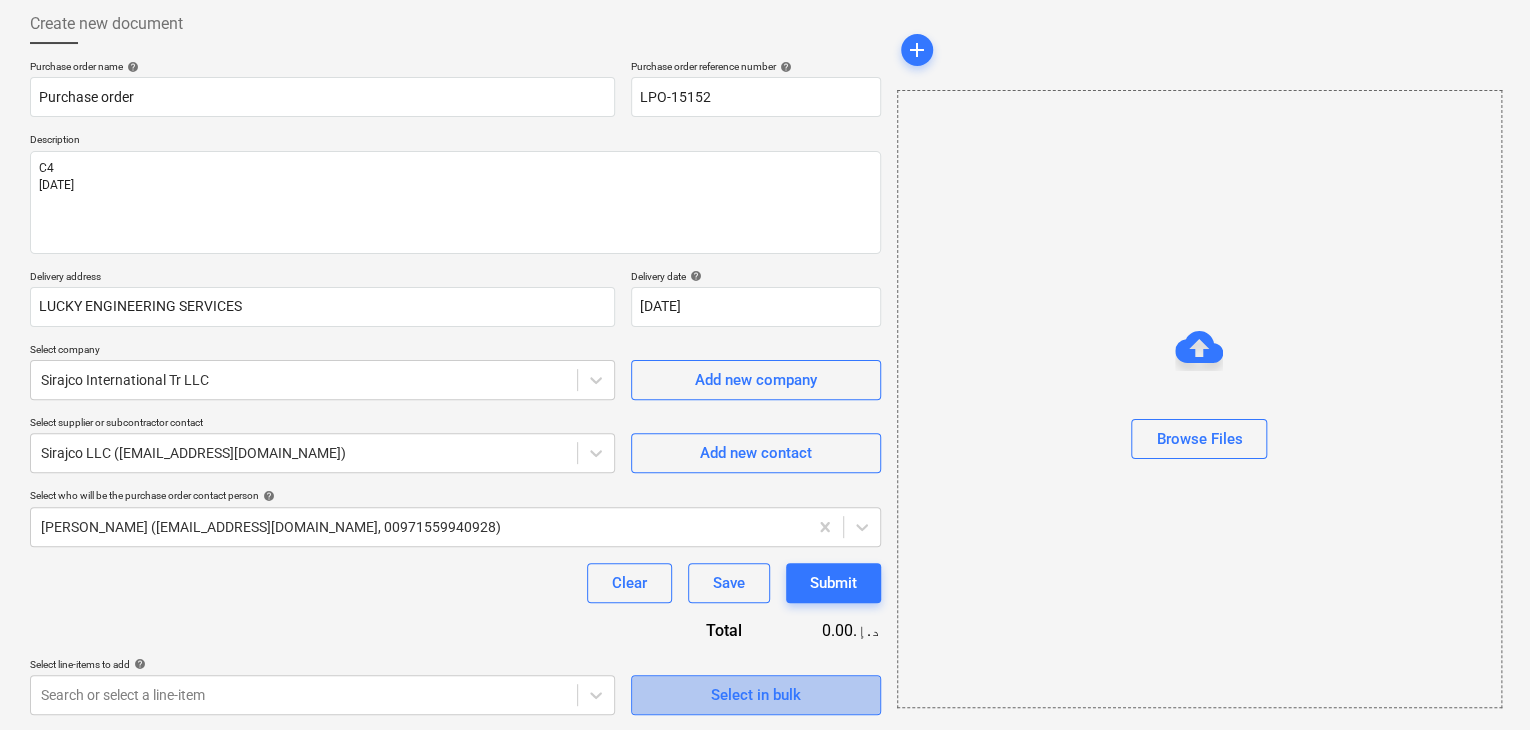 click on "Select in bulk" at bounding box center [756, 695] 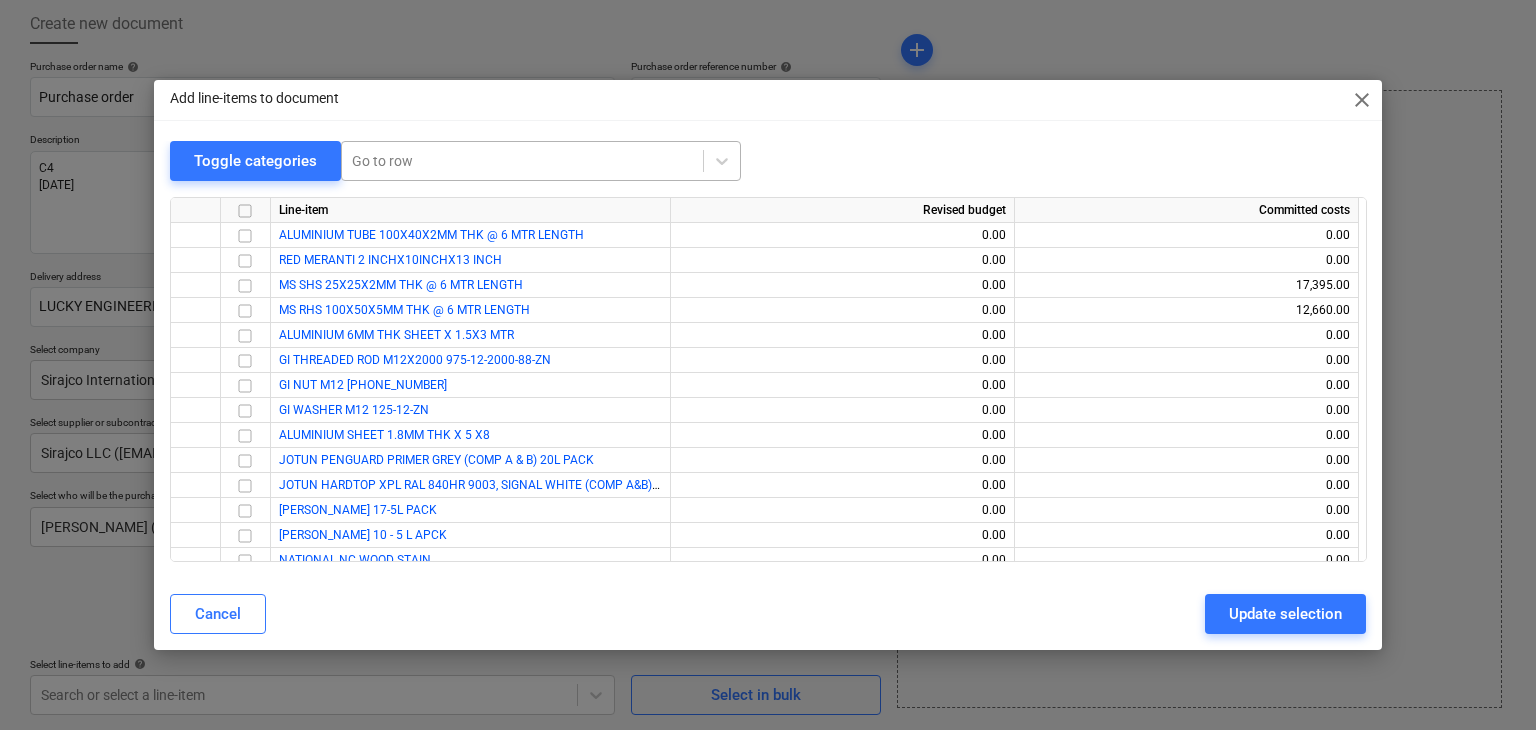 click at bounding box center (522, 161) 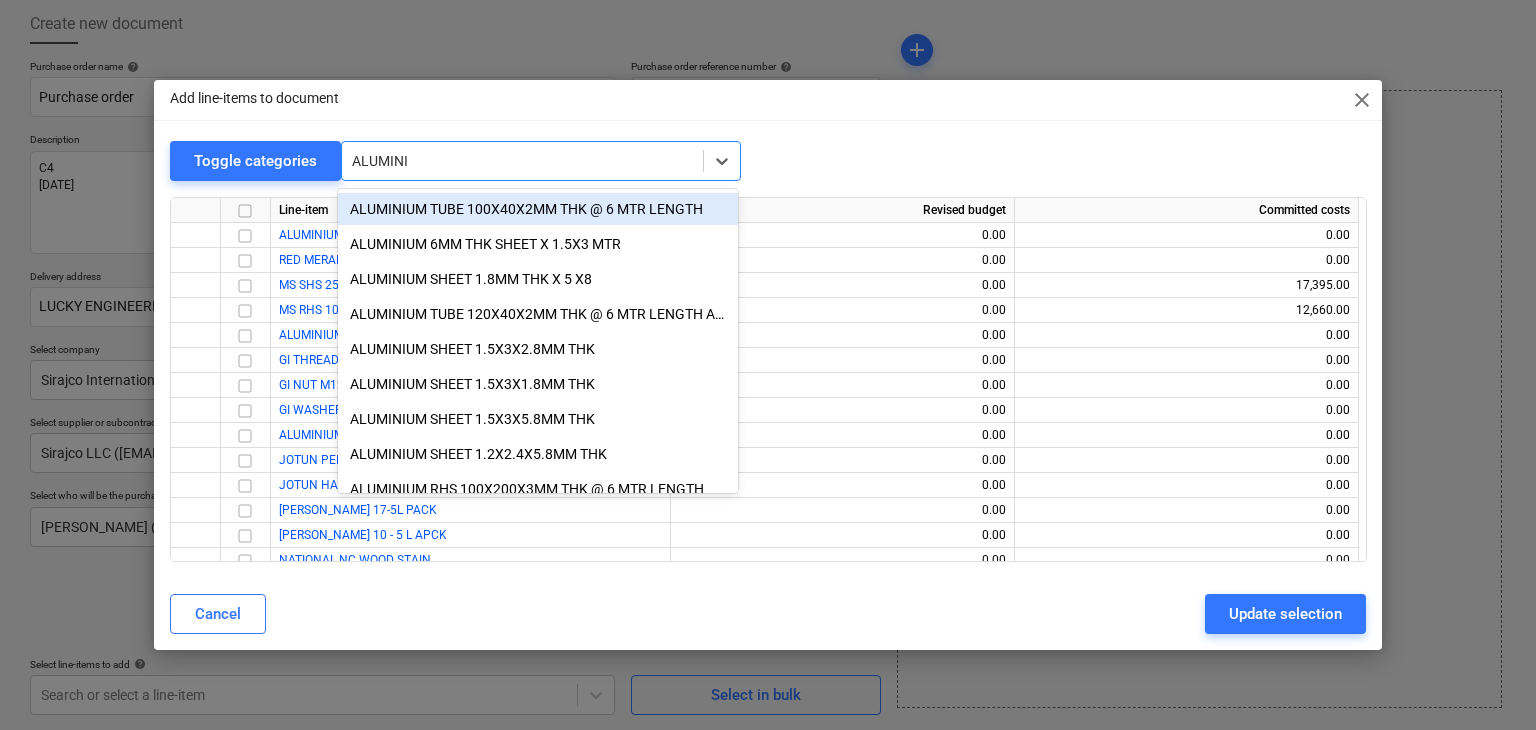 type on "ALUMINIU" 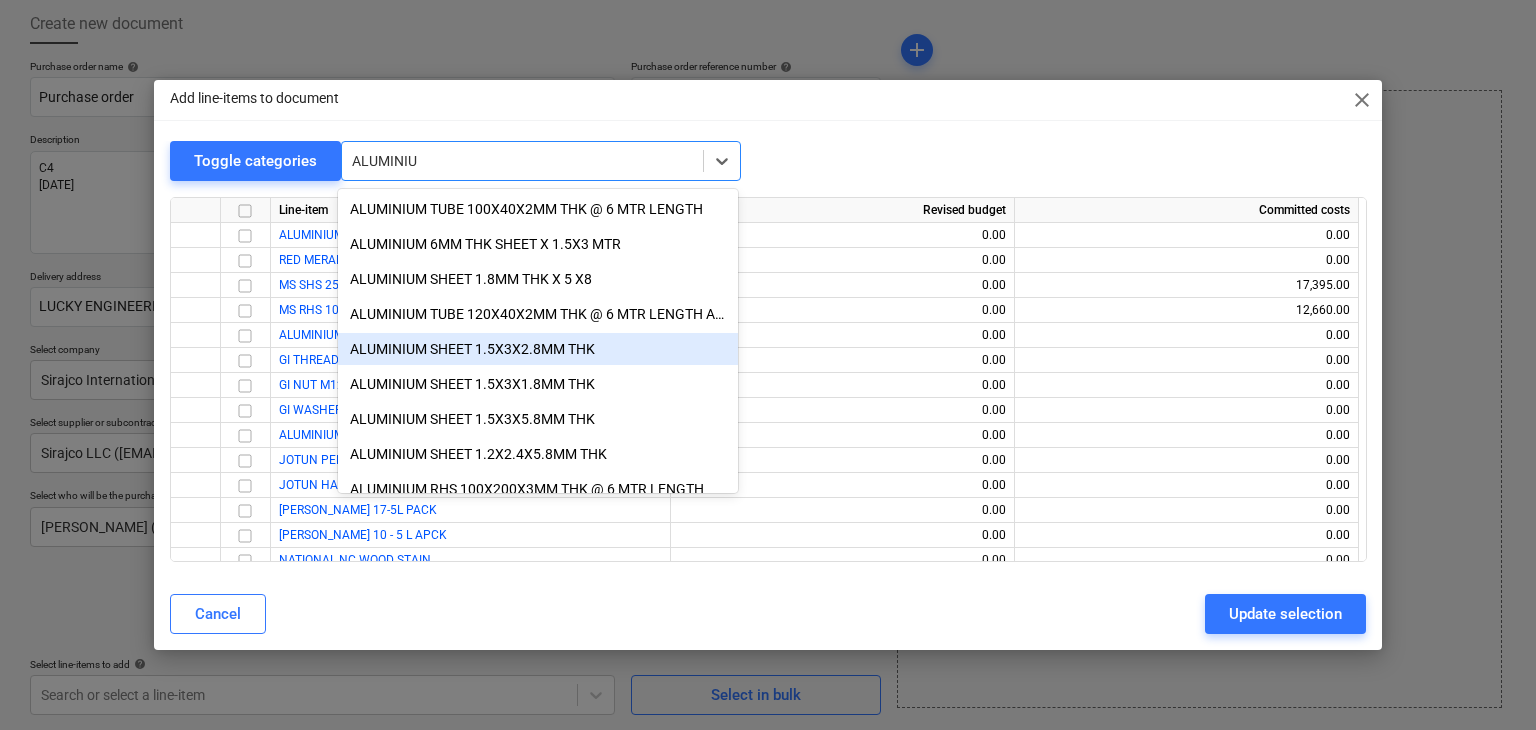 click on "ALUMINIUM SHEET 1.5X3X2.8MM THK" at bounding box center [538, 349] 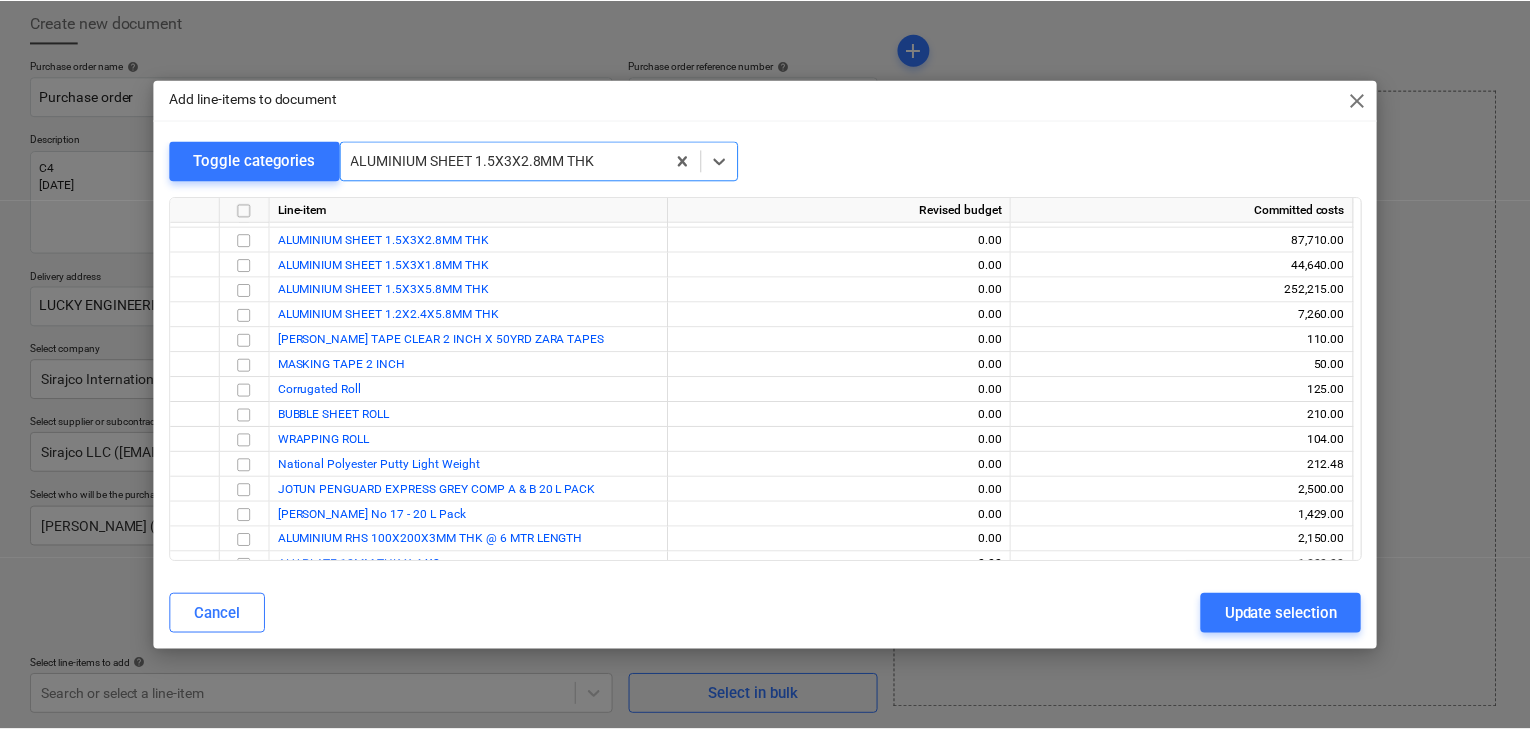 scroll, scrollTop: 1324, scrollLeft: 0, axis: vertical 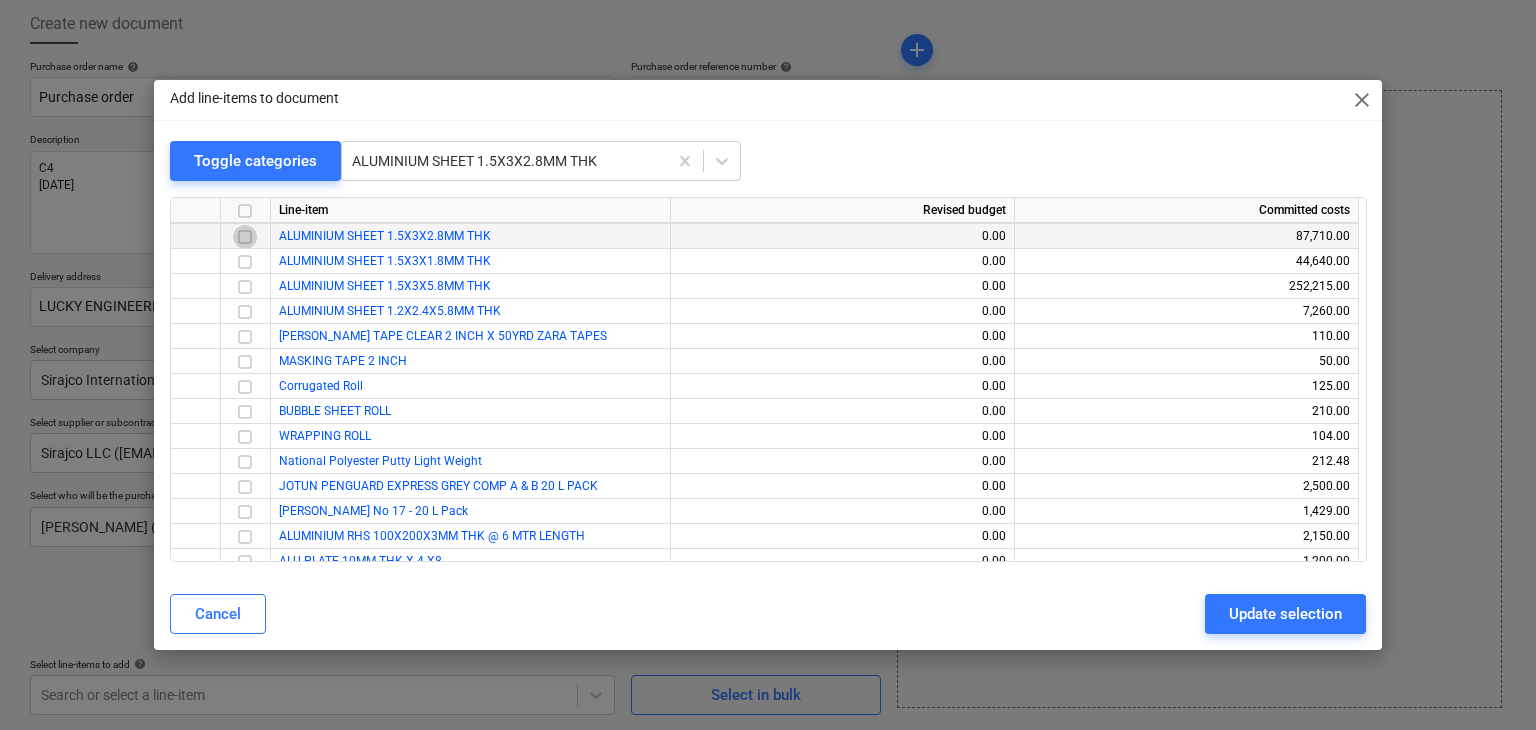 click at bounding box center (245, 237) 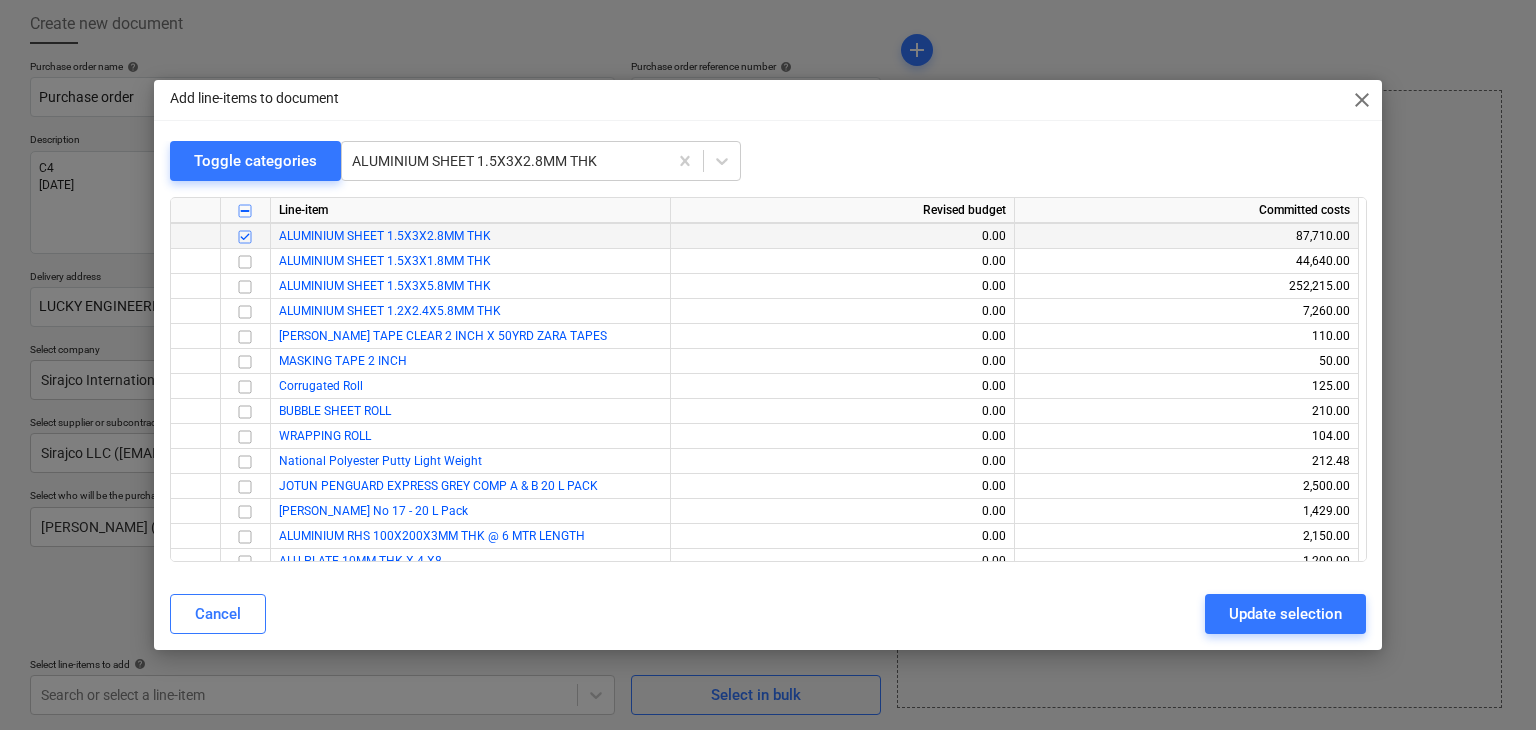 click at bounding box center [245, 262] 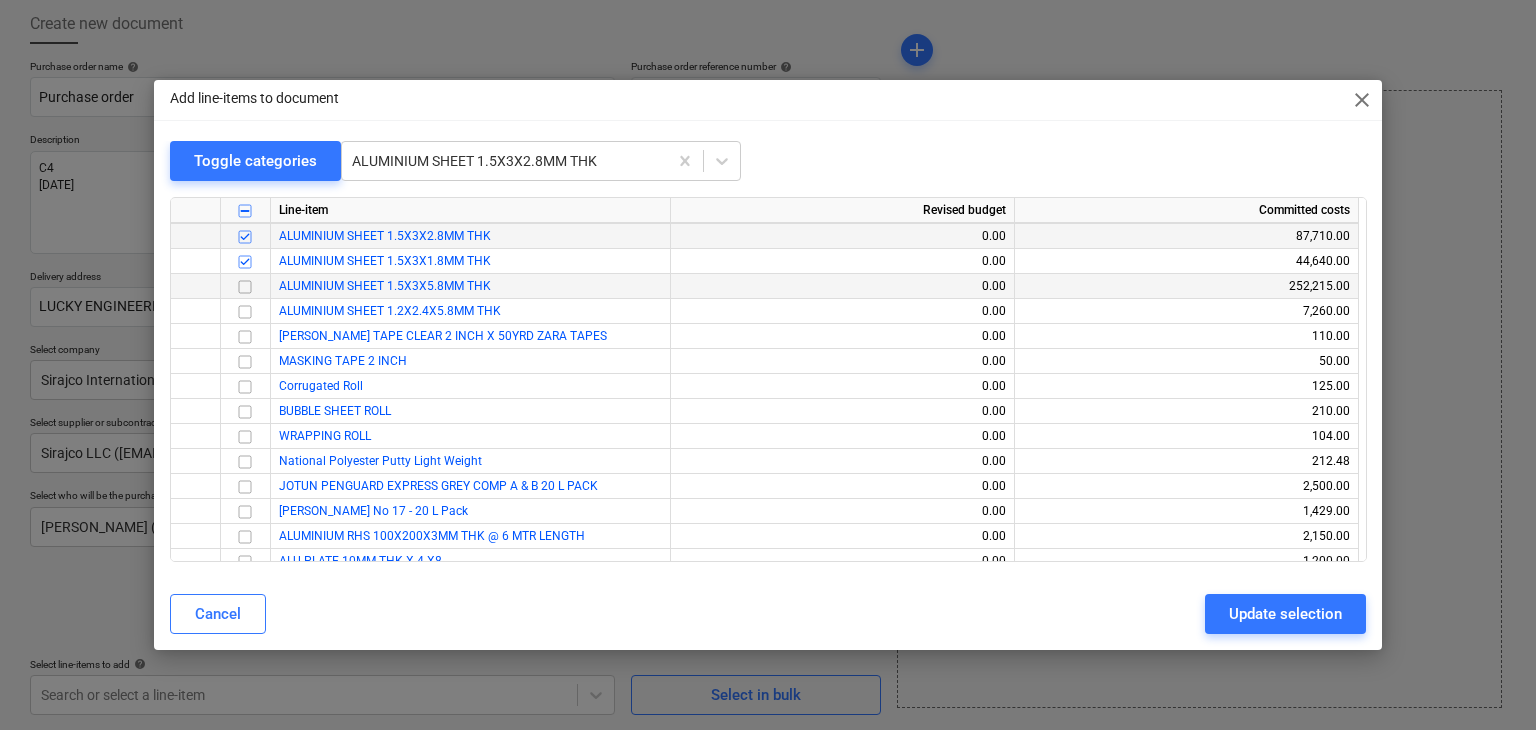 click at bounding box center [245, 287] 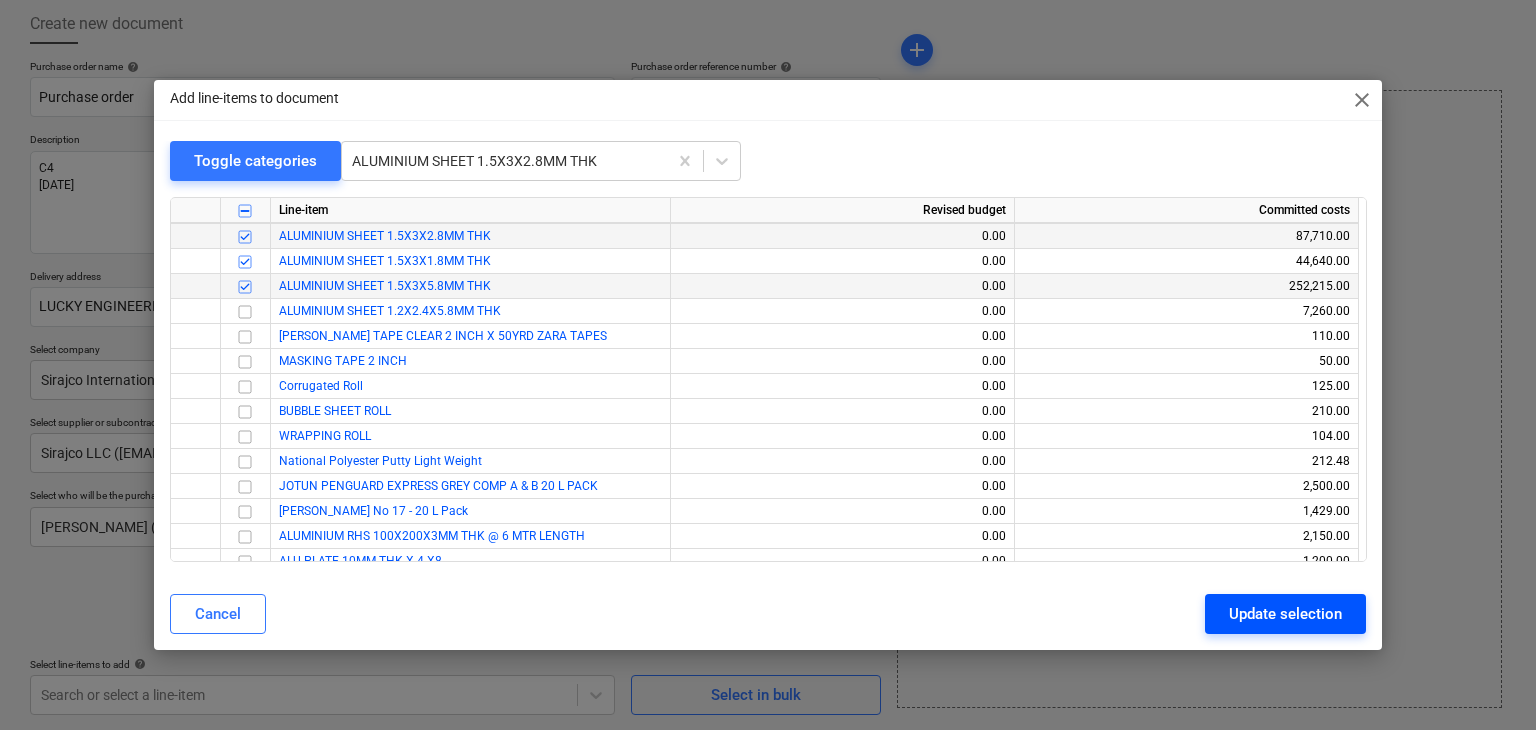 click on "Update selection" at bounding box center [1285, 614] 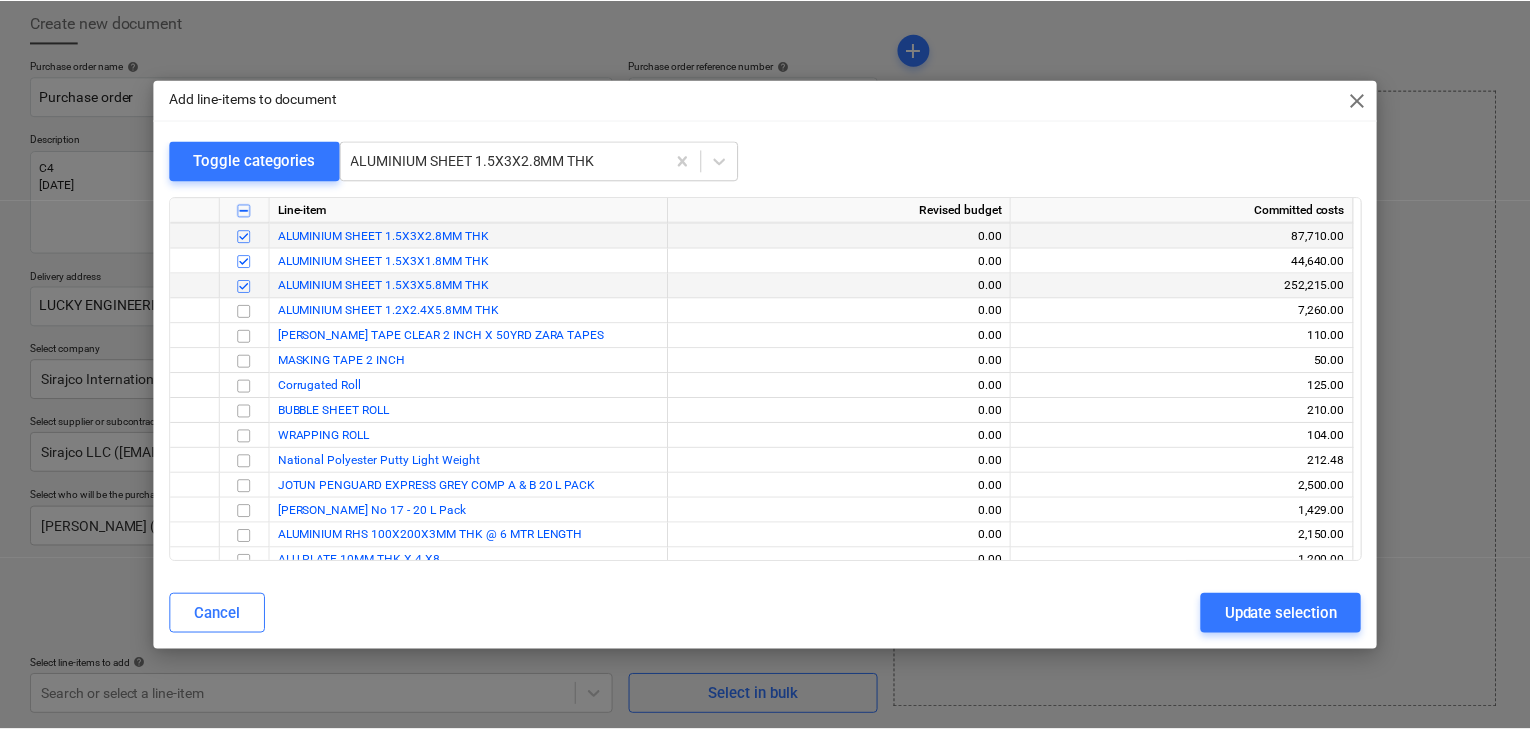 type 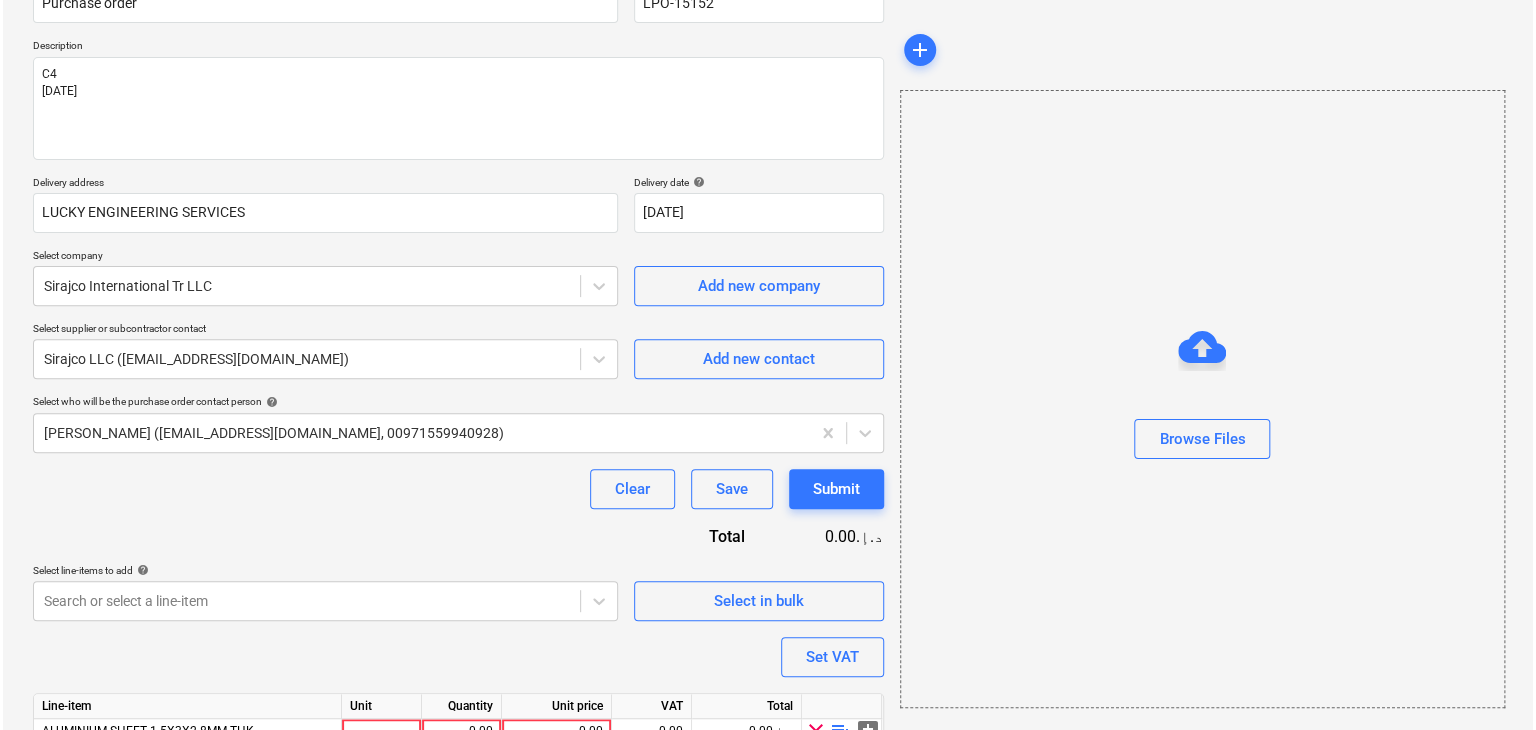 scroll, scrollTop: 343, scrollLeft: 0, axis: vertical 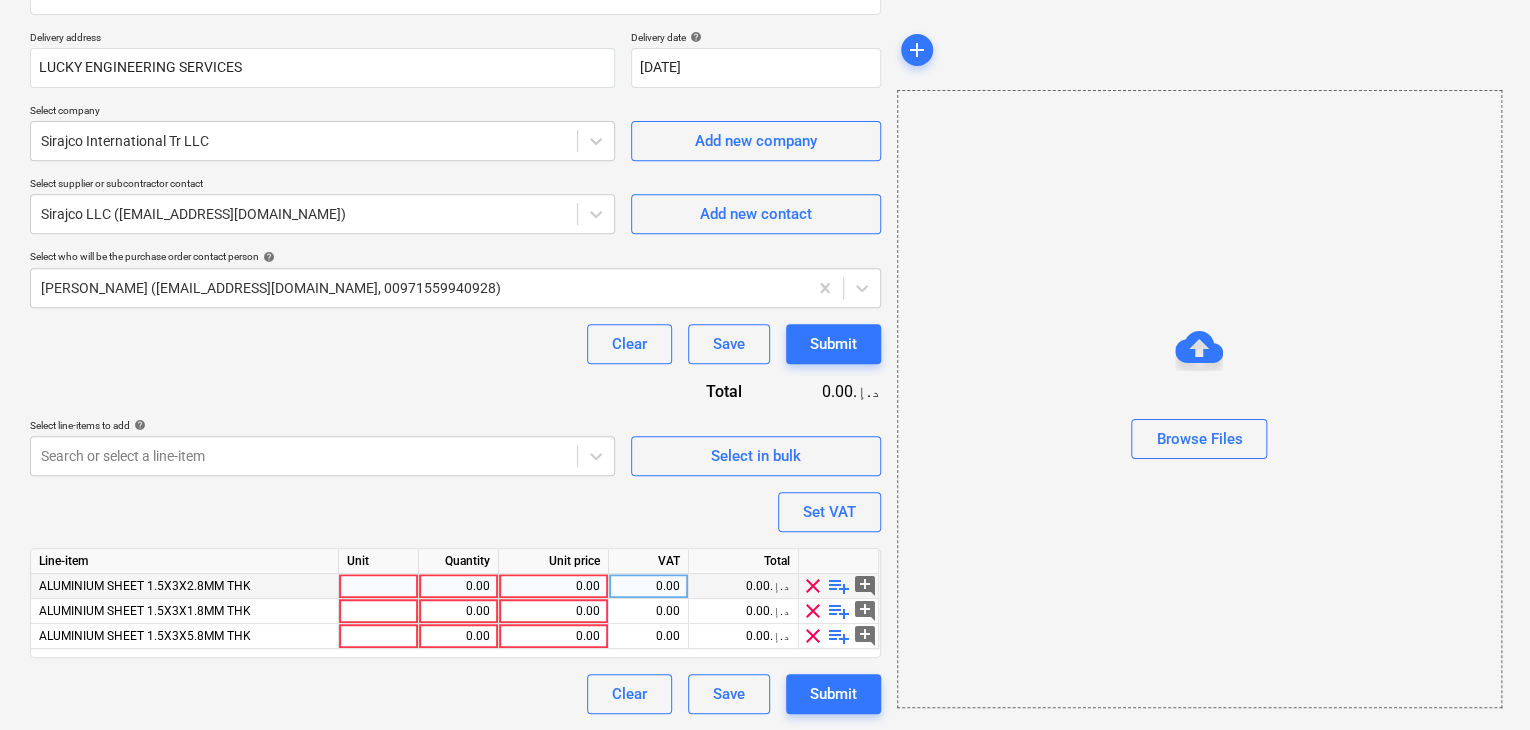 click at bounding box center [379, 586] 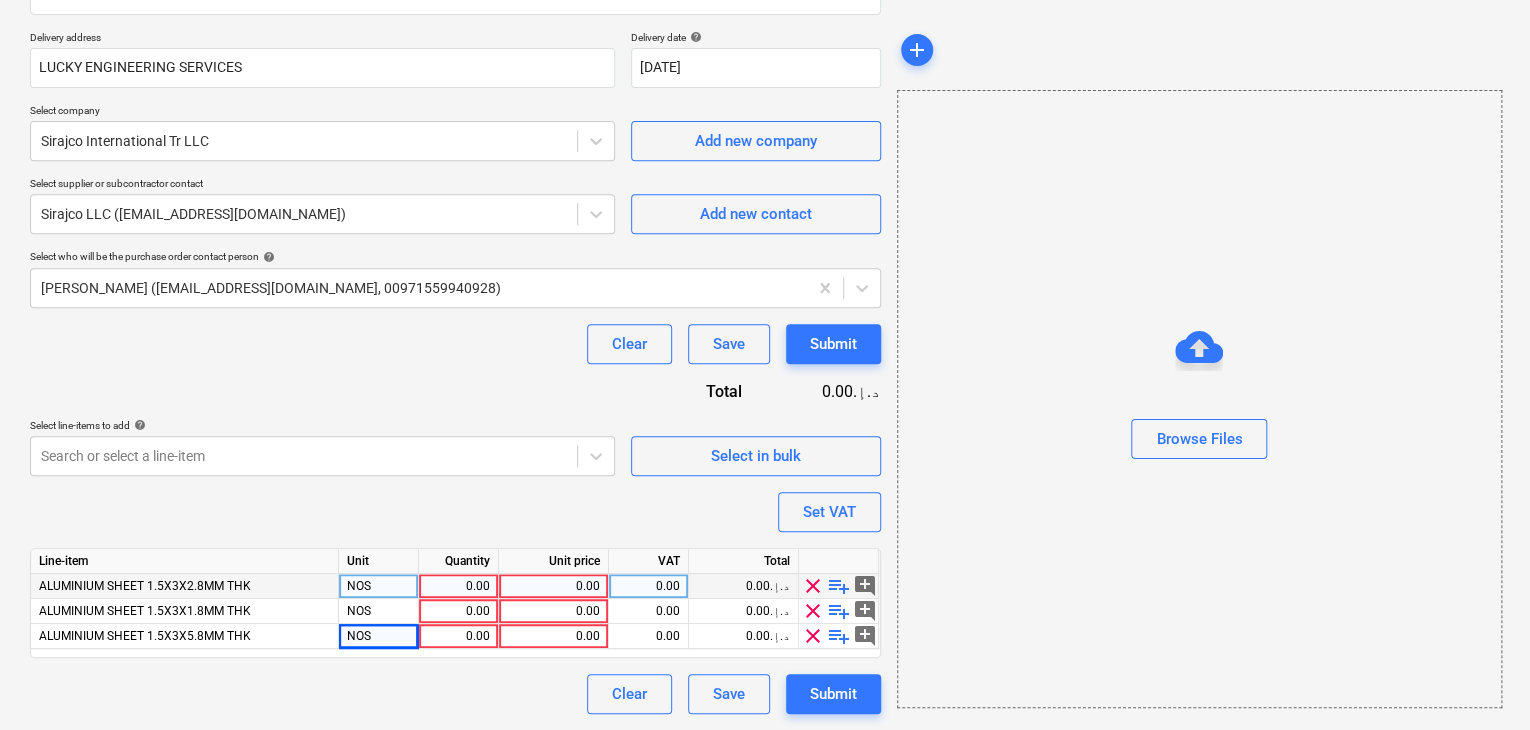 click on "0.00" at bounding box center (458, 586) 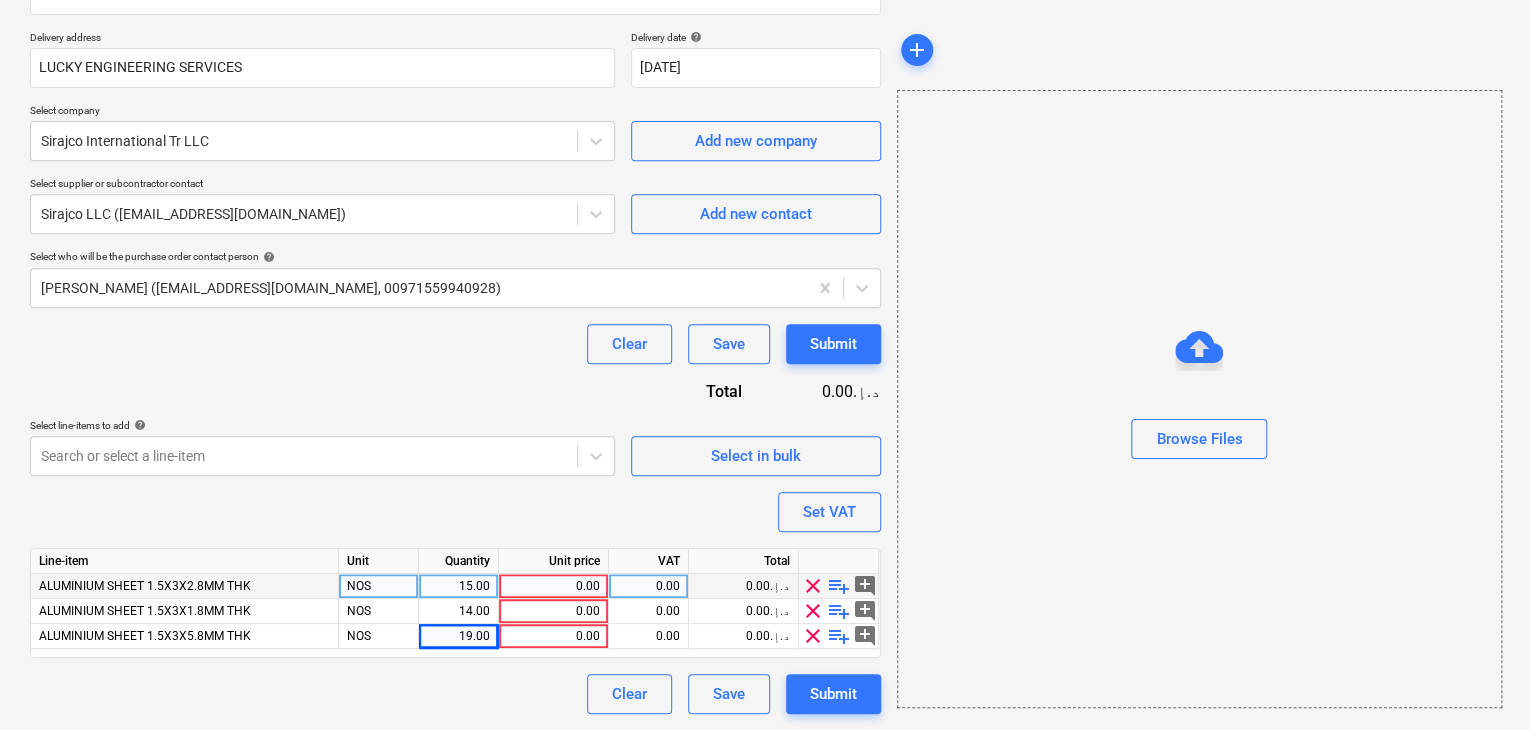 click on "0.00" at bounding box center (553, 586) 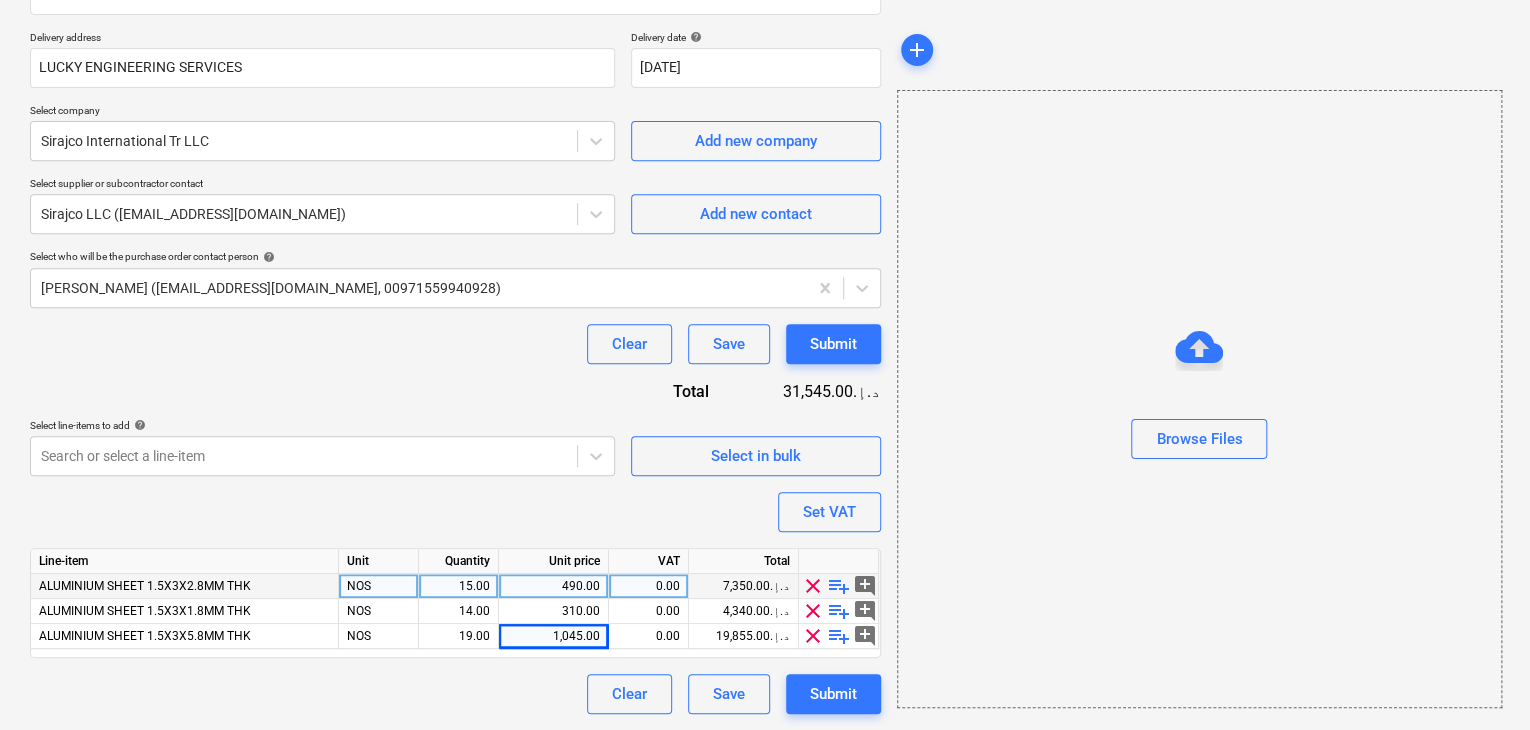 click on "Browse Files" at bounding box center (1199, 399) 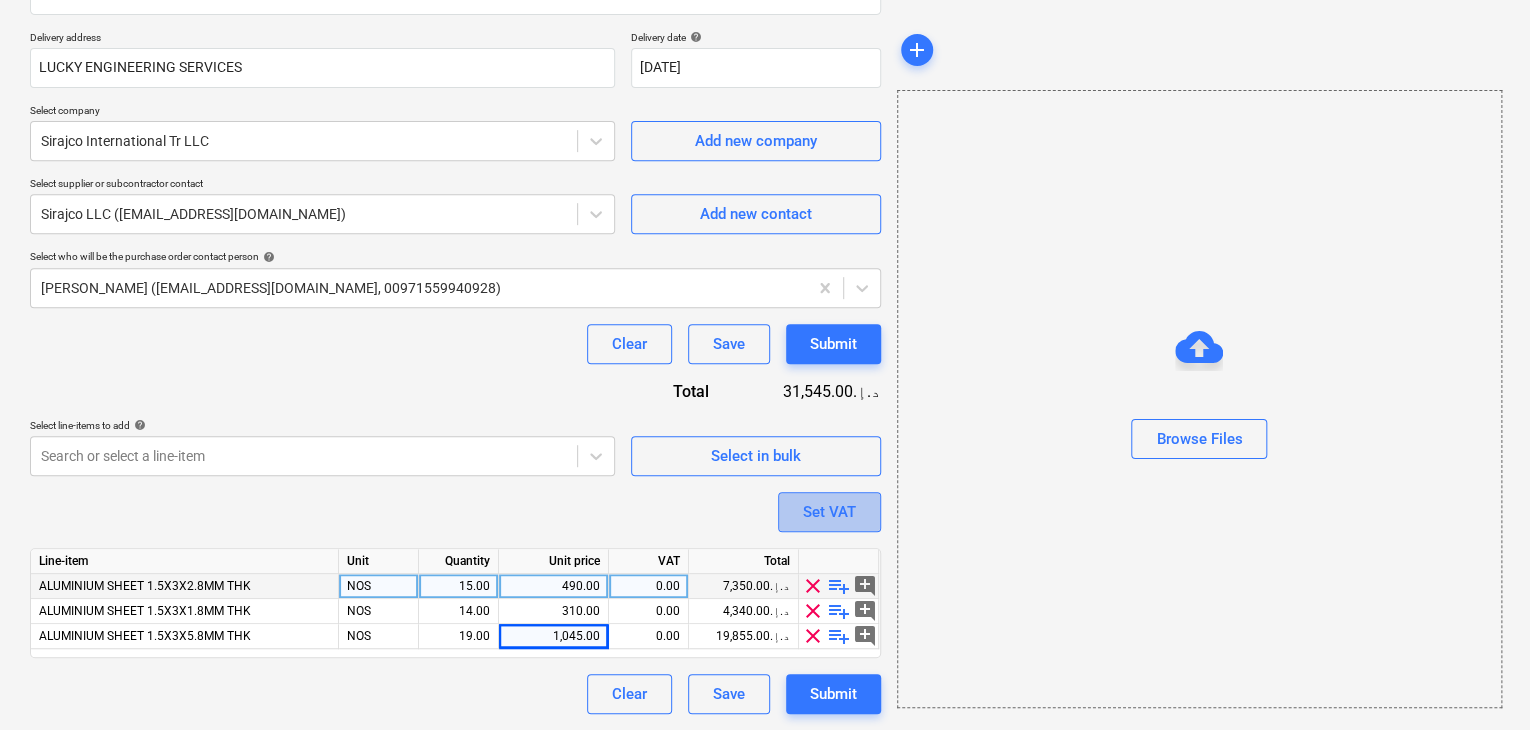 click on "Set VAT" at bounding box center (829, 512) 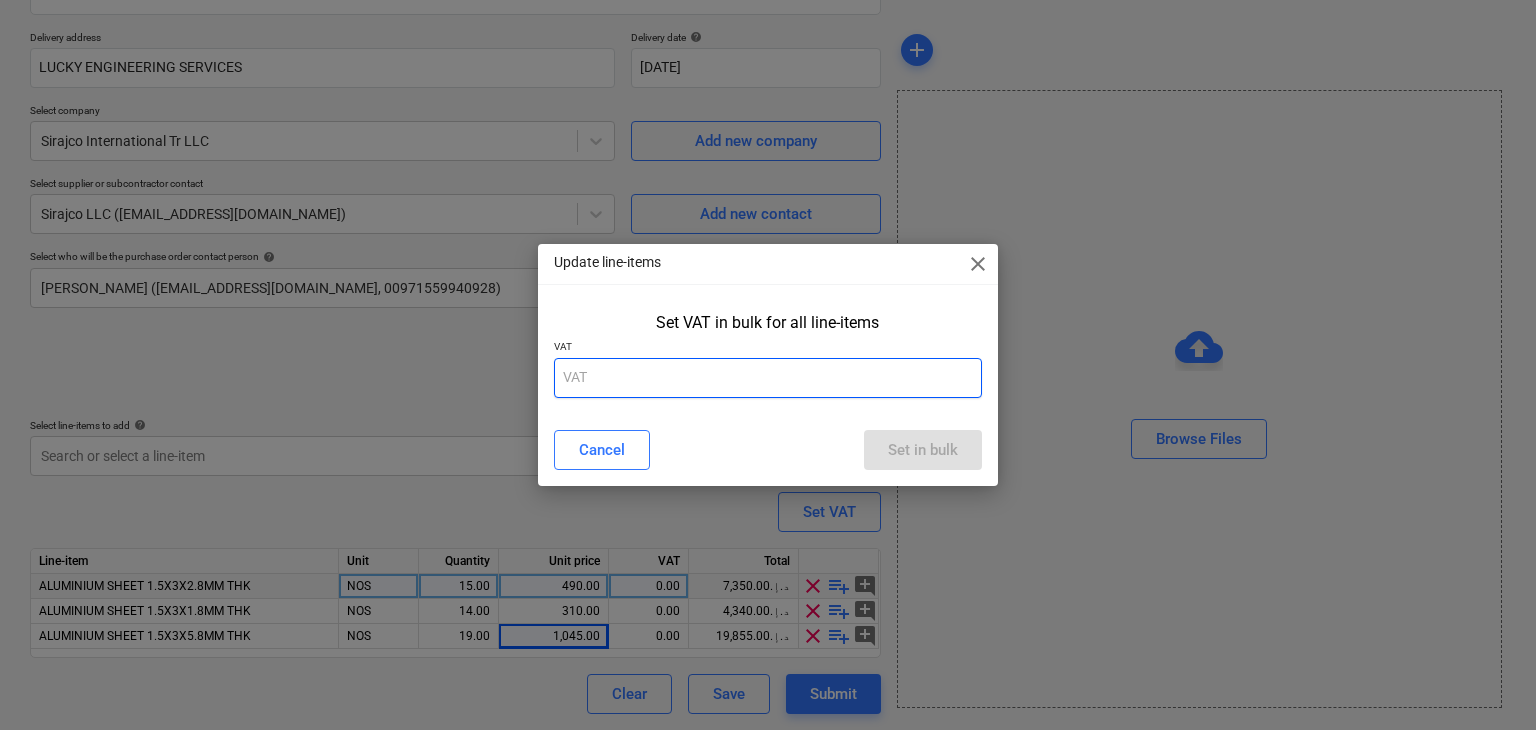 click at bounding box center [768, 378] 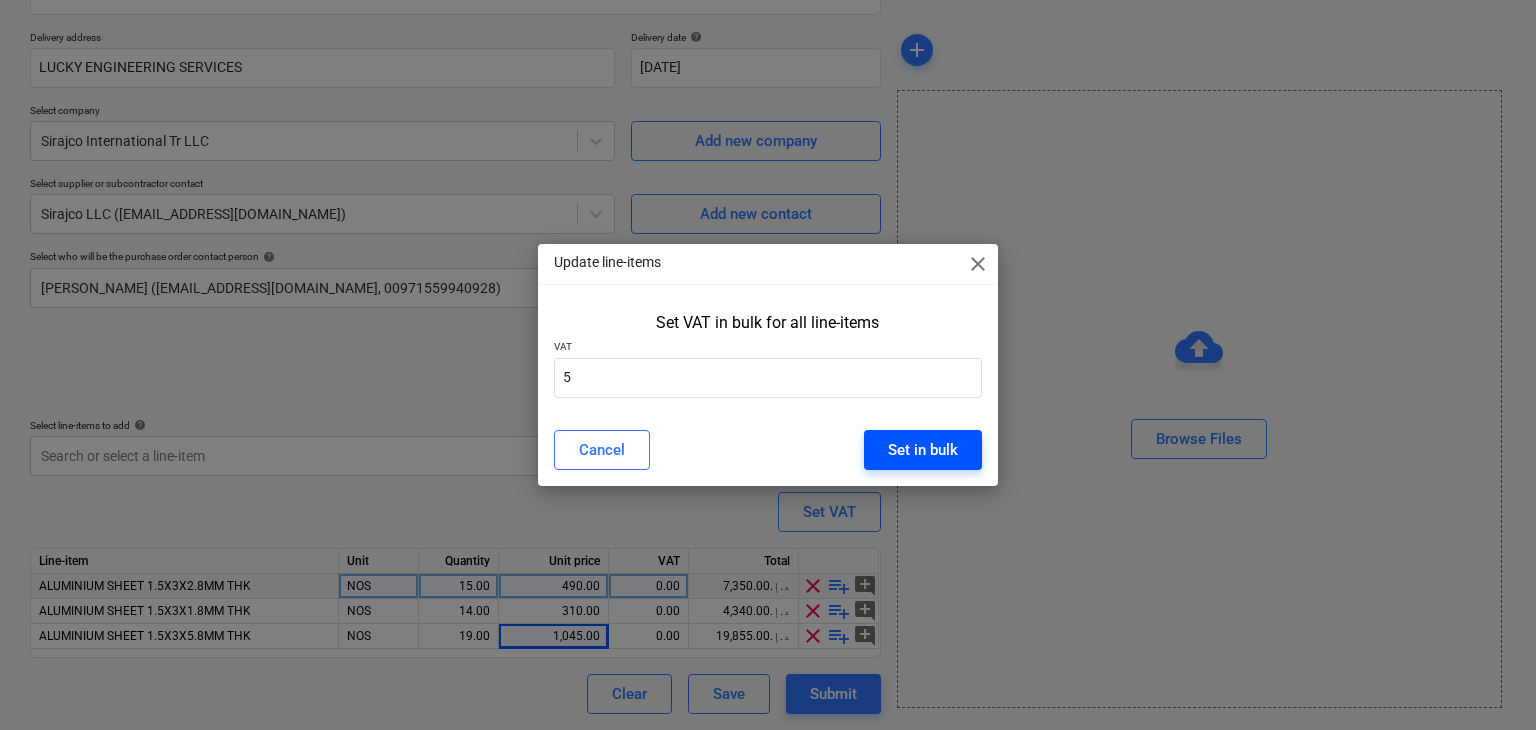 click on "Set in bulk" at bounding box center (923, 450) 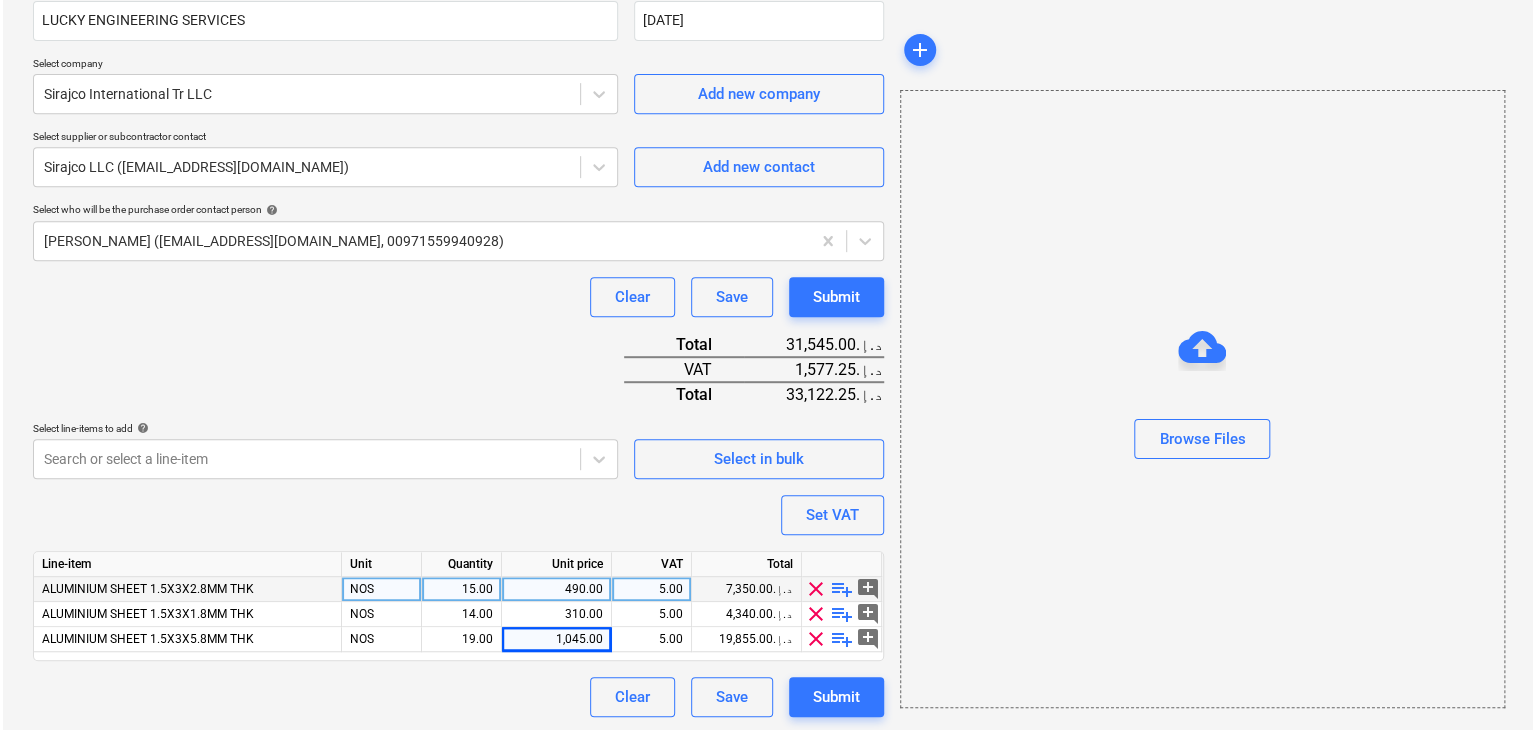 scroll, scrollTop: 392, scrollLeft: 0, axis: vertical 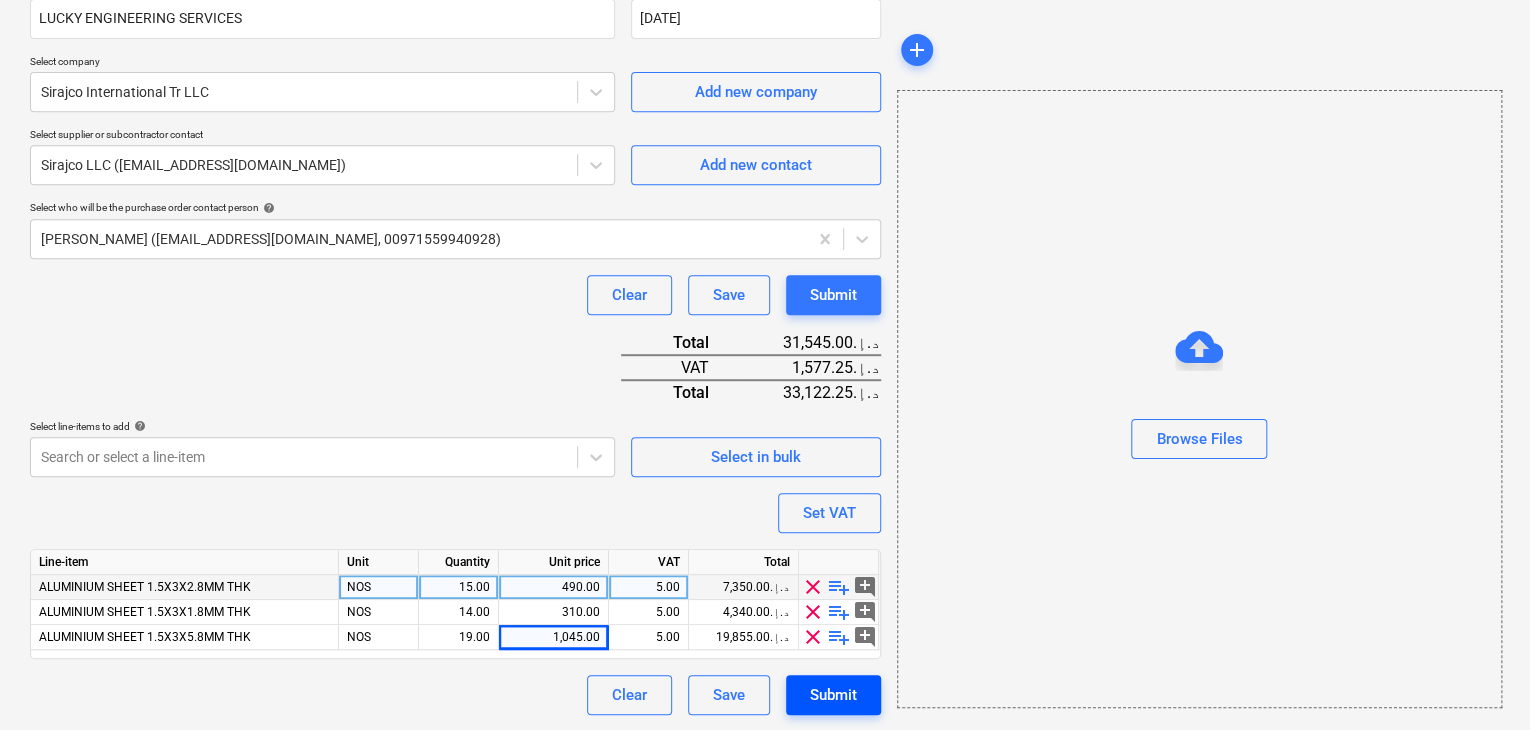 click on "Submit" at bounding box center (833, 695) 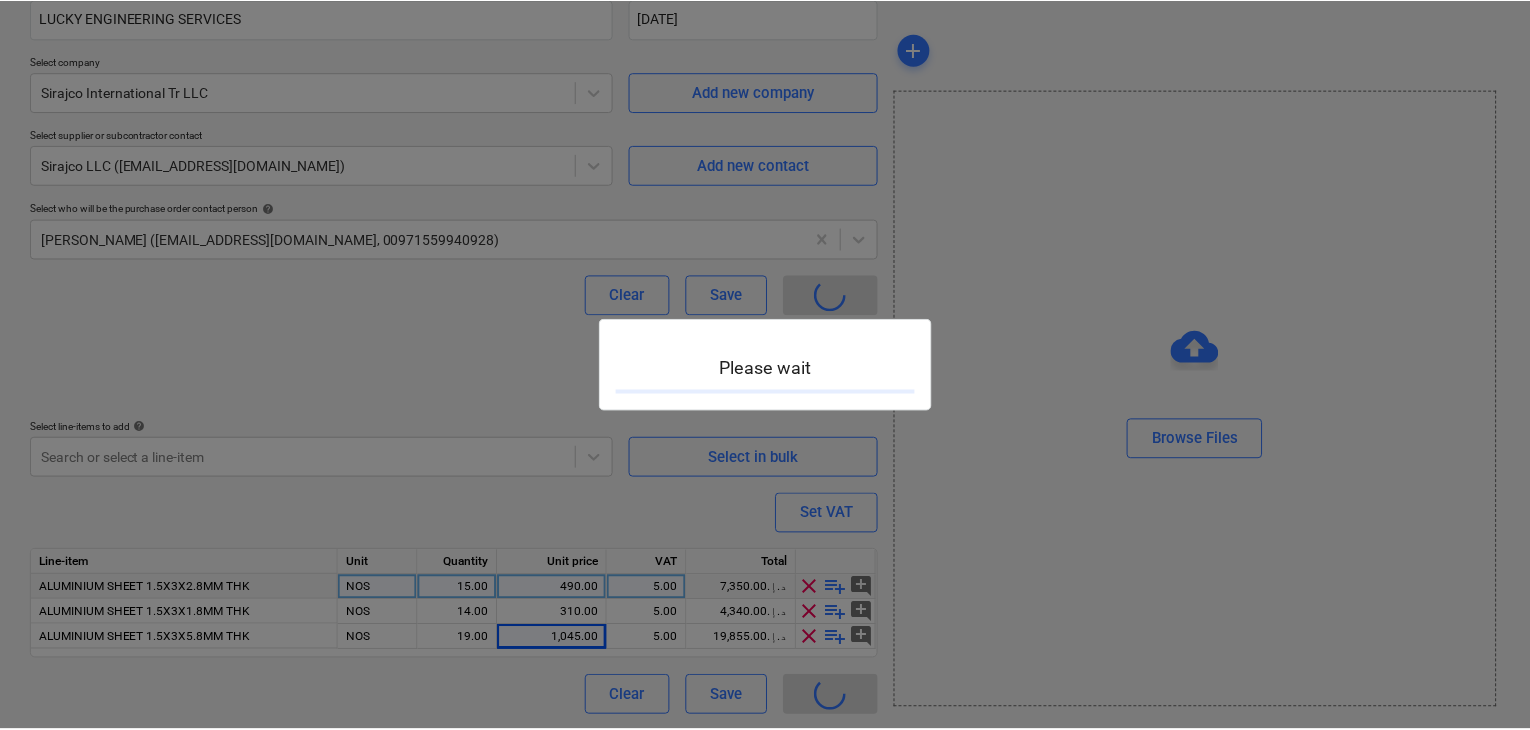 scroll, scrollTop: 0, scrollLeft: 0, axis: both 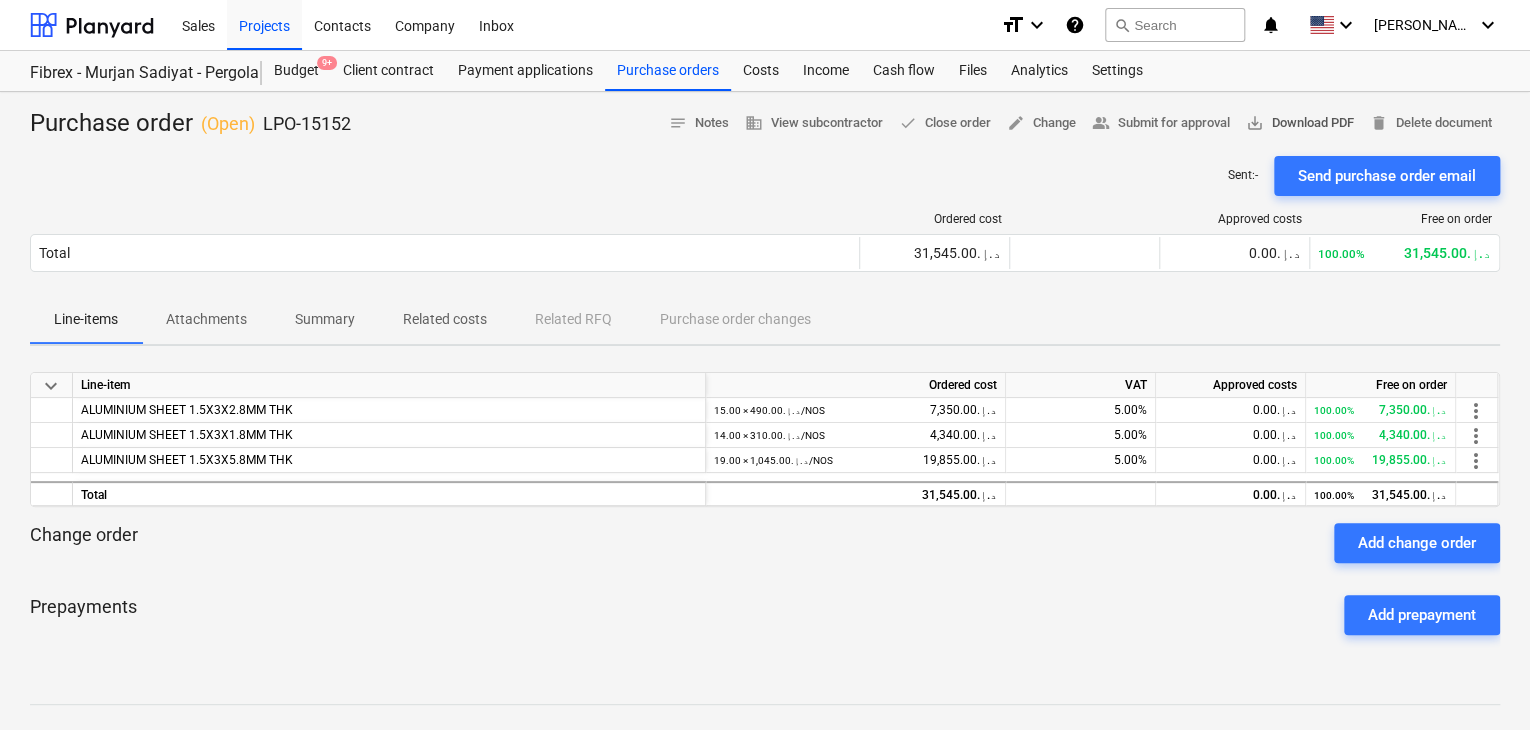 click on "save_alt Download PDF" at bounding box center [1300, 123] 